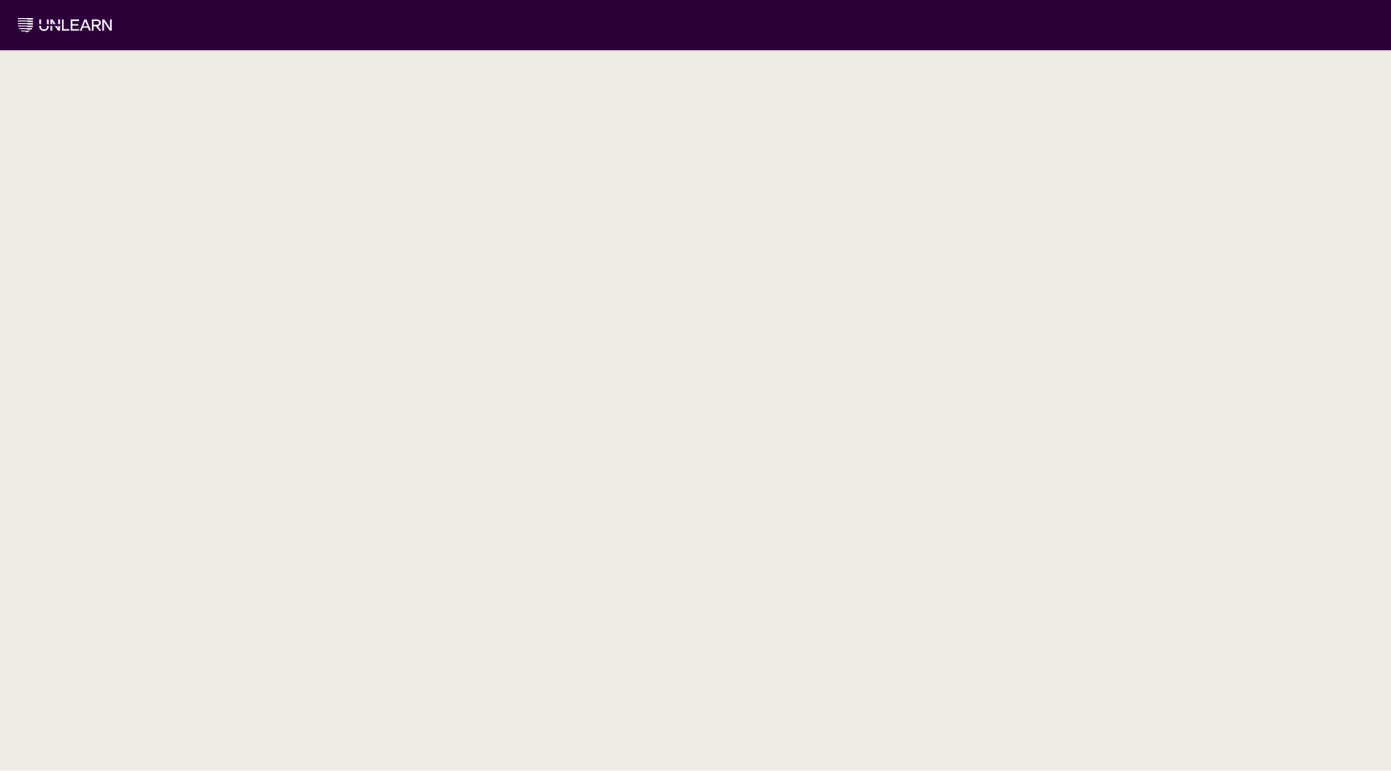 scroll, scrollTop: 0, scrollLeft: 0, axis: both 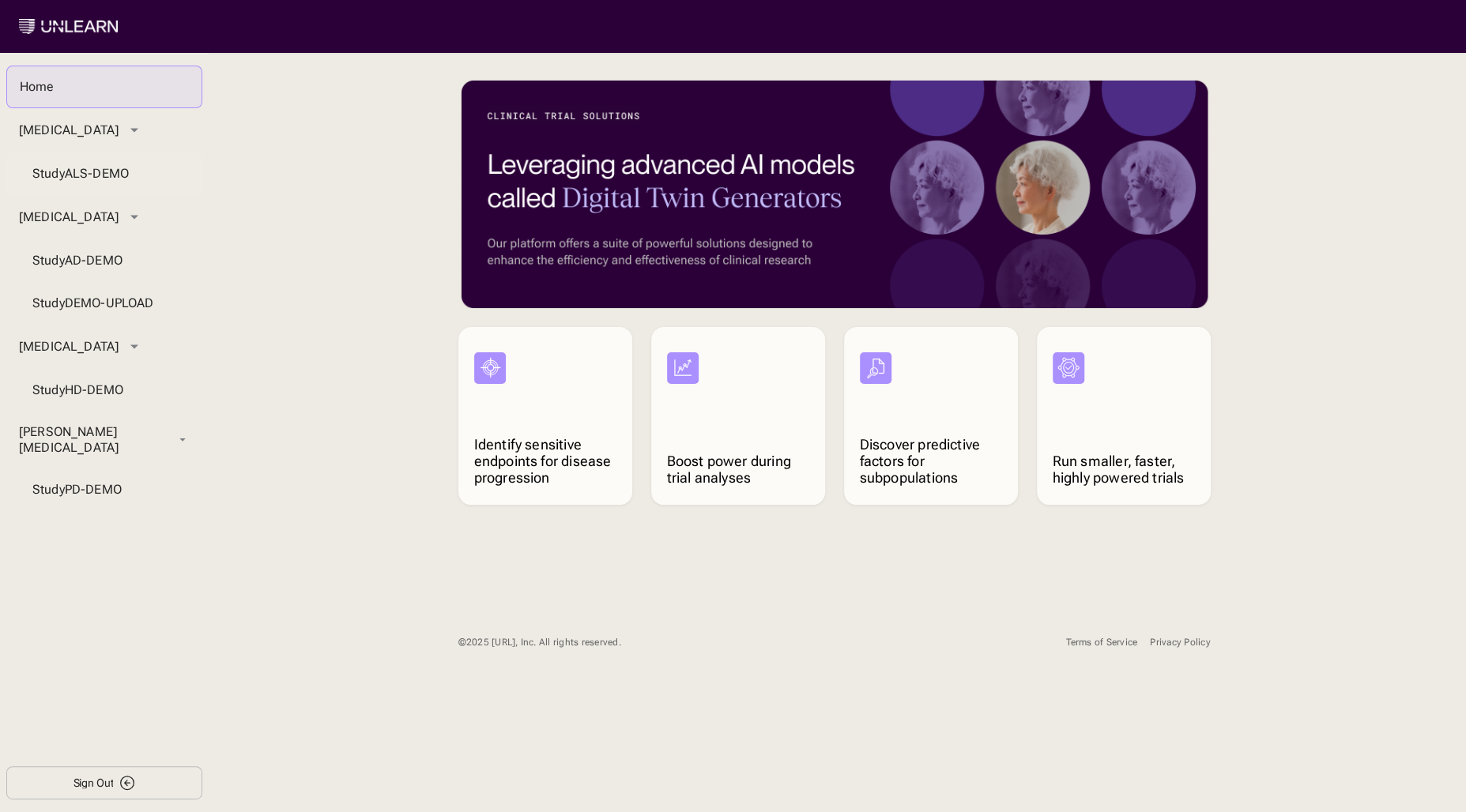 click on "Study  ALS-DEMO" at bounding box center [104, 174] 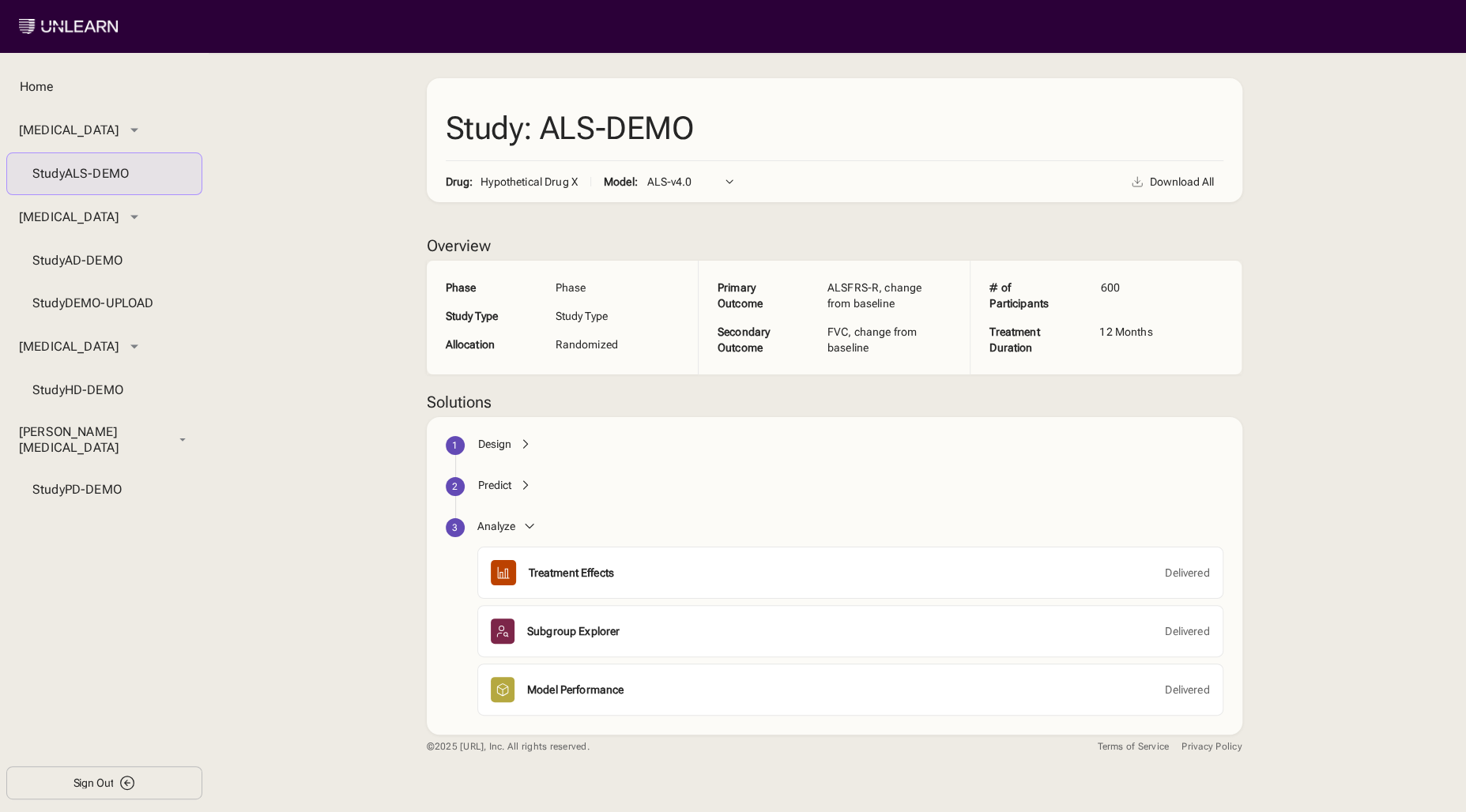click on "Design" at bounding box center (495, 444) 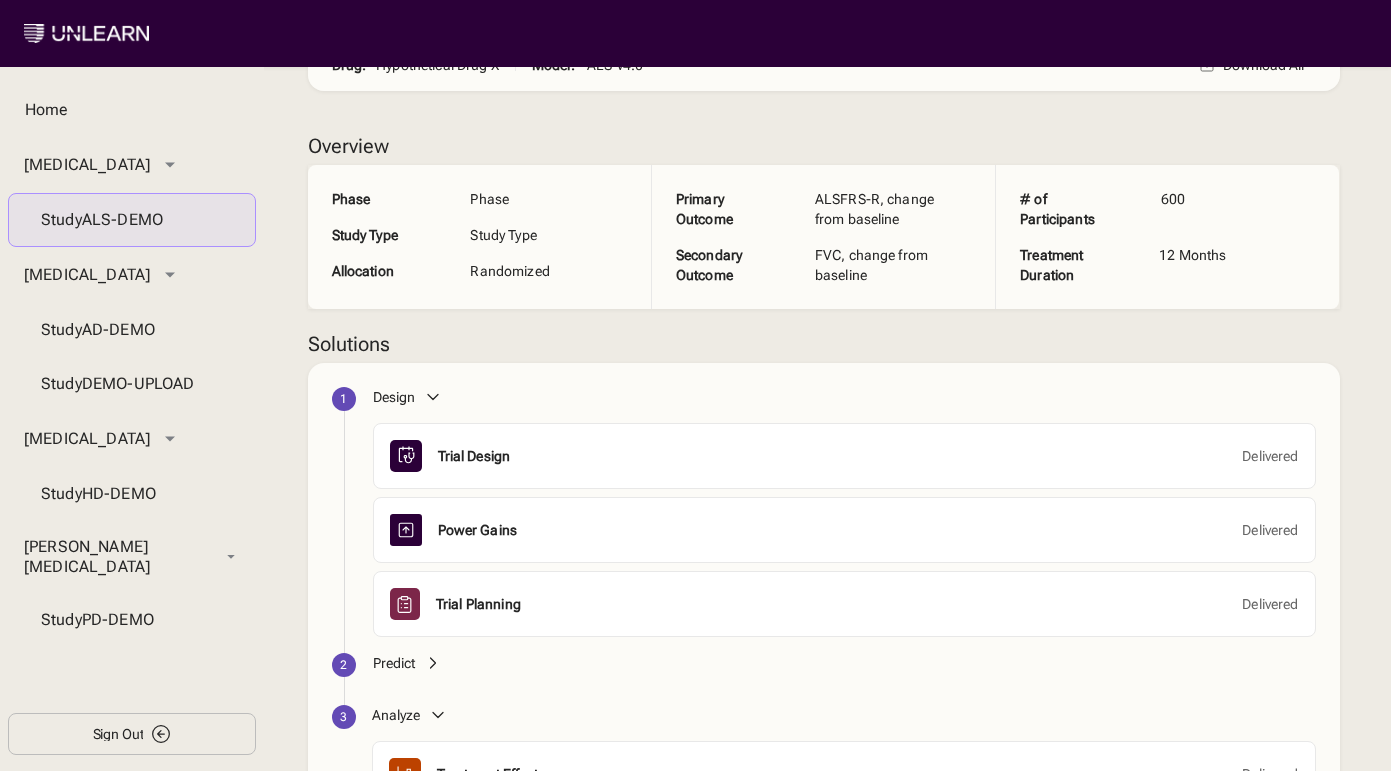 scroll, scrollTop: 336, scrollLeft: 0, axis: vertical 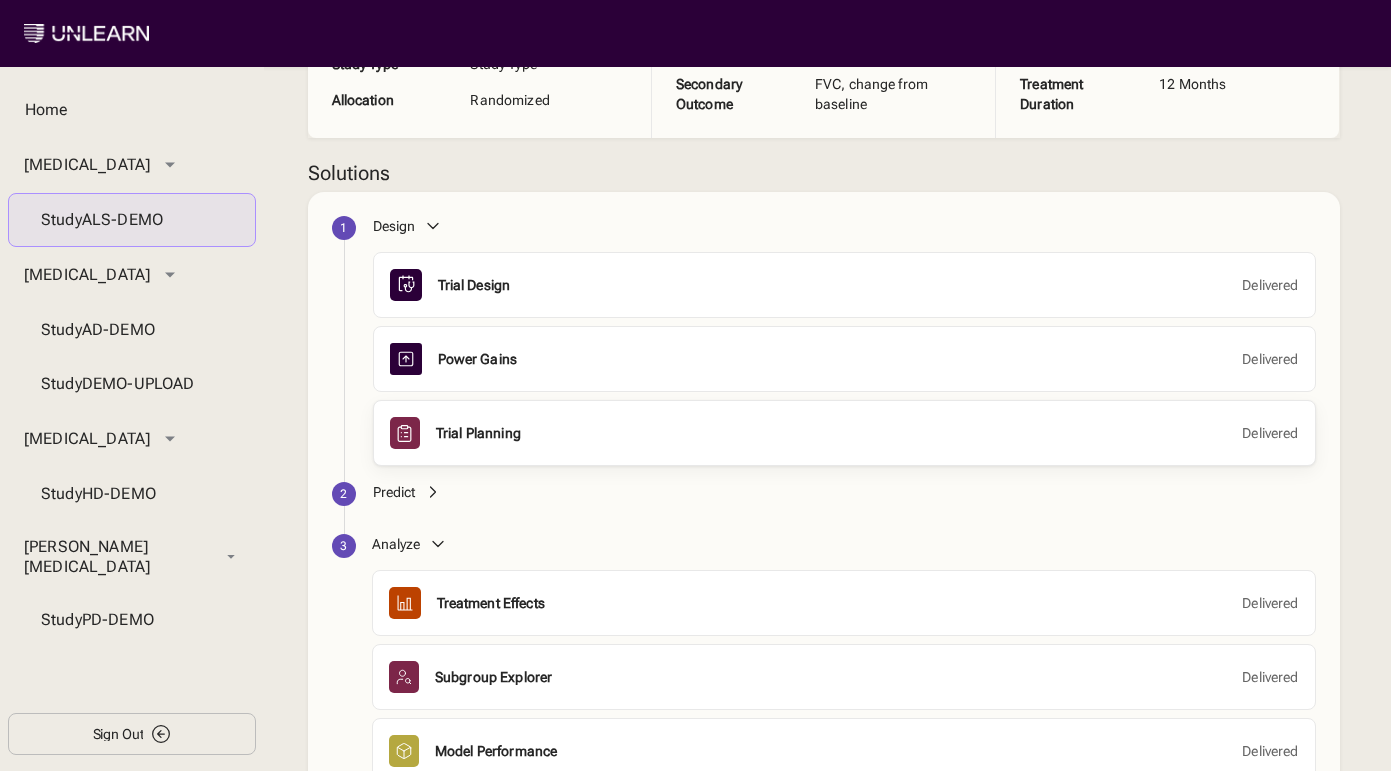 click on "Trial Planning Delivered" at bounding box center (844, 433) 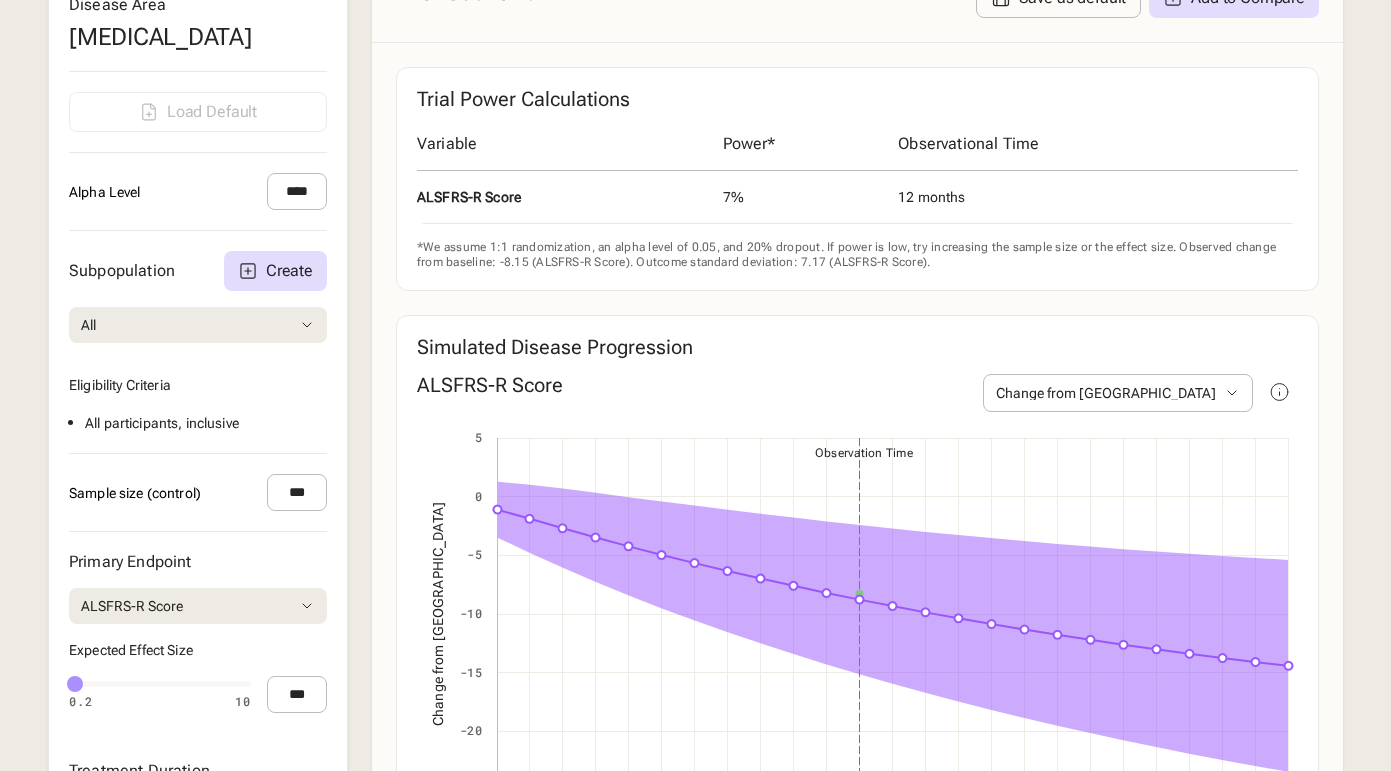 scroll, scrollTop: 652, scrollLeft: 0, axis: vertical 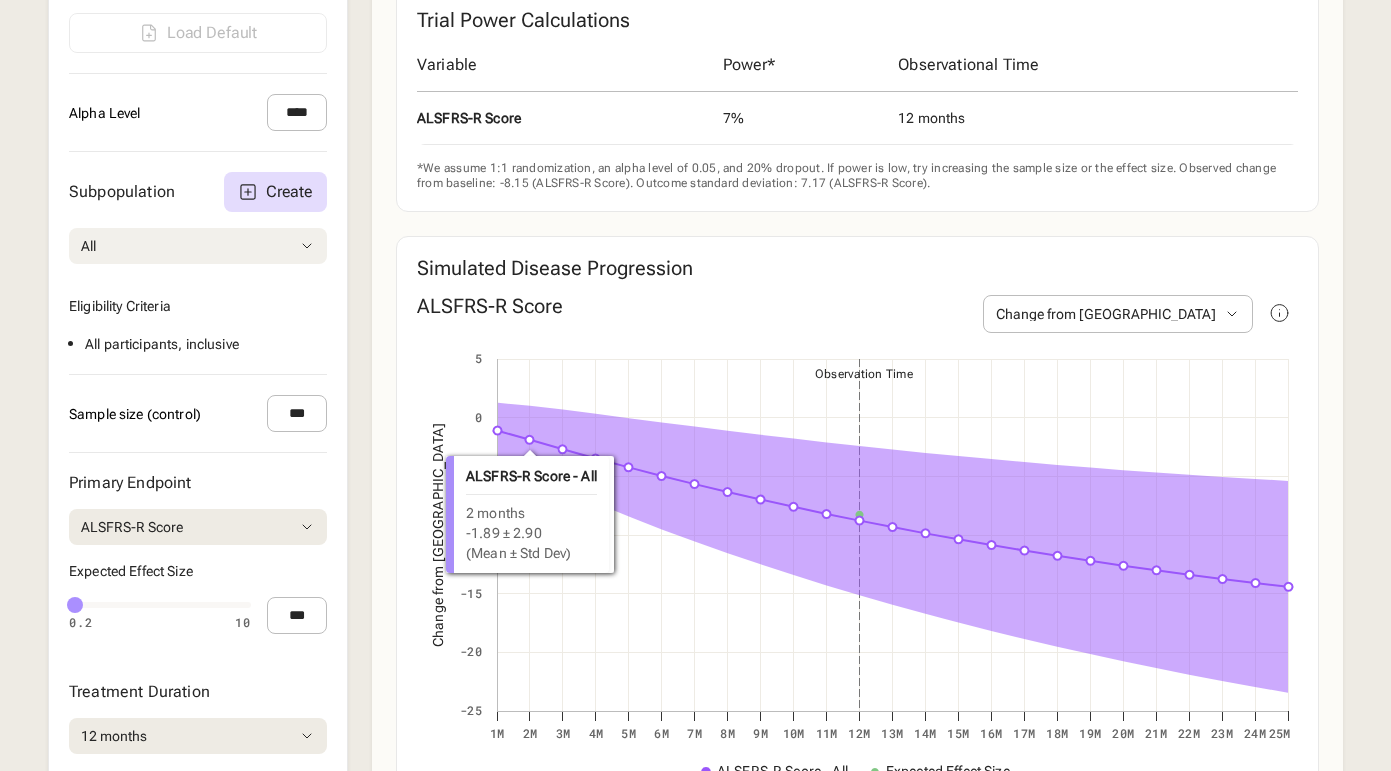 click 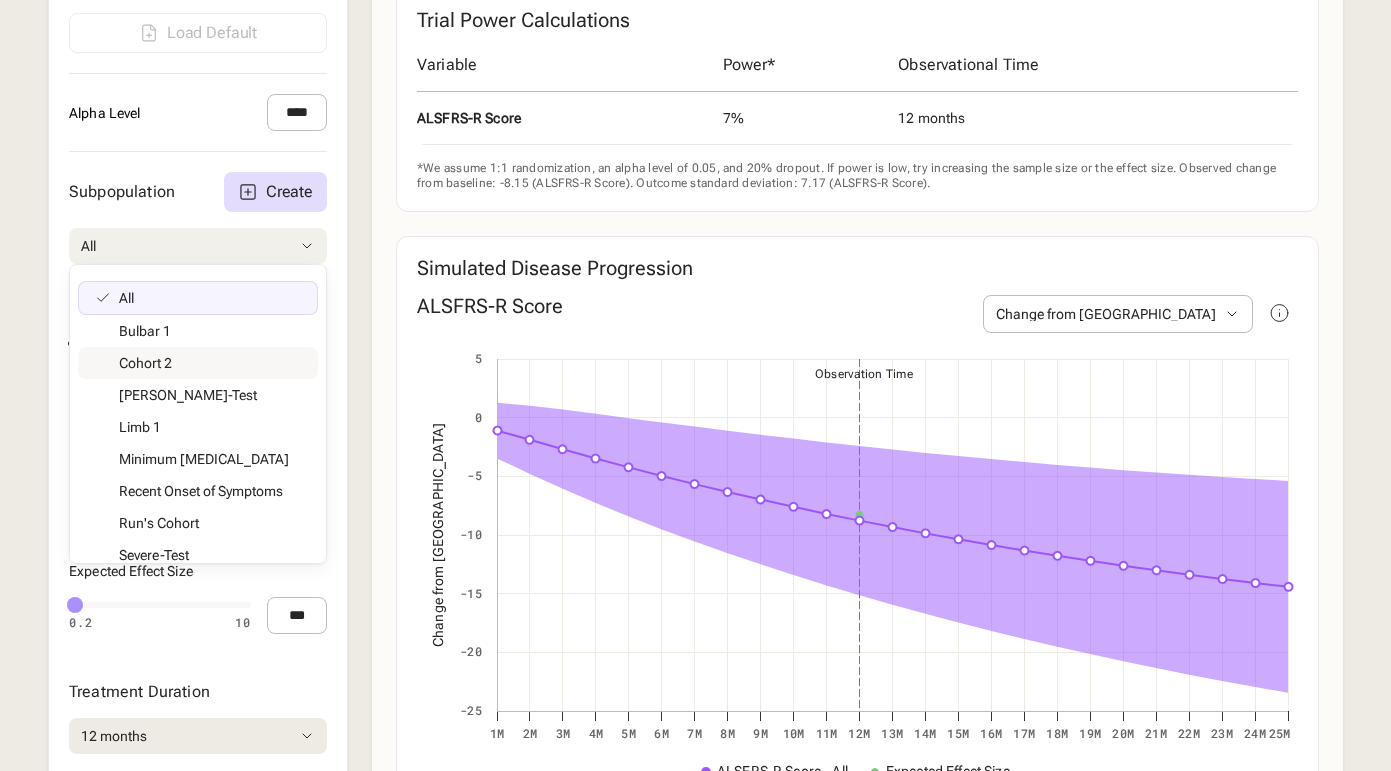 click on "Subpopulation Create All All Bulbar 1 Cohort 2 [PERSON_NAME]-Test Limb 1 Minimum [MEDICAL_DATA] Recent Onset of Symptoms Run's Cohort Severe-Test Simulate cchen Under 40 age age baseline alsfrs-r cohort-1 e1 c1 high_nfl new test onset score test test 2 test cohort test eden Eligibility Criteria All participants , inclusive" at bounding box center [198, 263] 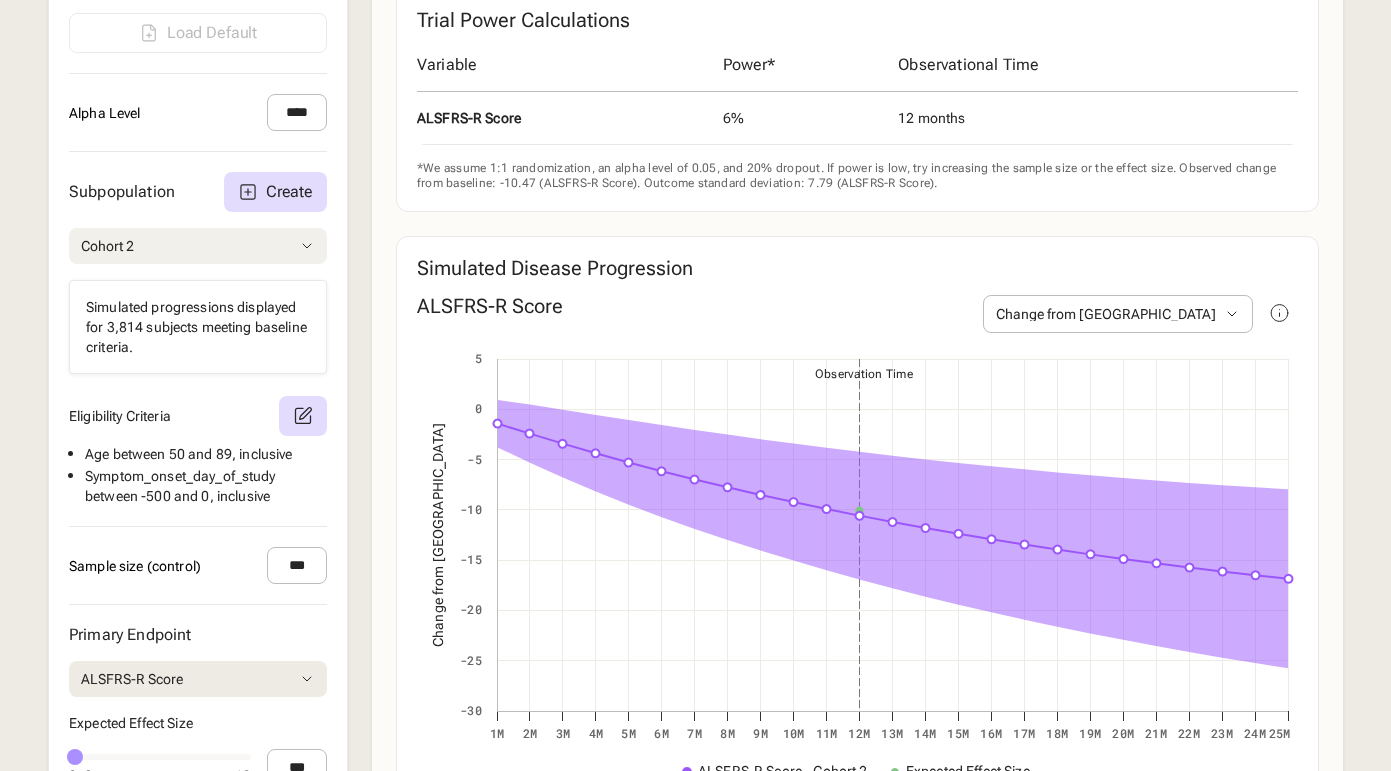 click on "Cohort 2" at bounding box center (198, 246) 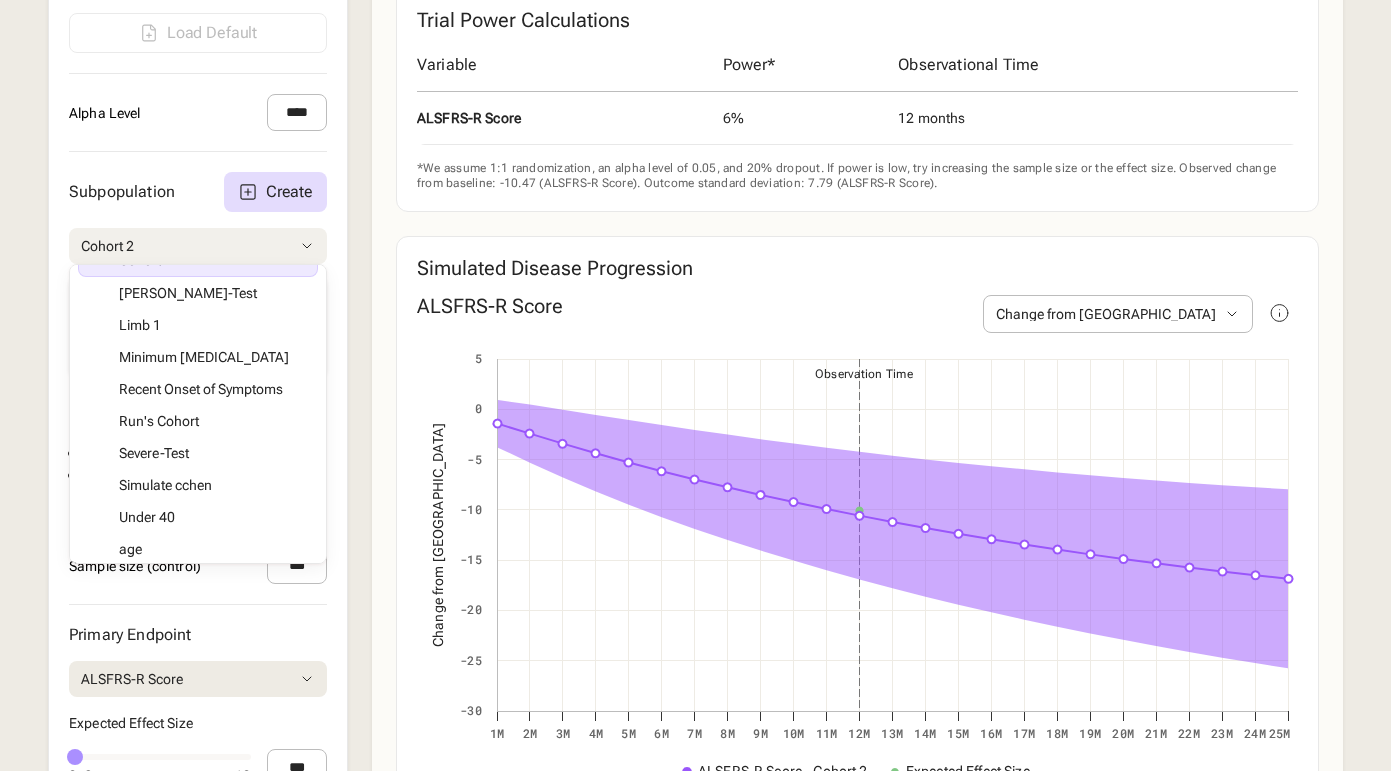 scroll, scrollTop: 138, scrollLeft: 0, axis: vertical 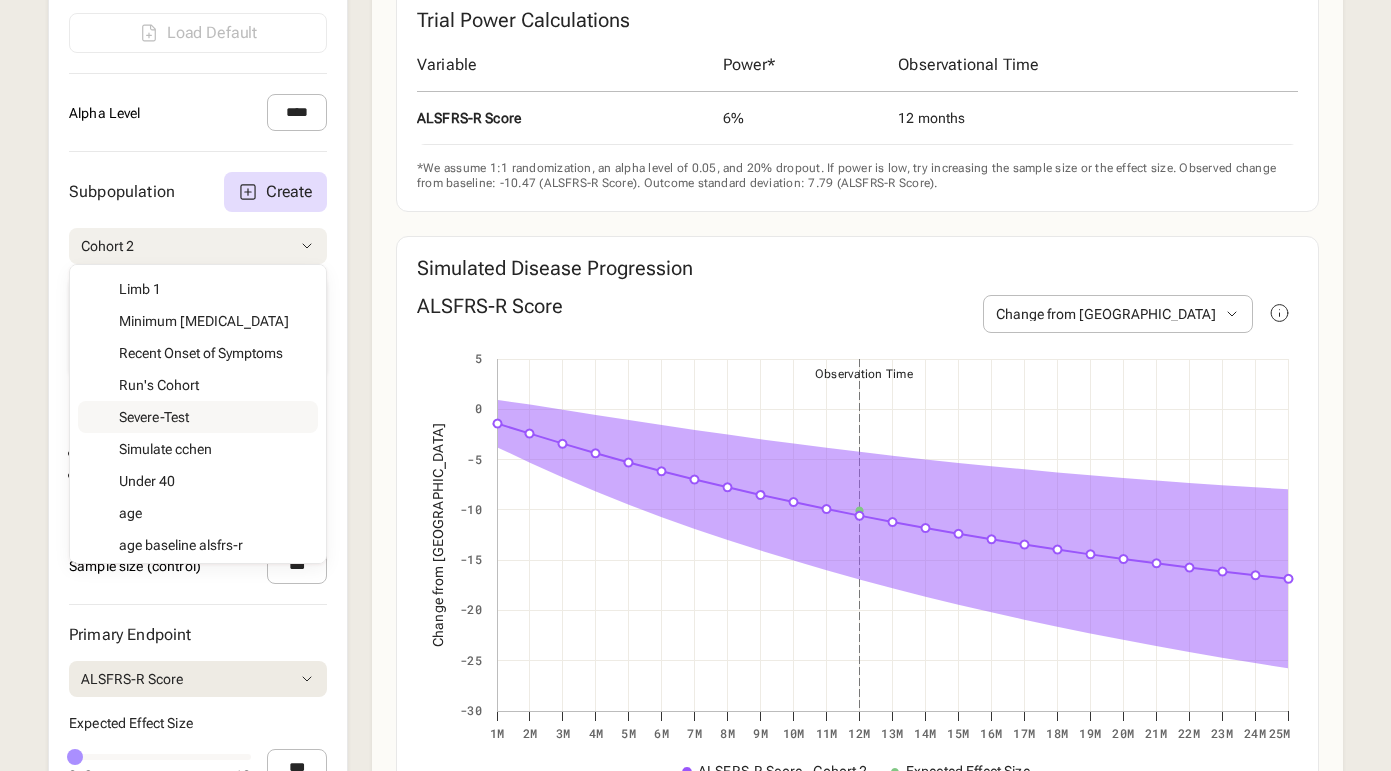 click on "Subpopulation Create Cohort 2 All Bulbar 1 Cohort 2 Daniele-Test Limb 1 Minimum [MEDICAL_DATA] Recent Onset of Symptoms Run's Cohort Severe-Test Simulate cchen Under 40 age age baseline alsfrs-r cohort-1 e1 c1 high_nfl new test onset score test test 2 test cohort test eden Simulated progressions displayed for 3,814 subjects meeting baseline criteria. Eligibility Criteria Age between 50 and 89 , inclusive Symptom_onset_day_of_study between -500 and 0 , inclusive" at bounding box center [198, 339] 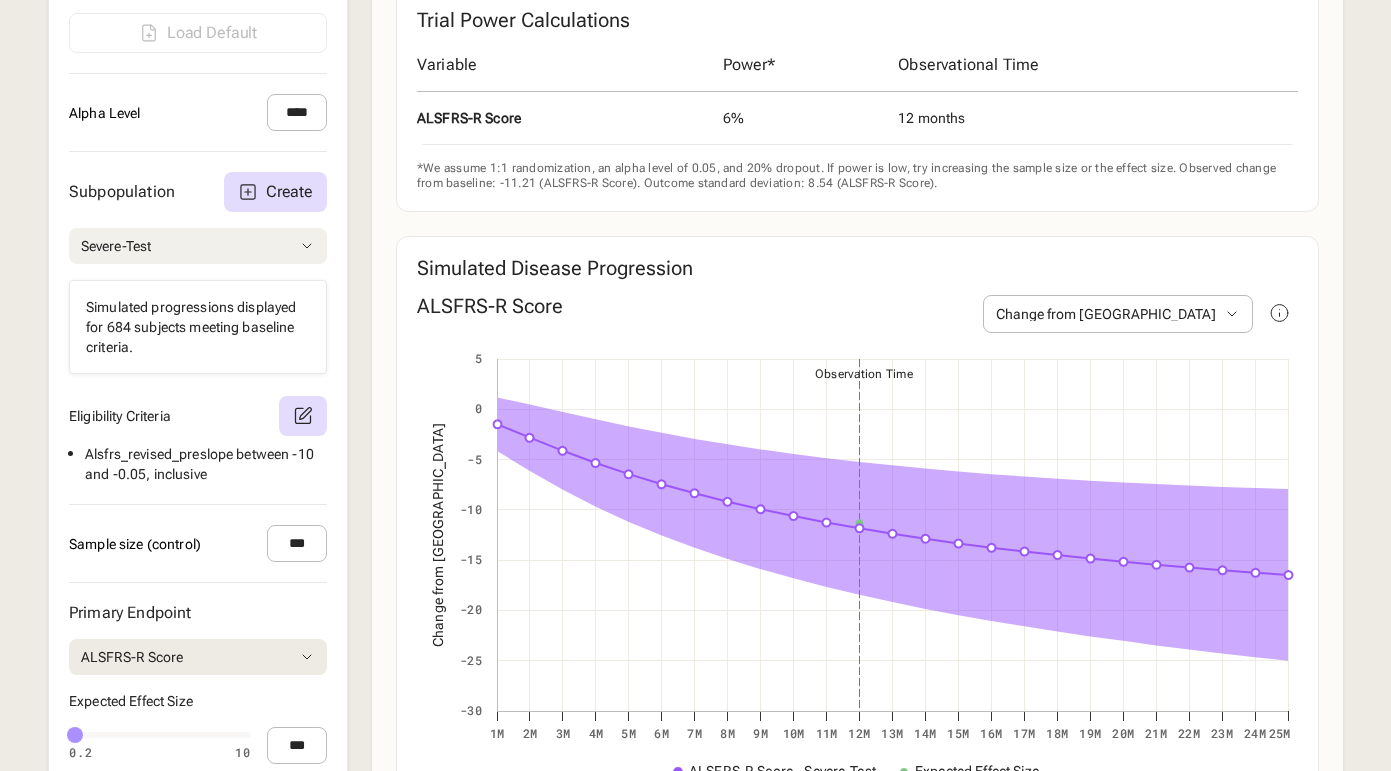 click on "Severe-Test" at bounding box center [198, 246] 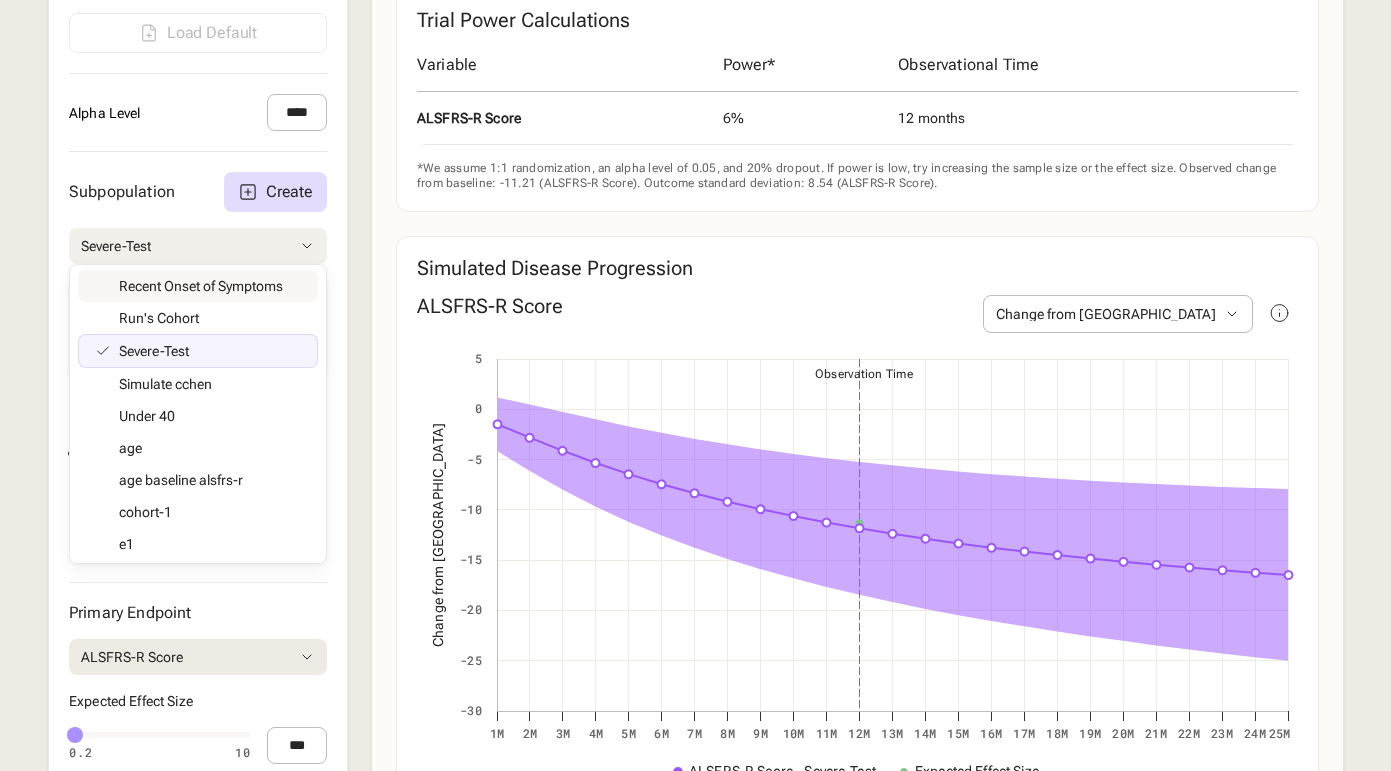 scroll, scrollTop: 208, scrollLeft: 0, axis: vertical 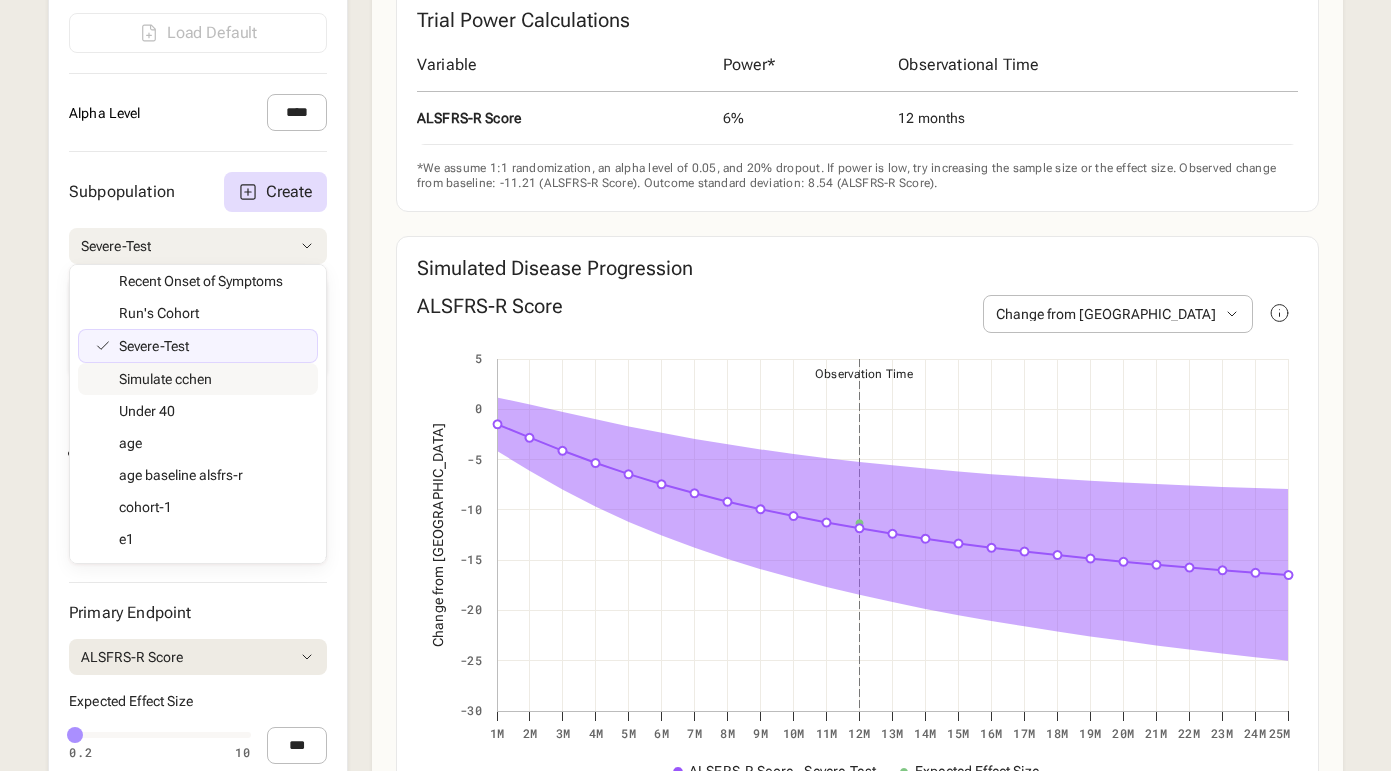 click on "Subpopulation Create Severe-Test All Bulbar 1 Cohort 2 Daniele-Test Limb 1 Minimum [MEDICAL_DATA] Recent Onset of Symptoms Run's Cohort Severe-Test Simulate cchen Under 40 age age baseline alsfrs-r cohort-1 e1 c1 high_nfl new test onset score test test 2 test cohort test eden Simulated progressions displayed for 684 subjects meeting baseline criteria. Eligibility Criteria Alsfrs_revised_preslope between -10 and -0.05 , inclusive" at bounding box center [198, 328] 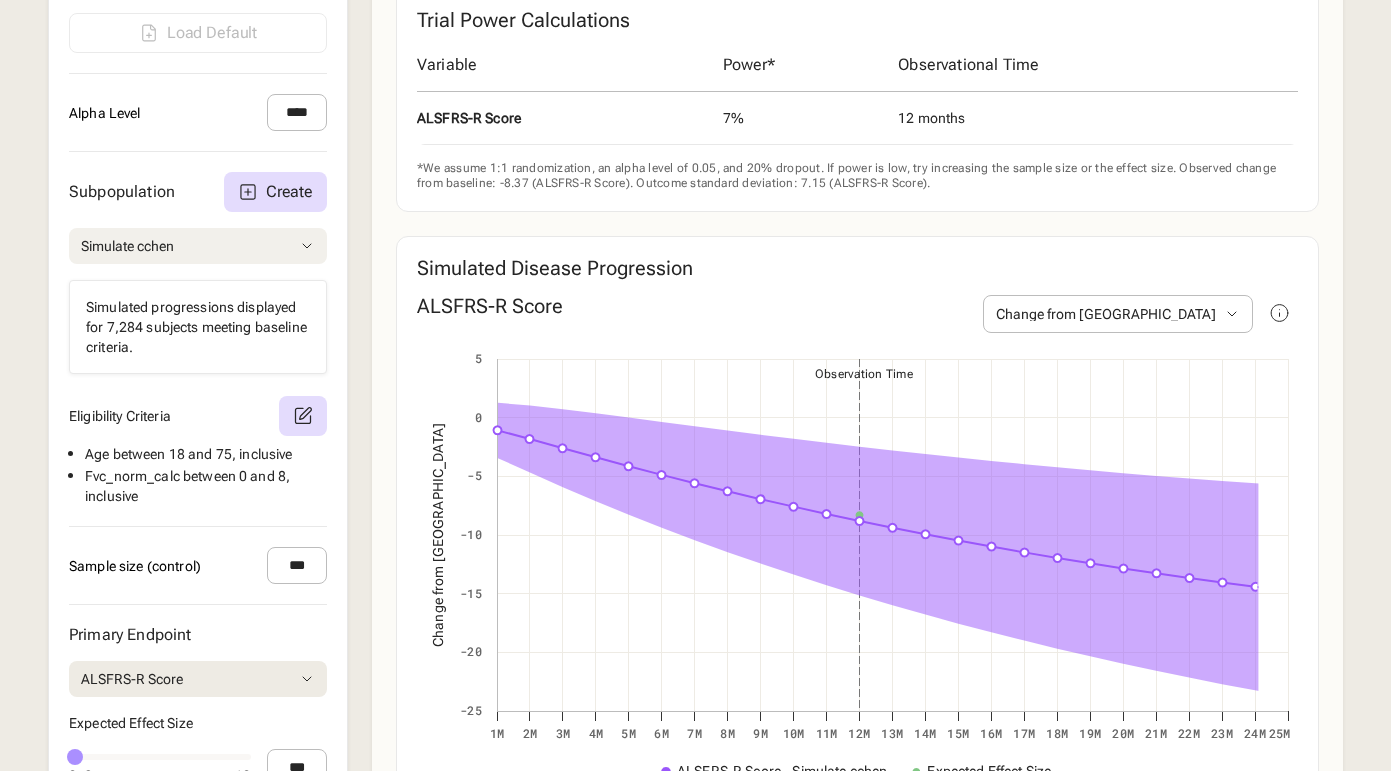 click on "Simulate cchen" at bounding box center [198, 246] 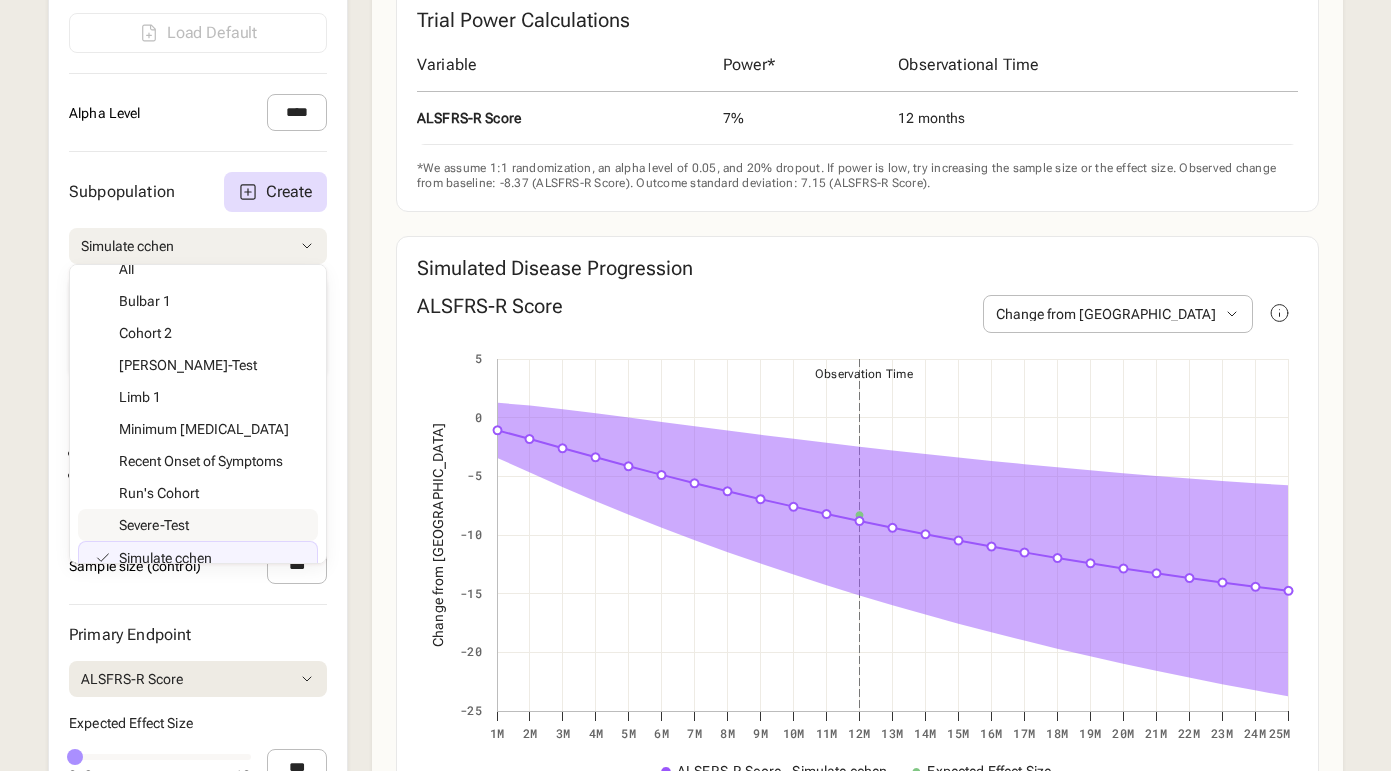 scroll, scrollTop: 0, scrollLeft: 0, axis: both 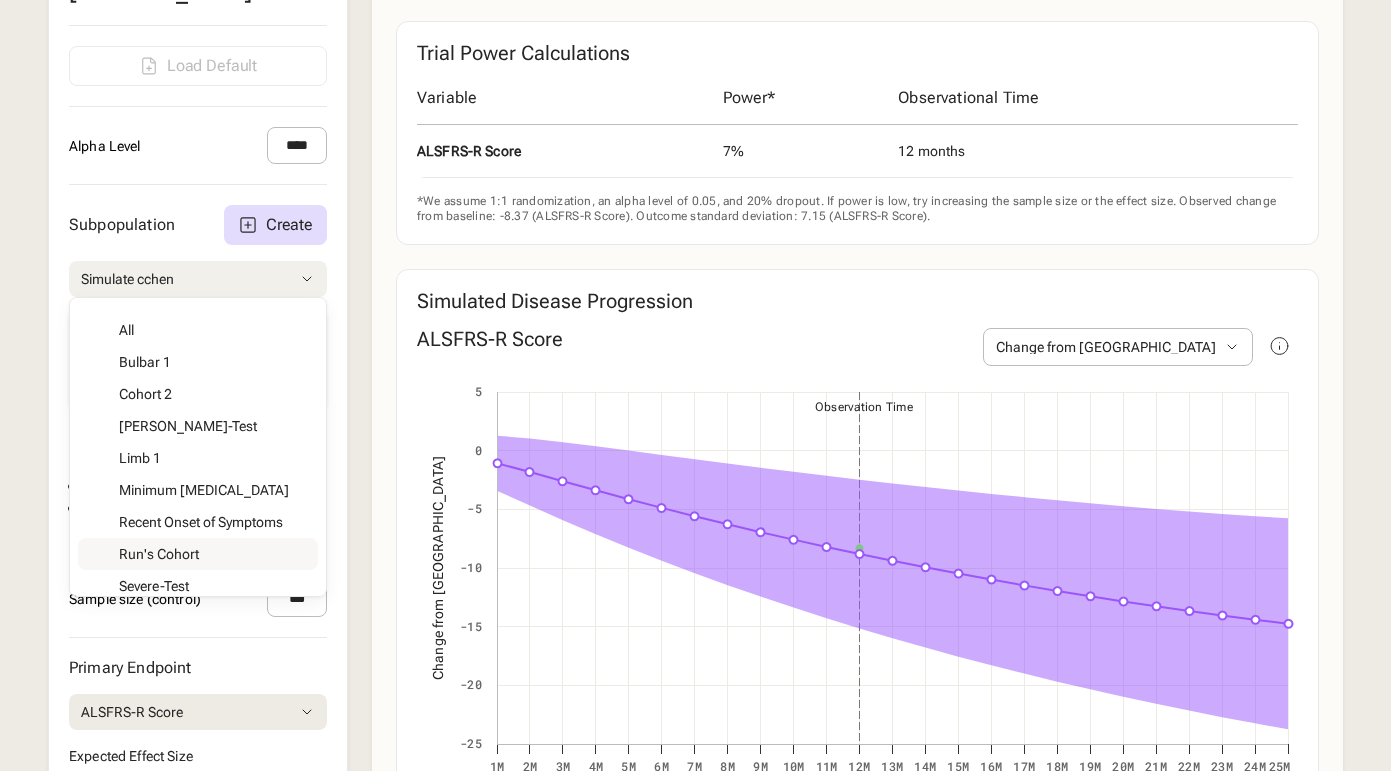 click on "Subpopulation Create Simulate cchen All Bulbar 1 Cohort 2 Daniele-Test Limb 1 Minimum [MEDICAL_DATA] Recent Onset of Symptoms Run's Cohort Severe-Test Simulate cchen Under 40 age age baseline alsfrs-r cohort-1 e1 c1 high_nfl new test onset score test test 2 test cohort test eden Simulated progressions displayed for 7,284 subjects meeting baseline criteria. Eligibility Criteria Age between 18 and 75 , inclusive Fvc_norm_calc between 0 and 8 , inclusive" at bounding box center [198, 372] 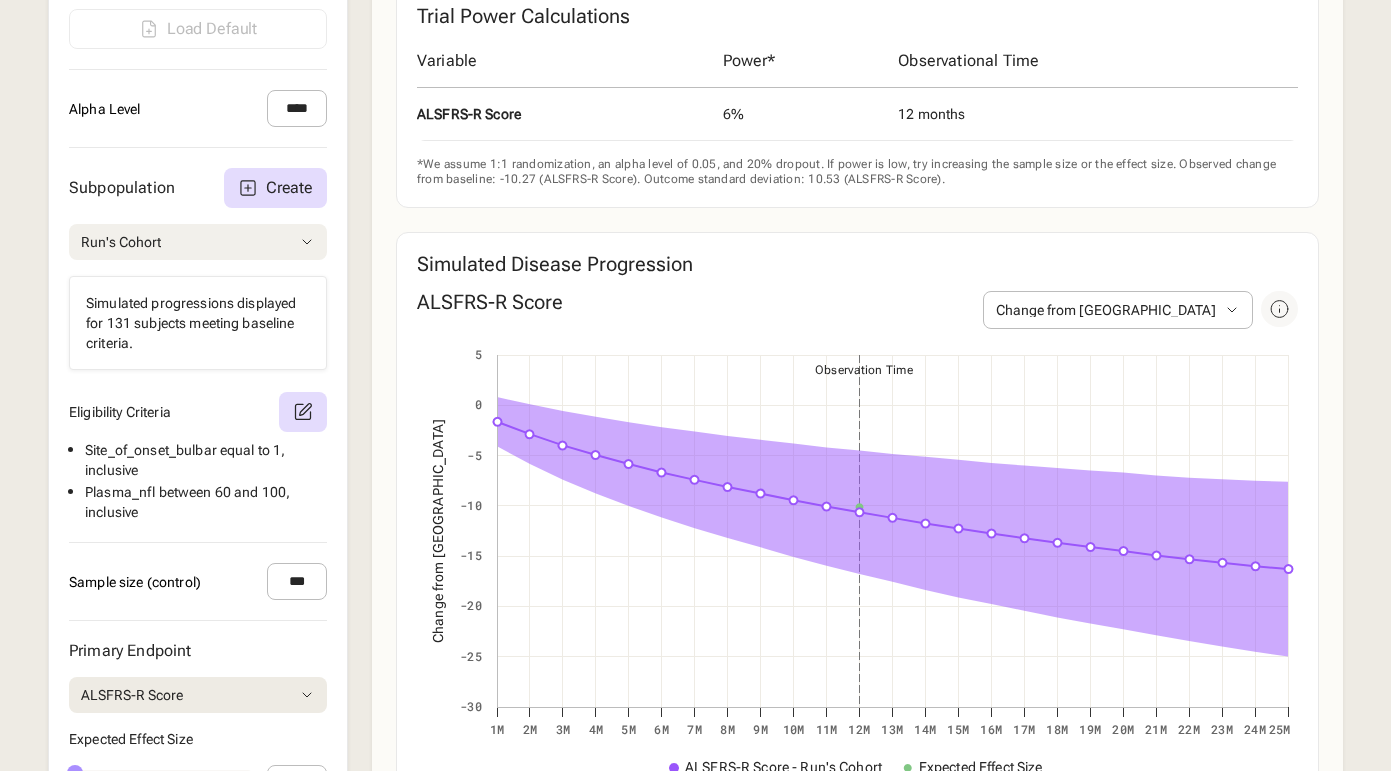 scroll, scrollTop: 731, scrollLeft: 0, axis: vertical 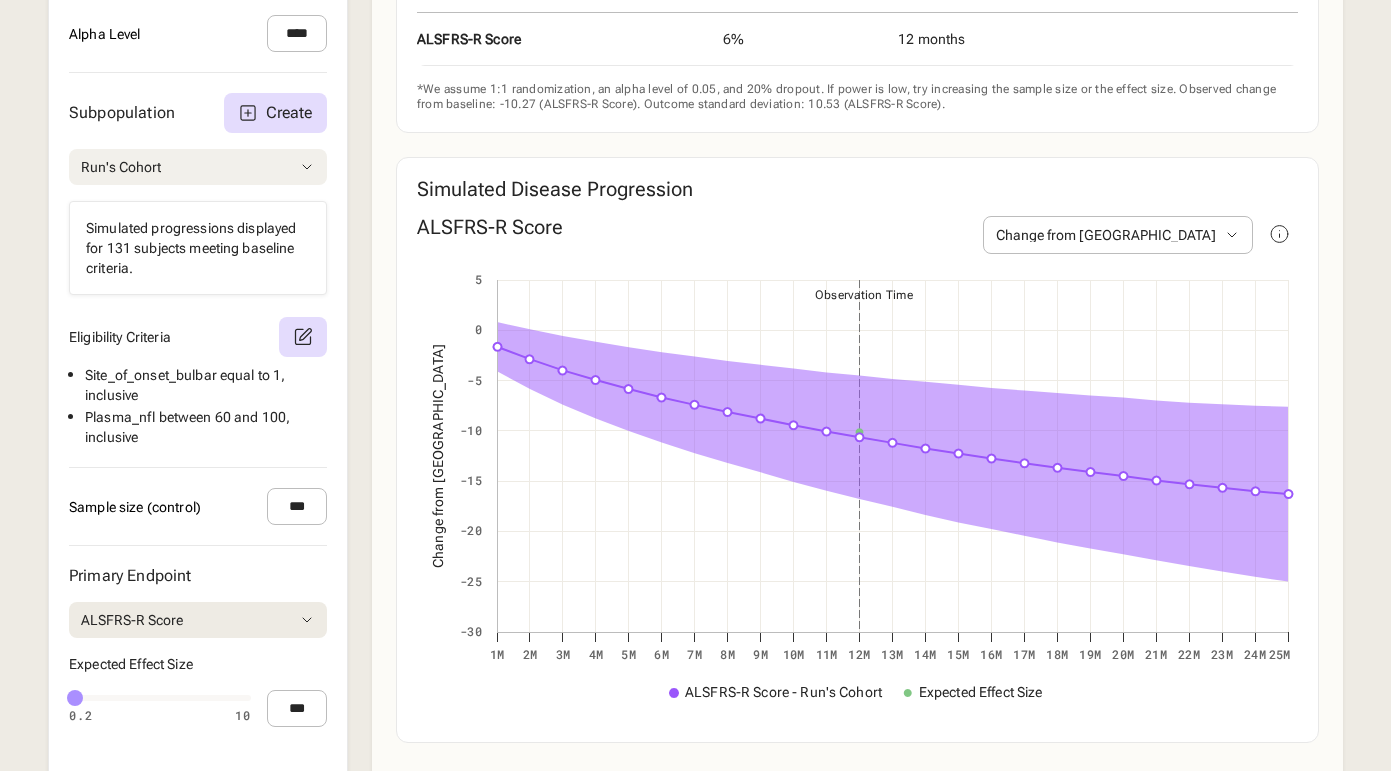 click on "Run's Cohort" at bounding box center (198, 167) 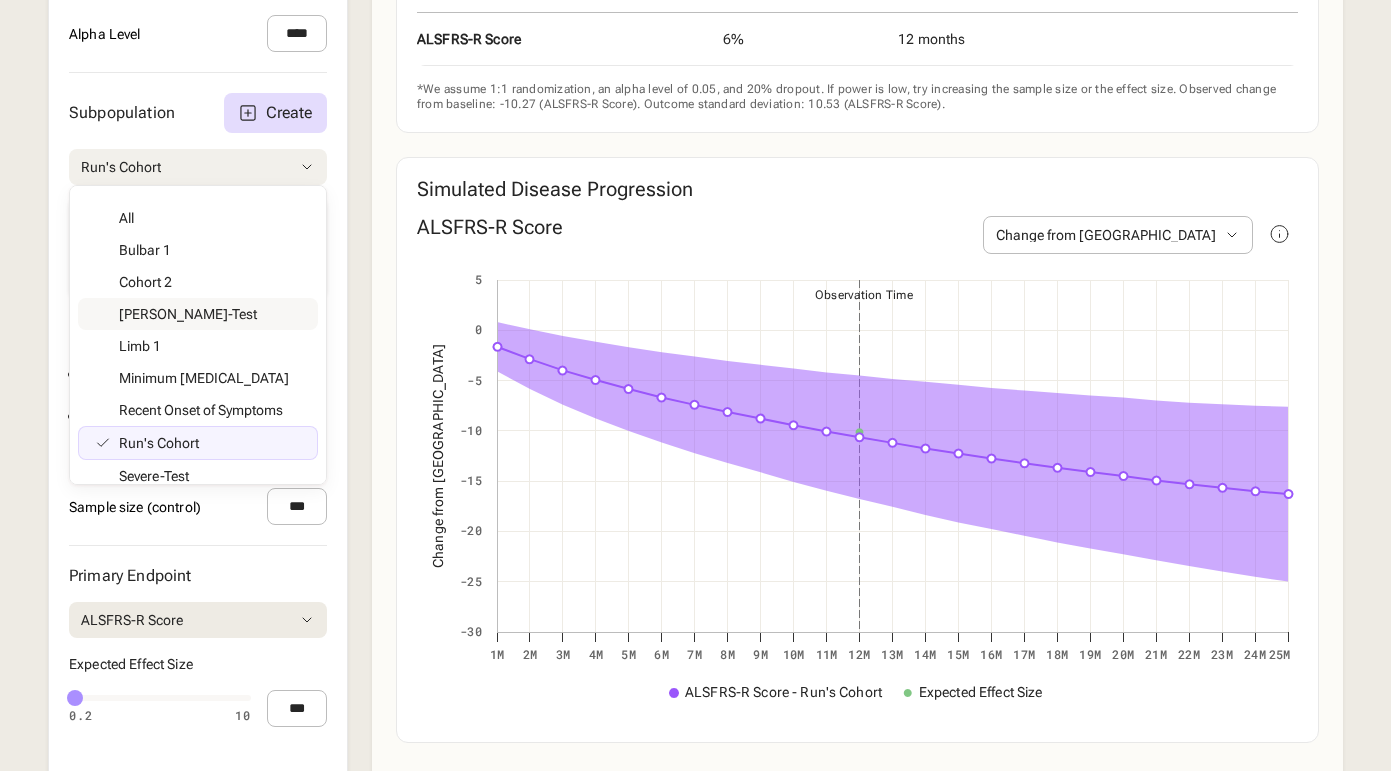 scroll, scrollTop: 8, scrollLeft: 0, axis: vertical 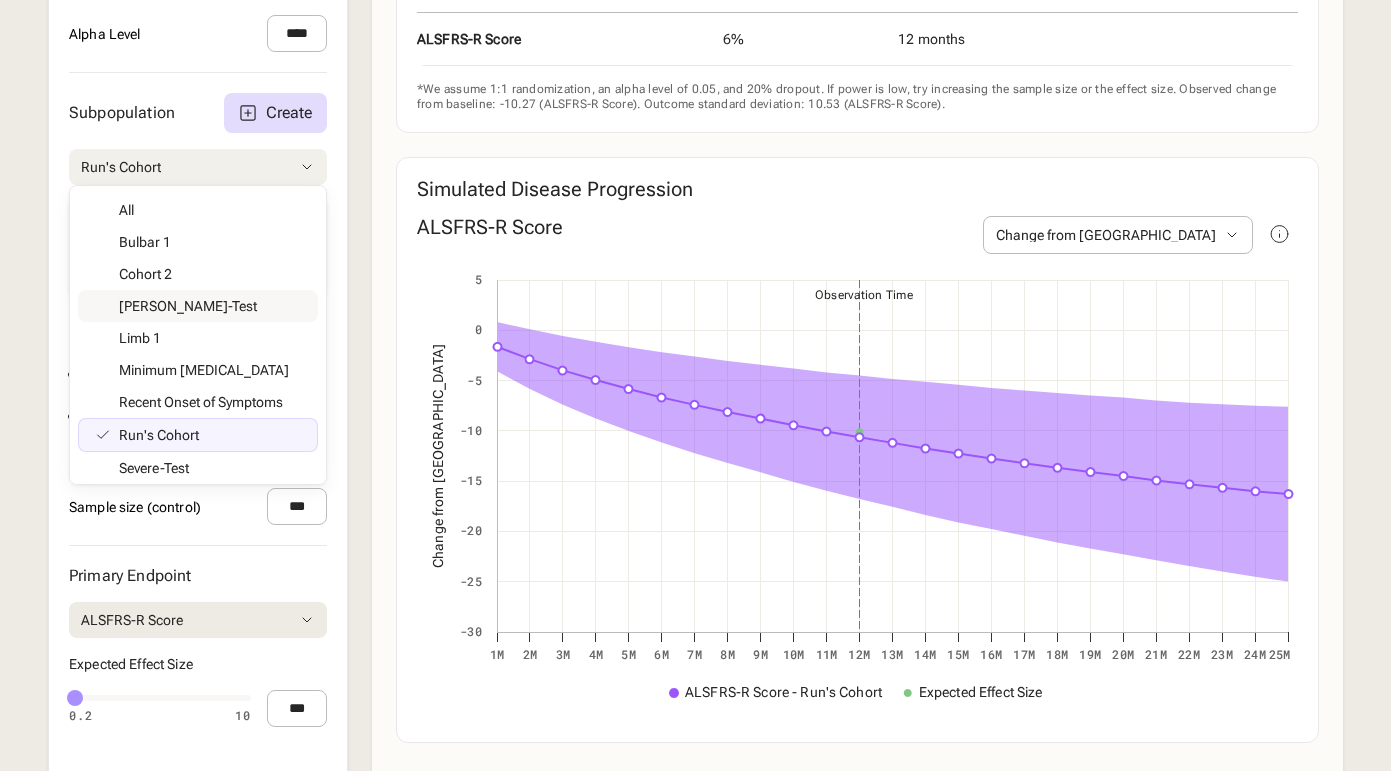 click on "Subpopulation Create Run's Cohort All Bulbar 1 Cohort 2 Daniele-Test Limb 1 Minimum [MEDICAL_DATA] Recent Onset of Symptoms Run's Cohort Severe-Test Simulate cchen Under 40 age age baseline alsfrs-r cohort-1 e1 c1 high_nfl new test onset score test test 2 test cohort test eden Simulated progressions displayed for 131 subjects meeting baseline criteria. Eligibility Criteria Site_of_onset_bulbar equal to 1 , inclusive Plasma_nfl between 60 and 100 , inclusive" at bounding box center (198, 270) 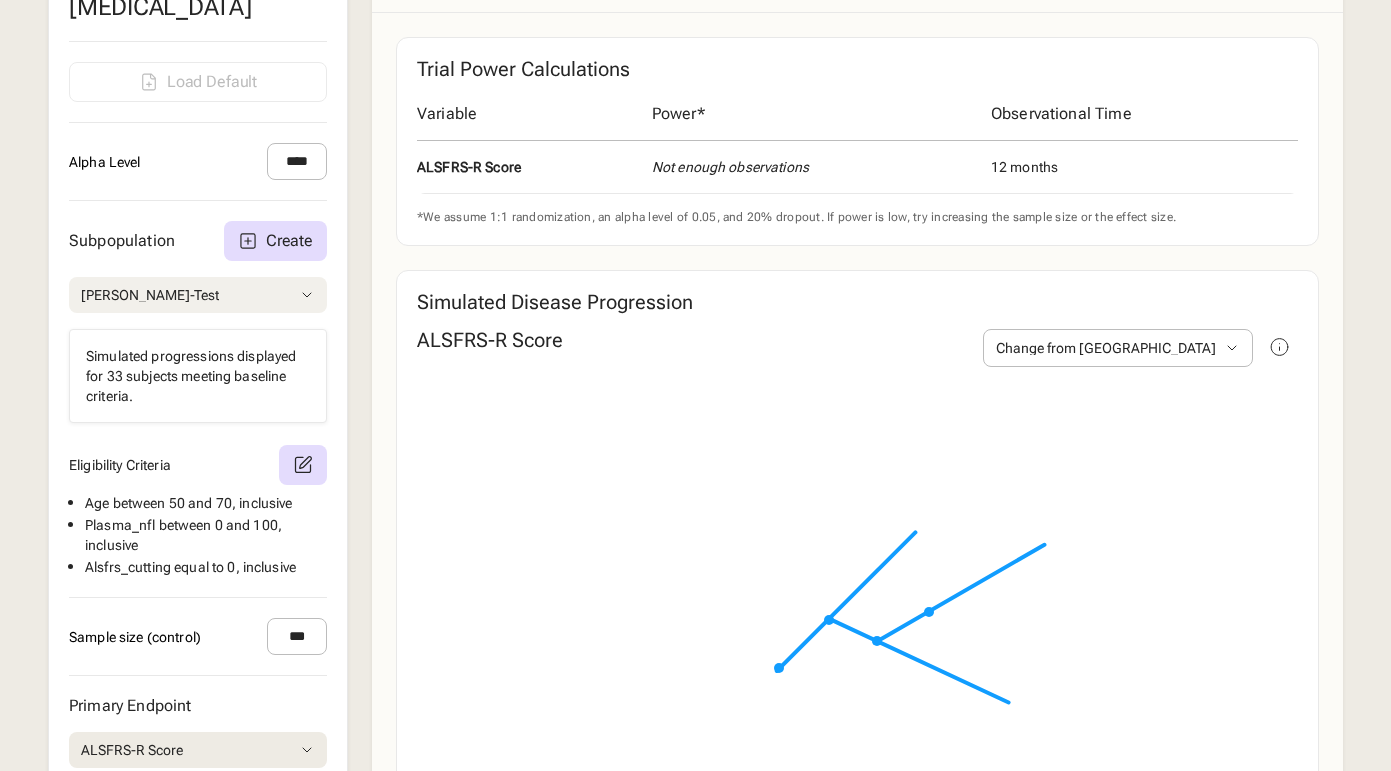 scroll, scrollTop: 557, scrollLeft: 0, axis: vertical 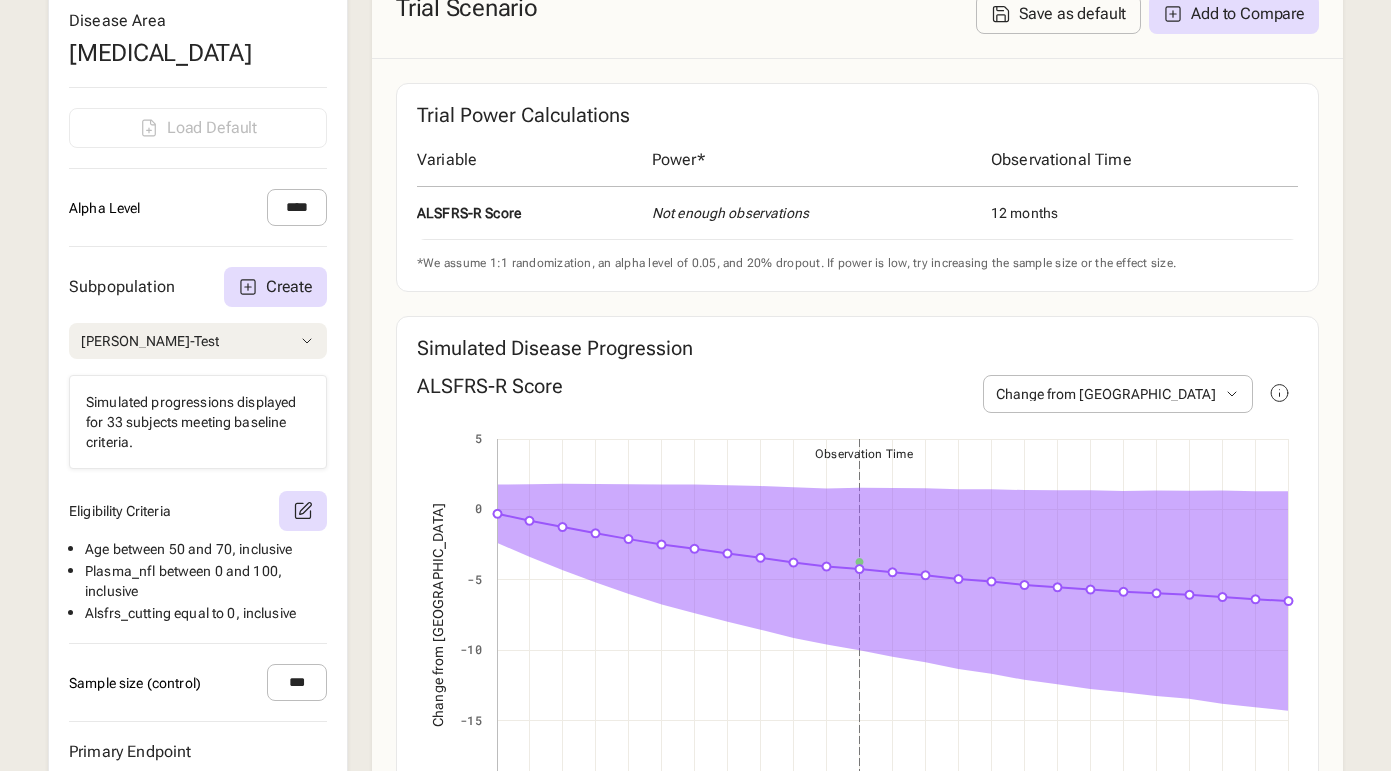 click on "[PERSON_NAME]-Test" at bounding box center (198, 341) 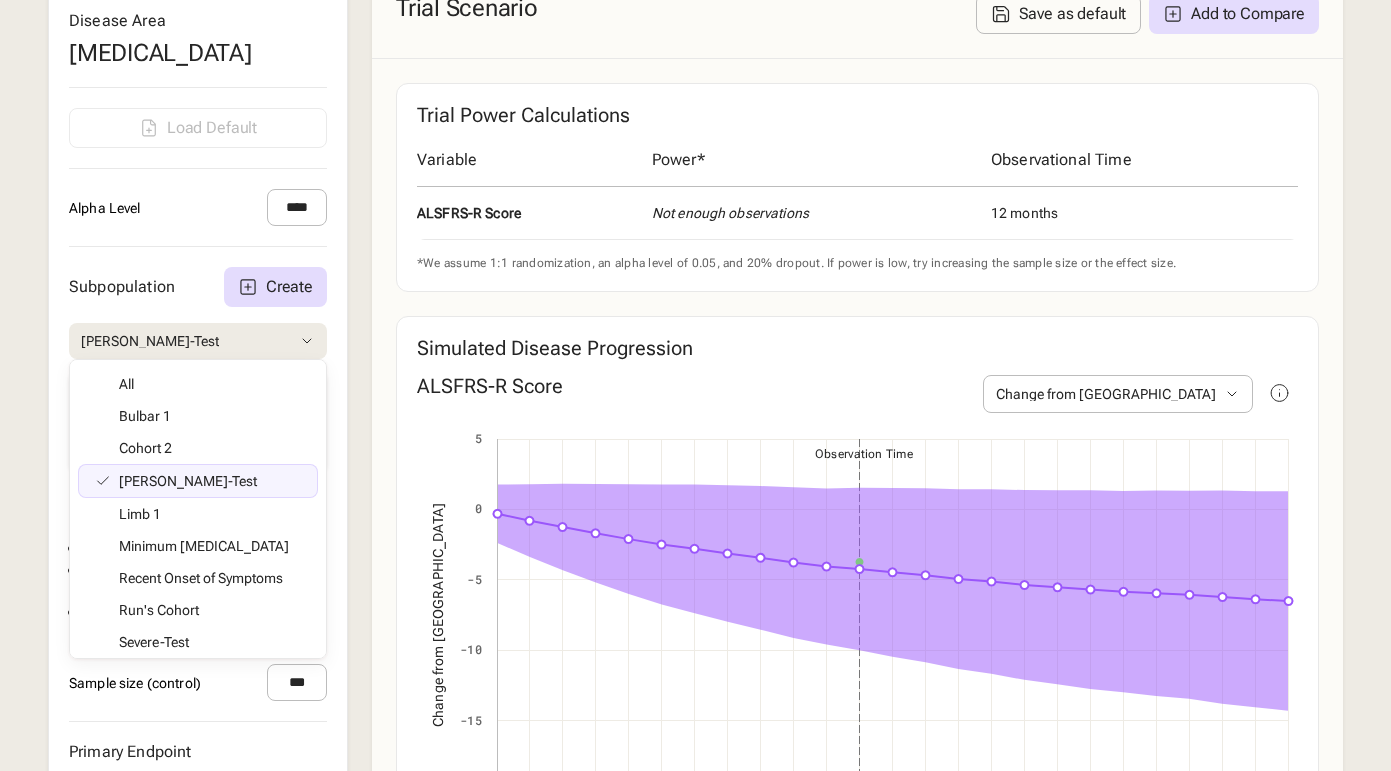click on "Disease Area [MEDICAL_DATA] Load Default Alpha Level **** Subpopulation Create [PERSON_NAME]-Test All Bulbar 1 Cohort 2 [PERSON_NAME]-Test Limb 1 Minimum [MEDICAL_DATA] Recent Onset of Symptoms Run's Cohort Severe-Test Simulate cchen Under 40 age age baseline alsfrs-r cohort-1 e1 c1 high_nfl new test onset score test test 2 test cohort test eden Simulated progressions displayed for 33 subjects meeting baseline criteria. Eligibility Criteria Age between 50 and 70 , inclusive Plasma_nfl between 0 and 100 , inclusive Alsfrs_cutting equal to 0 , inclusive Sample size (control) *** Primary Endpoint ALSFRS-R Score ALSFRS-R Score ALSFRS Climbing ALSFRS Cutting ALSFRS Dyspnea ALSFRS Handwriting ALSFRS Hygiene ALSFRS [MEDICAL_DATA] ALSFRS Orthopnea ALSFRS Salivation ALSFRS Speech ALSFRS Swallowing ALSFRS Turning ALSFRS Walking FVC (liters) SVC (liters) FVC Percent of Normal SVC Percent of Normal VC Percent of Normal Plasma Neurofilament Light (NfL) Log Plasma Neurofilament Light (NfL) 0.2 10 0.5 0.2 10" at bounding box center (198, 582) 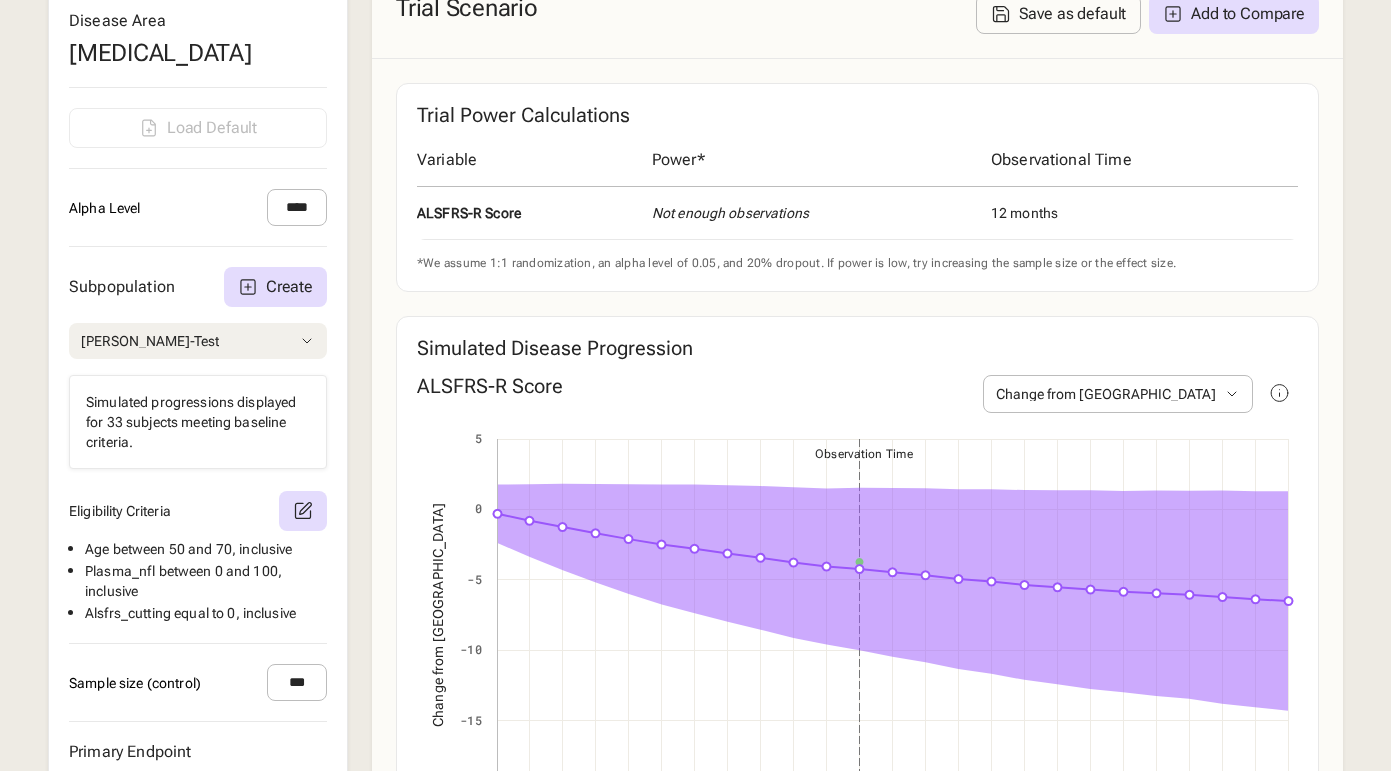 click on "[PERSON_NAME]-Test" at bounding box center [198, 341] 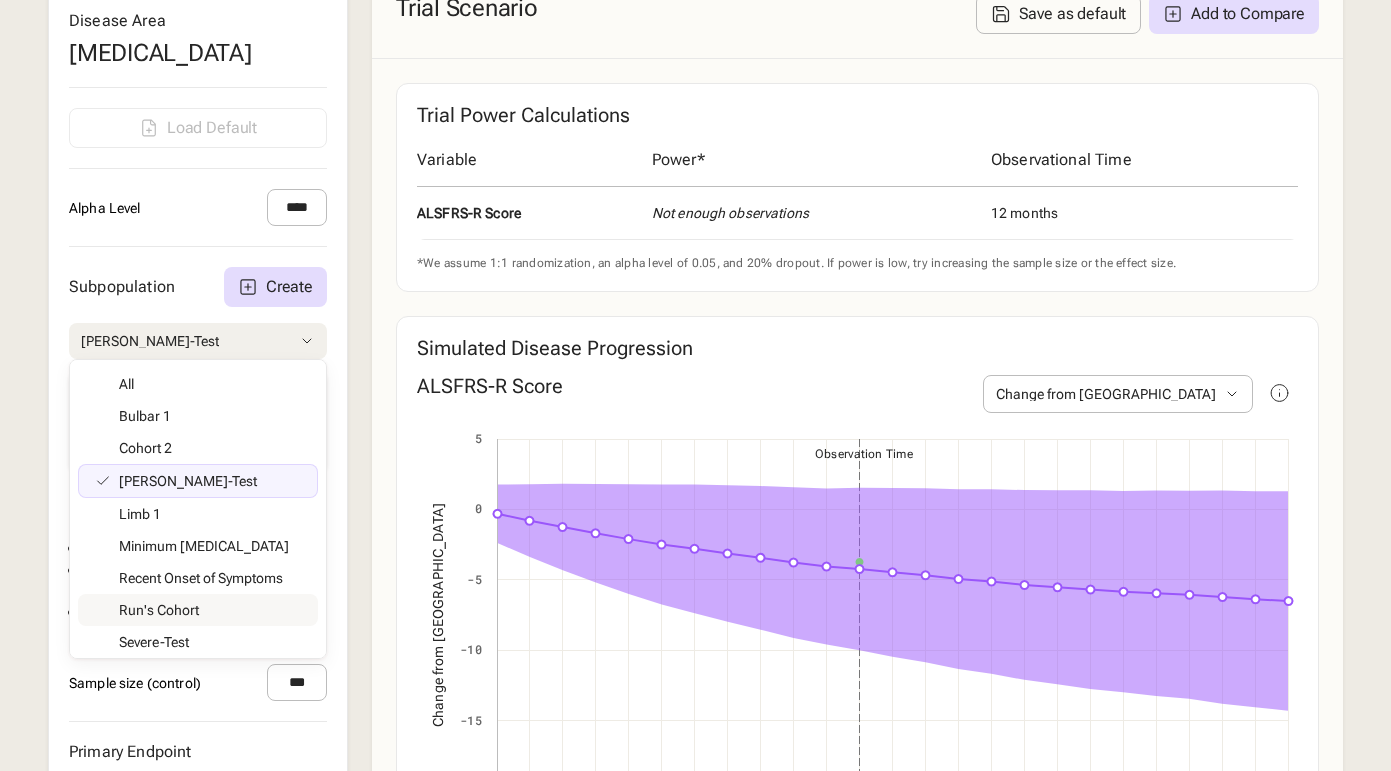 click on "Subpopulation Create [PERSON_NAME]-Test All Bulbar 1 Cohort 2 [PERSON_NAME]-Test Limb 1 Minimum [MEDICAL_DATA] Recent Onset of Symptoms Run's Cohort Severe-Test Simulate cchen Under 40 age age baseline alsfrs-r cohort-1 e1 c1 high_nfl new test onset score test test 2 test cohort test eden Simulated progressions displayed for 33 subjects meeting baseline criteria. Eligibility Criteria Age between 50 and 70 , inclusive Plasma_nfl between 0 and 100 , inclusive Alsfrs_cutting equal to 0 , inclusive" at bounding box center [198, 445] 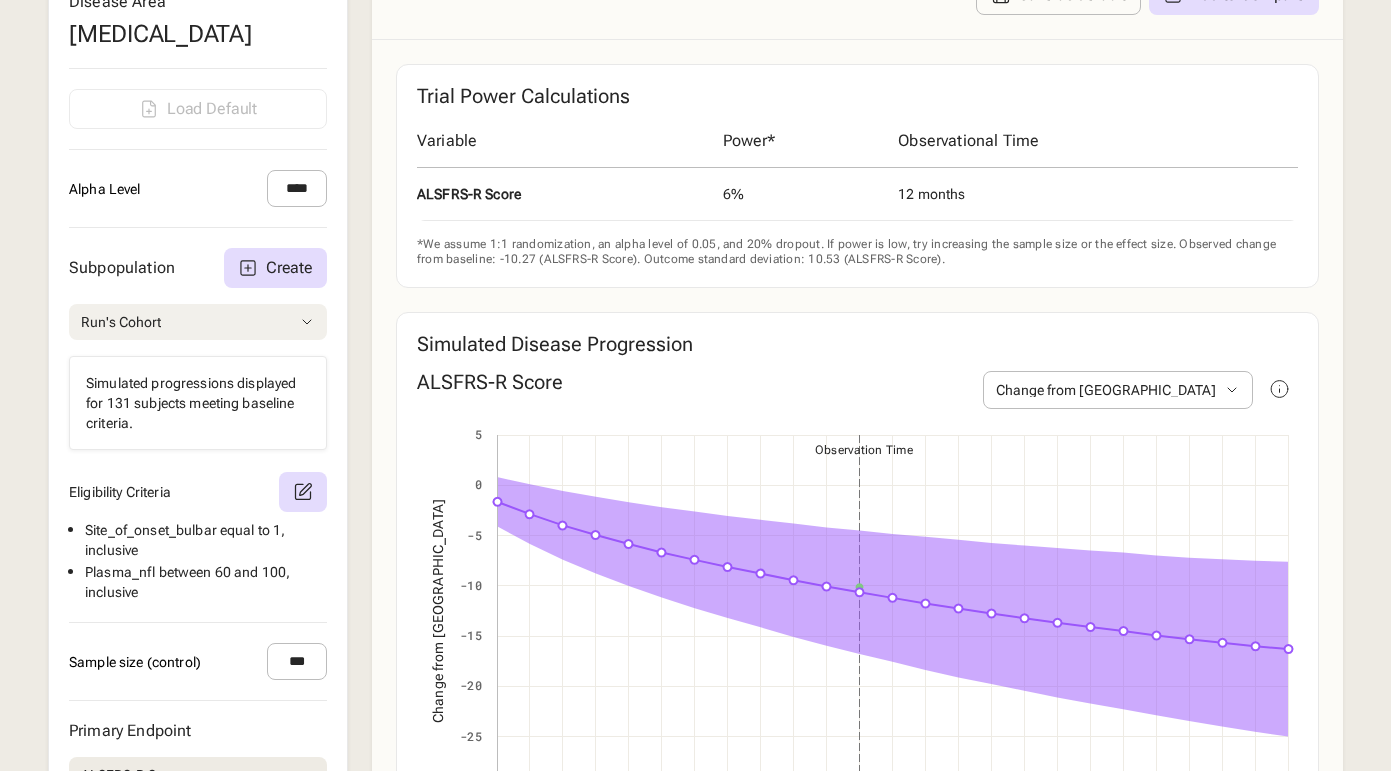 scroll, scrollTop: 582, scrollLeft: 0, axis: vertical 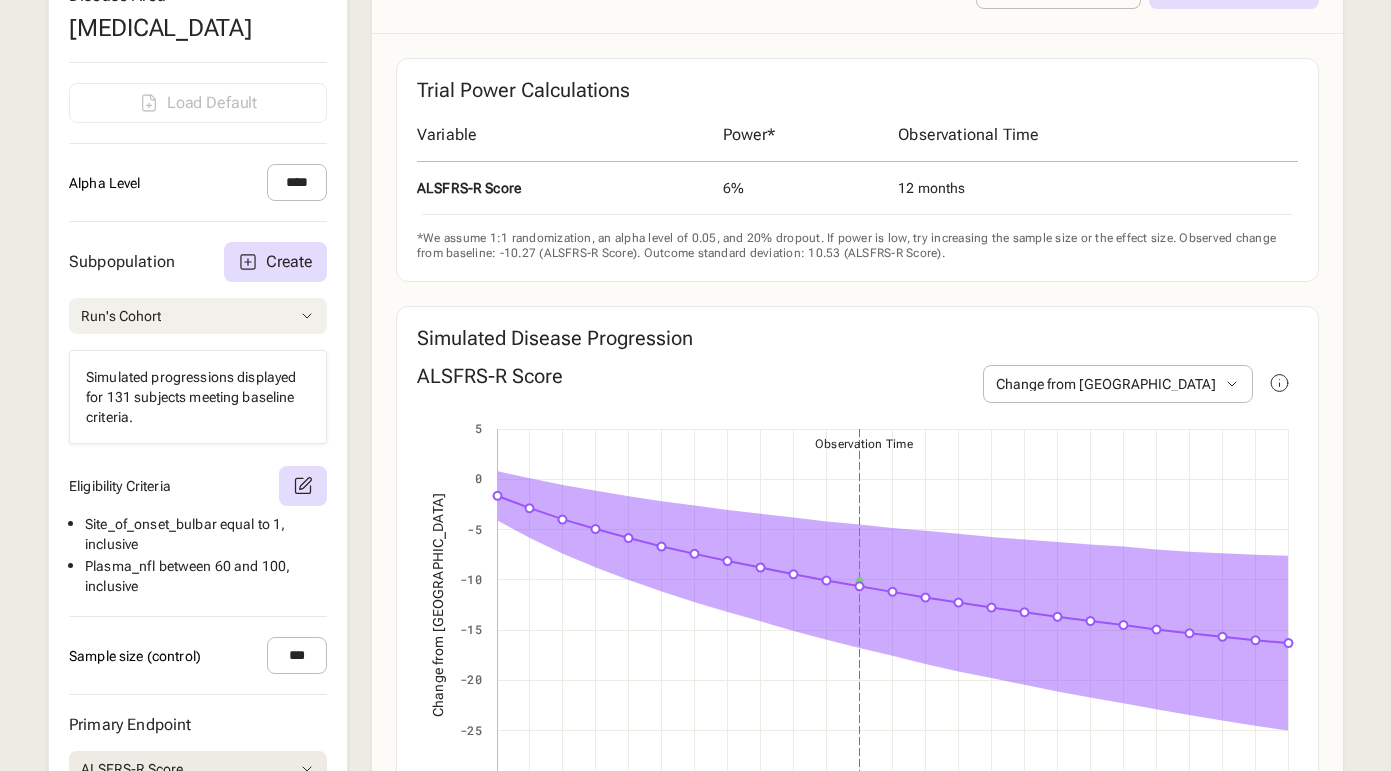 click on "Run's Cohort" at bounding box center (198, 316) 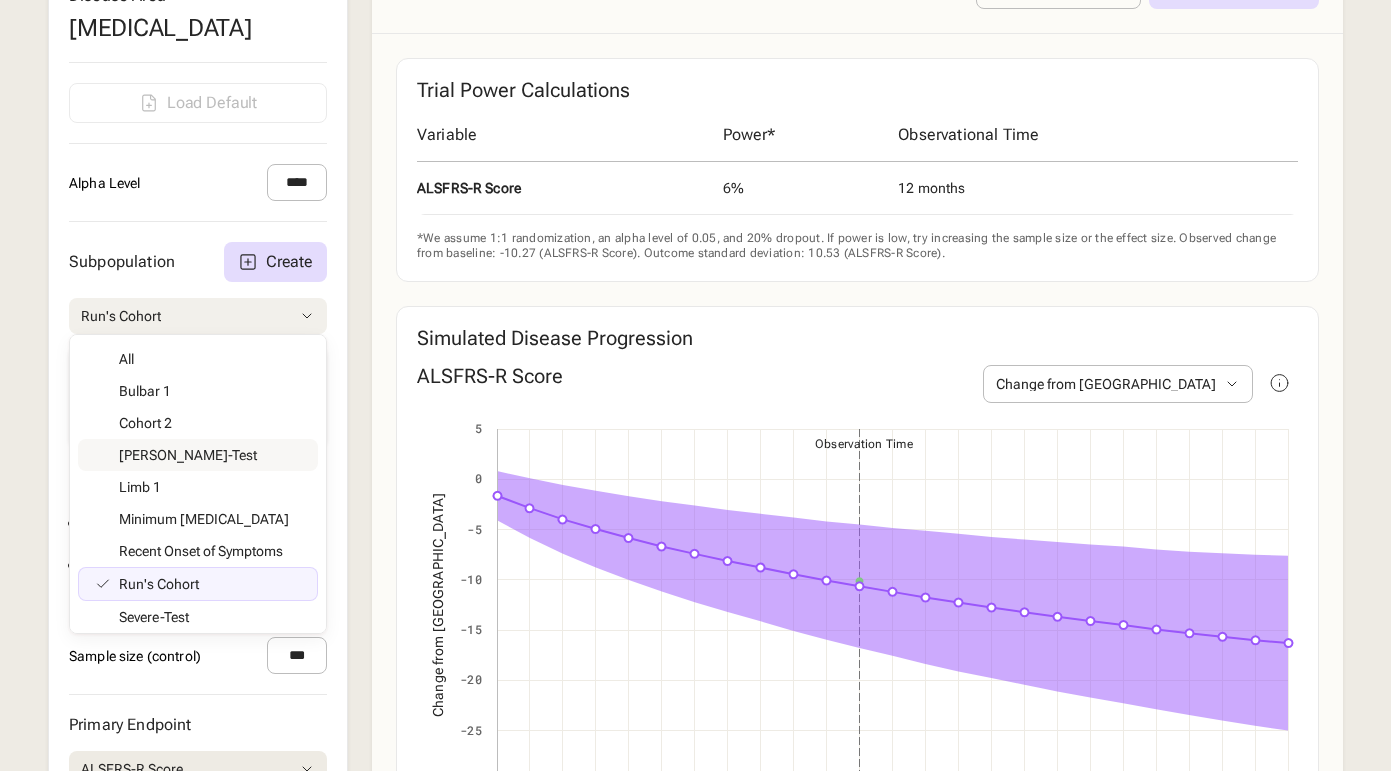 click on "Subpopulation Create Run's Cohort All Bulbar 1 Cohort 2 Daniele-Test Limb 1 Minimum [MEDICAL_DATA] Recent Onset of Symptoms Run's Cohort Severe-Test Simulate cchen Under 40 age age baseline alsfrs-r cohort-1 e1 c1 high_nfl new test onset score test test 2 test cohort test eden Simulated progressions displayed for 131 subjects meeting baseline criteria. Eligibility Criteria Site_of_onset_bulbar equal to 1 , inclusive Plasma_nfl between 60 and 100 , inclusive" at bounding box center (198, 419) 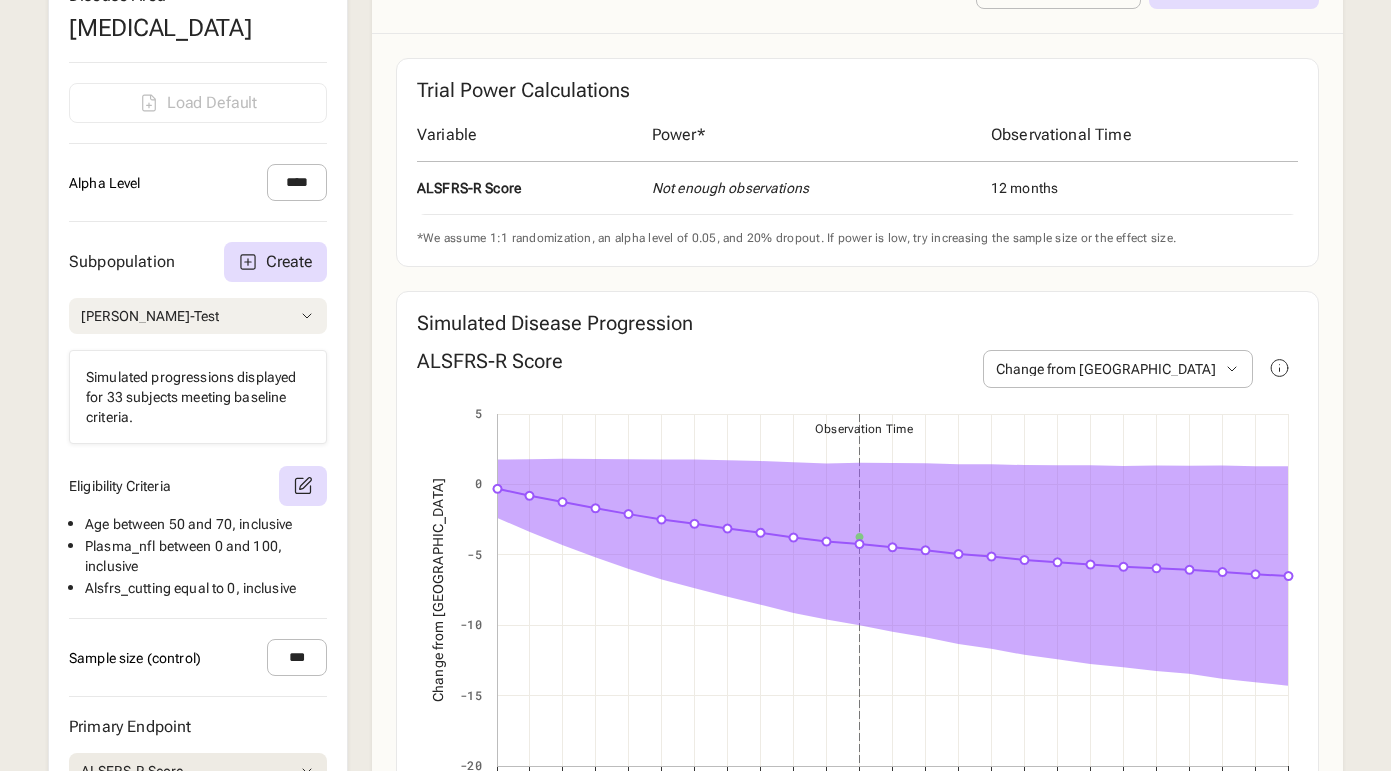 click on "[PERSON_NAME]-Test" at bounding box center (198, 316) 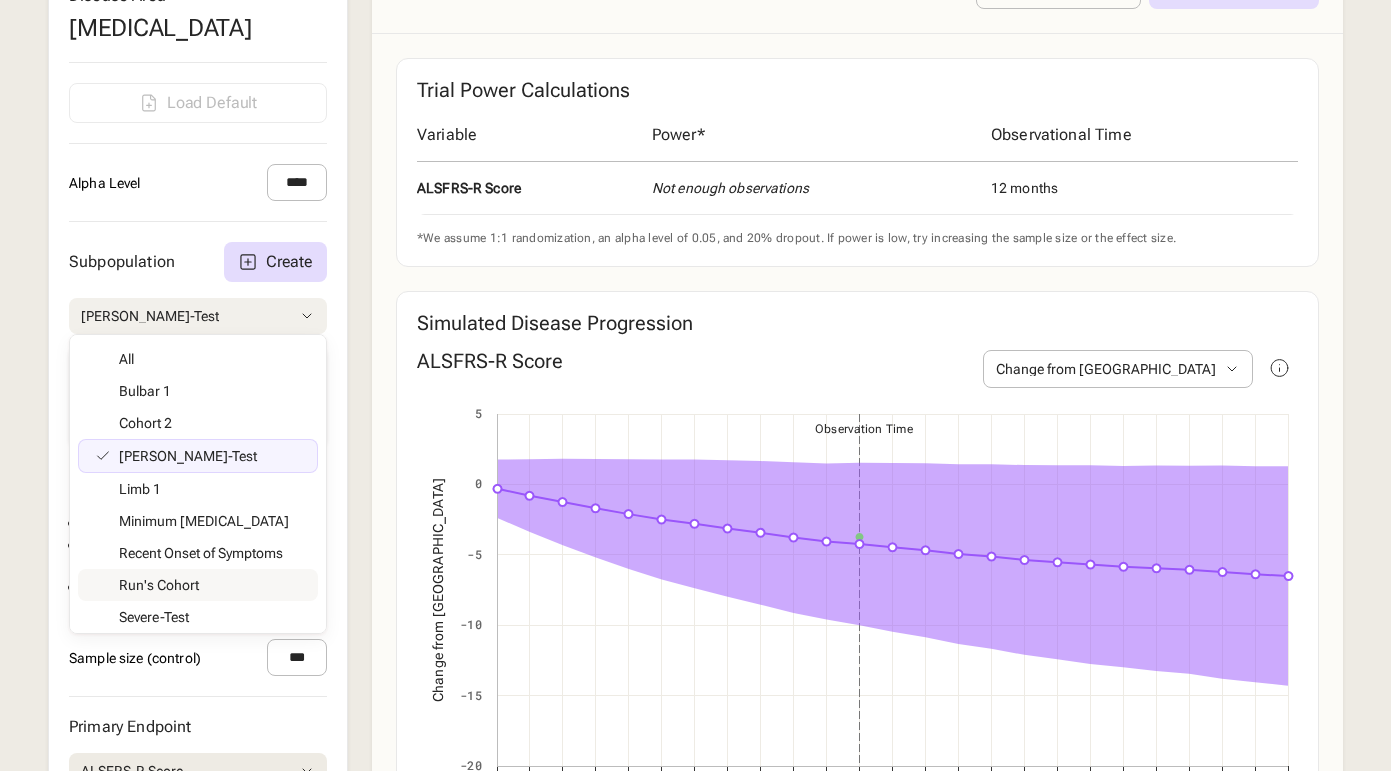 click on "Subpopulation Create [PERSON_NAME]-Test All Bulbar 1 Cohort 2 [PERSON_NAME]-Test Limb 1 Minimum [MEDICAL_DATA] Recent Onset of Symptoms Run's Cohort Severe-Test Simulate cchen Under 40 age age baseline alsfrs-r cohort-1 e1 c1 high_nfl new test onset score test test 2 test cohort test eden Simulated progressions displayed for 33 subjects meeting baseline criteria. Eligibility Criteria Age between 50 and 70 , inclusive Plasma_nfl between 0 and 100 , inclusive Alsfrs_cutting equal to 0 , inclusive" at bounding box center [198, 420] 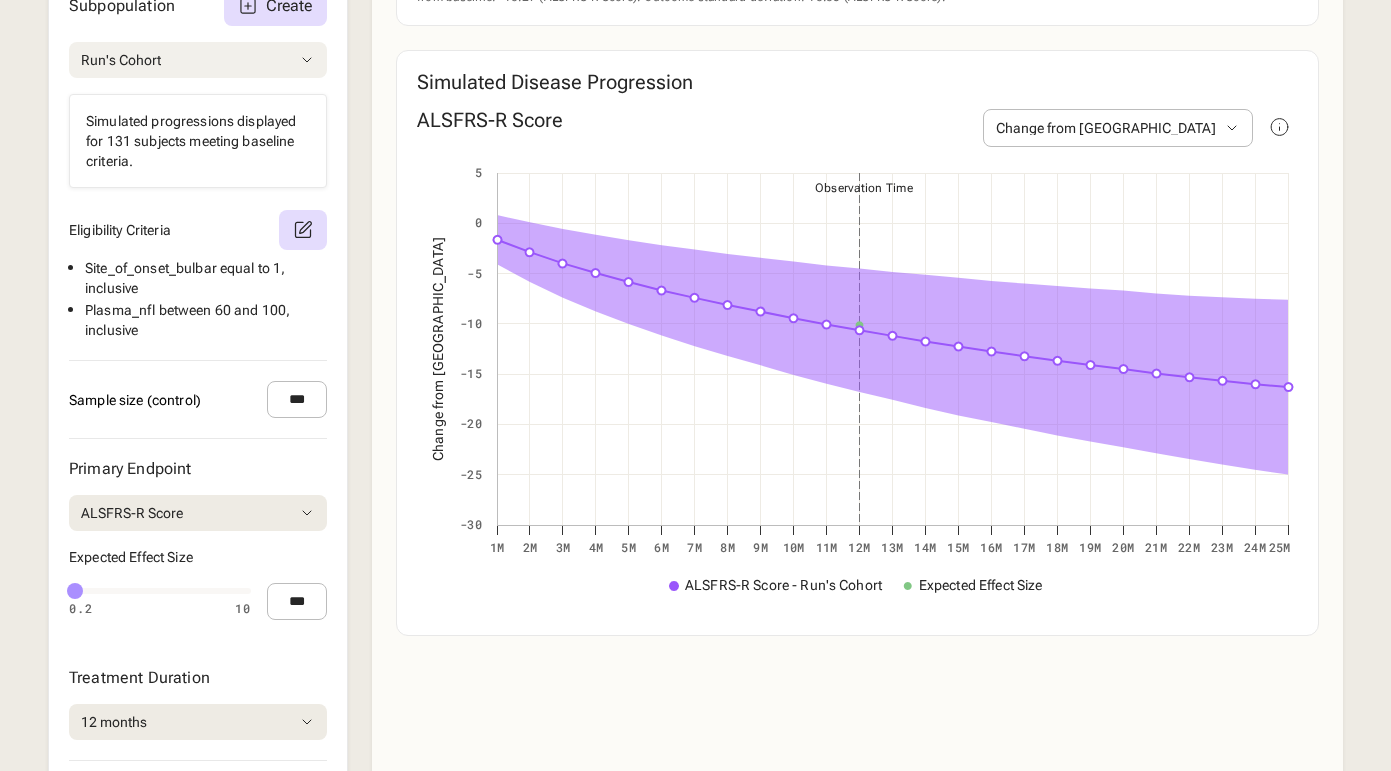 scroll, scrollTop: 1022, scrollLeft: 0, axis: vertical 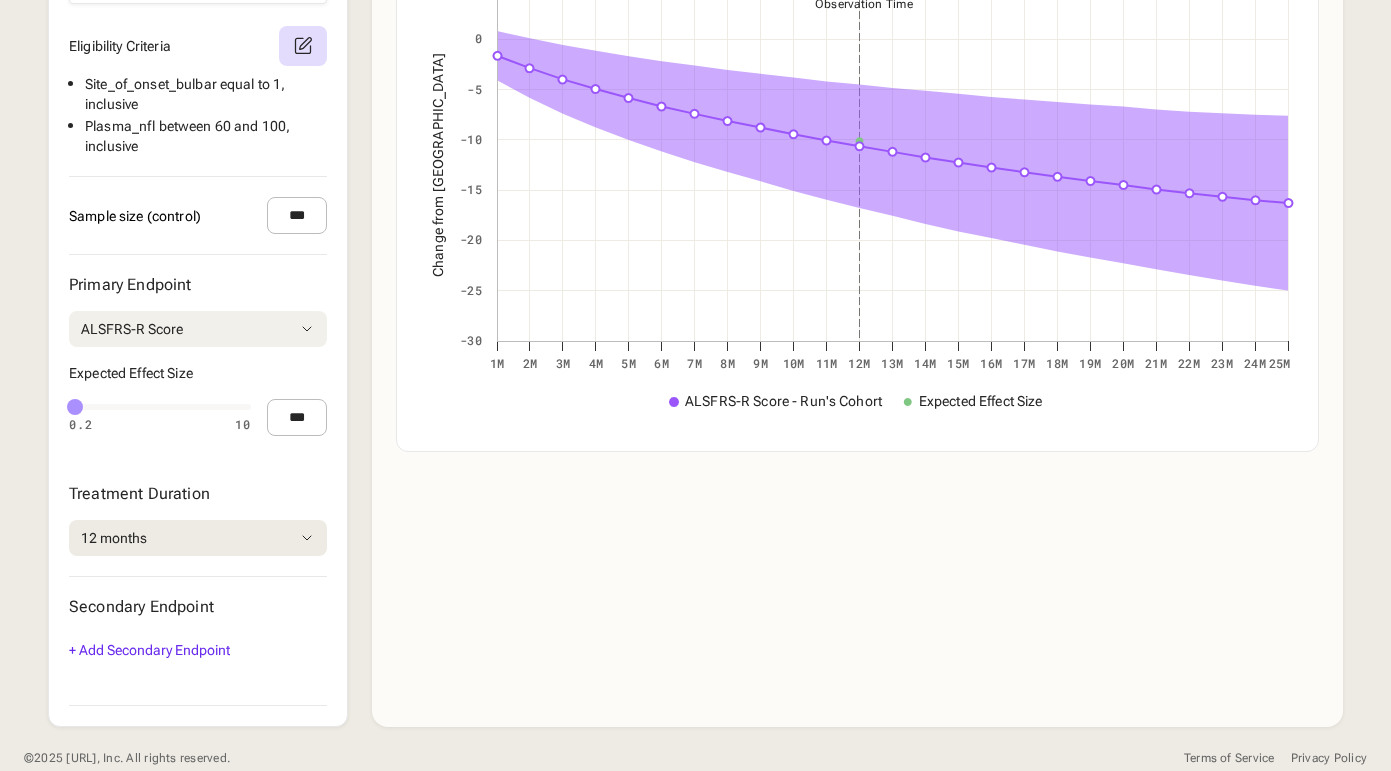 click on "ALSFRS-R Score" at bounding box center [198, 329] 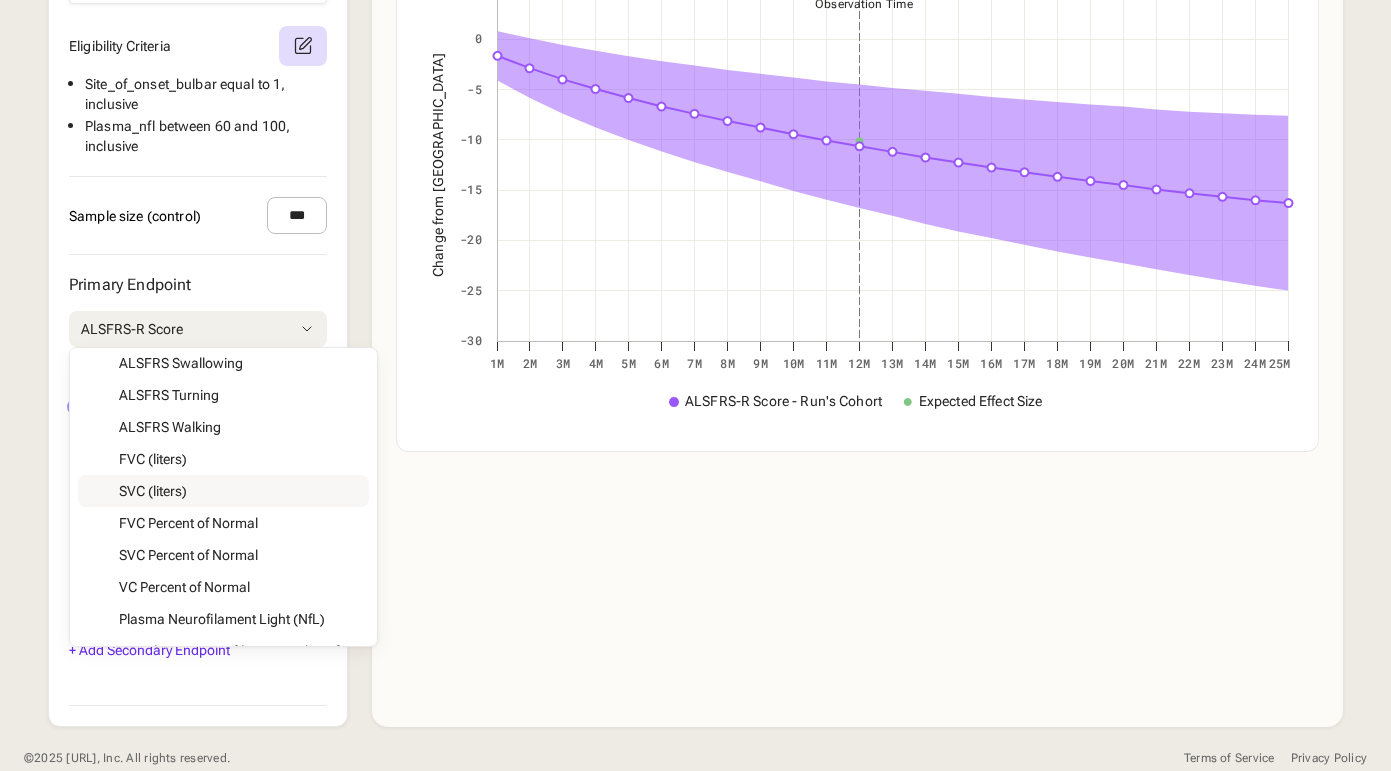 scroll, scrollTop: 368, scrollLeft: 0, axis: vertical 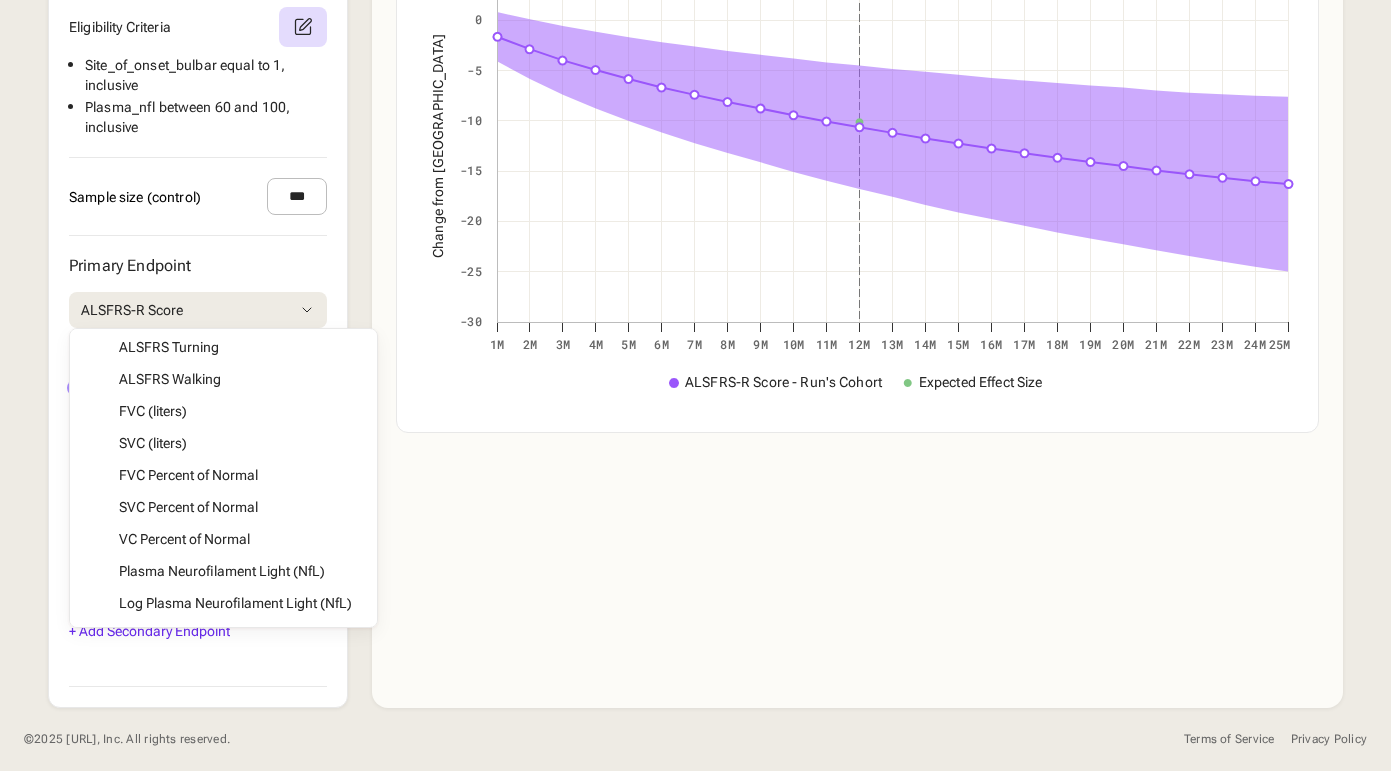 click on "Trial Scenario Save as default Add to Compare Trial Power Calculations Variable Power* Observational Time ALSFRS-R Score 6% 12 months *We assume 1:1 randomization, an alpha level of   0.05 , and 20% dropout. If power is low, try increasing the sample size or the effect size.   Observed change from baseline: -10.27 (ALSFRS-R Score). Outcome standard deviation: 10.53 (ALSFRS-R Score). Simulated Disease Progression ALSFRS-R Score Change from Baseline Change from Baseline Absolute Score Created with Highcharts 11.4.8 Change from Baseline ALSFRS-R Score - Run's Cohort Expected Effect Size 1m 2m 3m 4m 5m 6m 7m 8m 9m 10m 11m 12m 13m 14m 15m 16m 17m 18m 19m 20m 21m 22m 23m 24m 25m -30 -25 -20 -15 -10 -5 0 5 Observation Time" at bounding box center (857, 97) 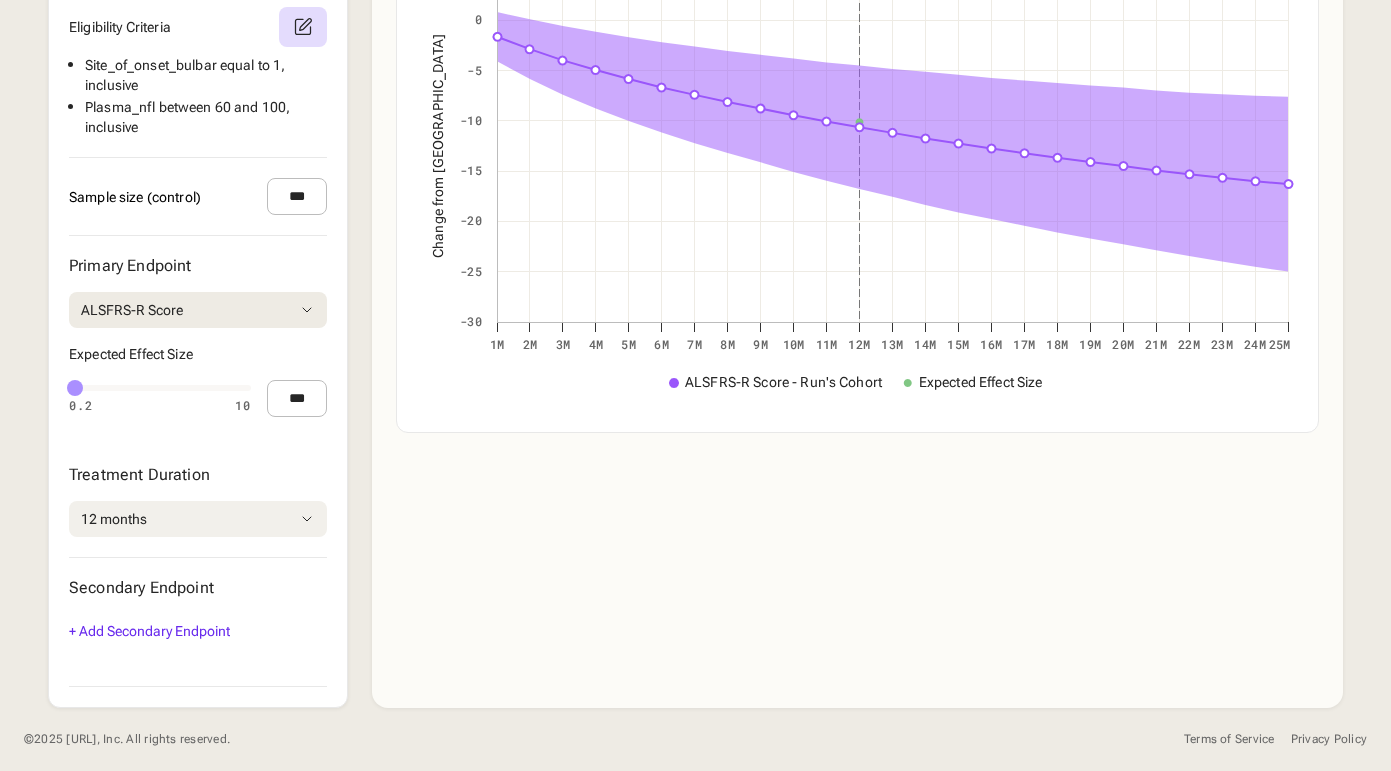 click on "12 months" at bounding box center [198, 519] 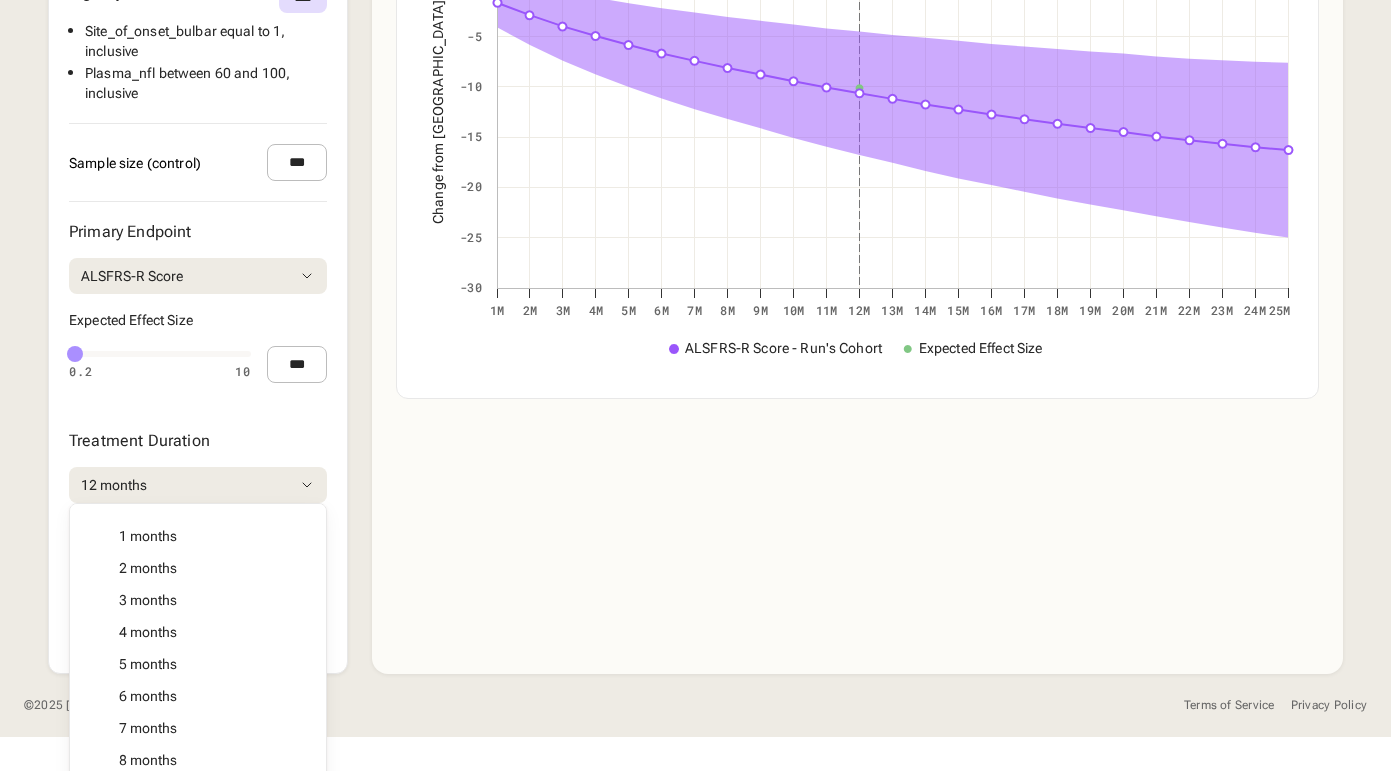 click on "Disease Area [MEDICAL_DATA] Load Default Alpha Level **** Subpopulation Create Run's Cohort All Bulbar 1 Cohort 2 Daniele-Test Limb 1 Minimum [MEDICAL_DATA] Recent Onset of Symptoms Run's Cohort Severe-Test Simulate cchen Under 40 age age baseline alsfrs-r cohort-1 e1 c1 high_nfl new test onset score test test 2 test cohort test eden Simulated progressions displayed for 131 subjects meeting baseline criteria. Eligibility Criteria Site_of_onset_bulbar equal to 1 , inclusive Plasma_nfl between 60 and 100 , inclusive Sample size (control) *** Primary Endpoint ALSFRS-R Score ALSFRS-R Score ALSFRS Climbing ALSFRS Cutting ALSFRS Dyspnea ALSFRS Handwriting ALSFRS Hygiene ALSFRS [MEDICAL_DATA] ALSFRS Orthopnea ALSFRS Salivation ALSFRS Speech ALSFRS Swallowing ALSFRS Turning ALSFRS Walking FVC (liters) SVC (liters) FVC Percent of Normal SVC Percent of Normal VC Percent of Normal Plasma Neurofilament Light (NfL) Log Plasma Neurofilament Light (NfL) Expected Effect Size 0.2 10 0.5 0.2 10 *** 6%" at bounding box center (695, 63) 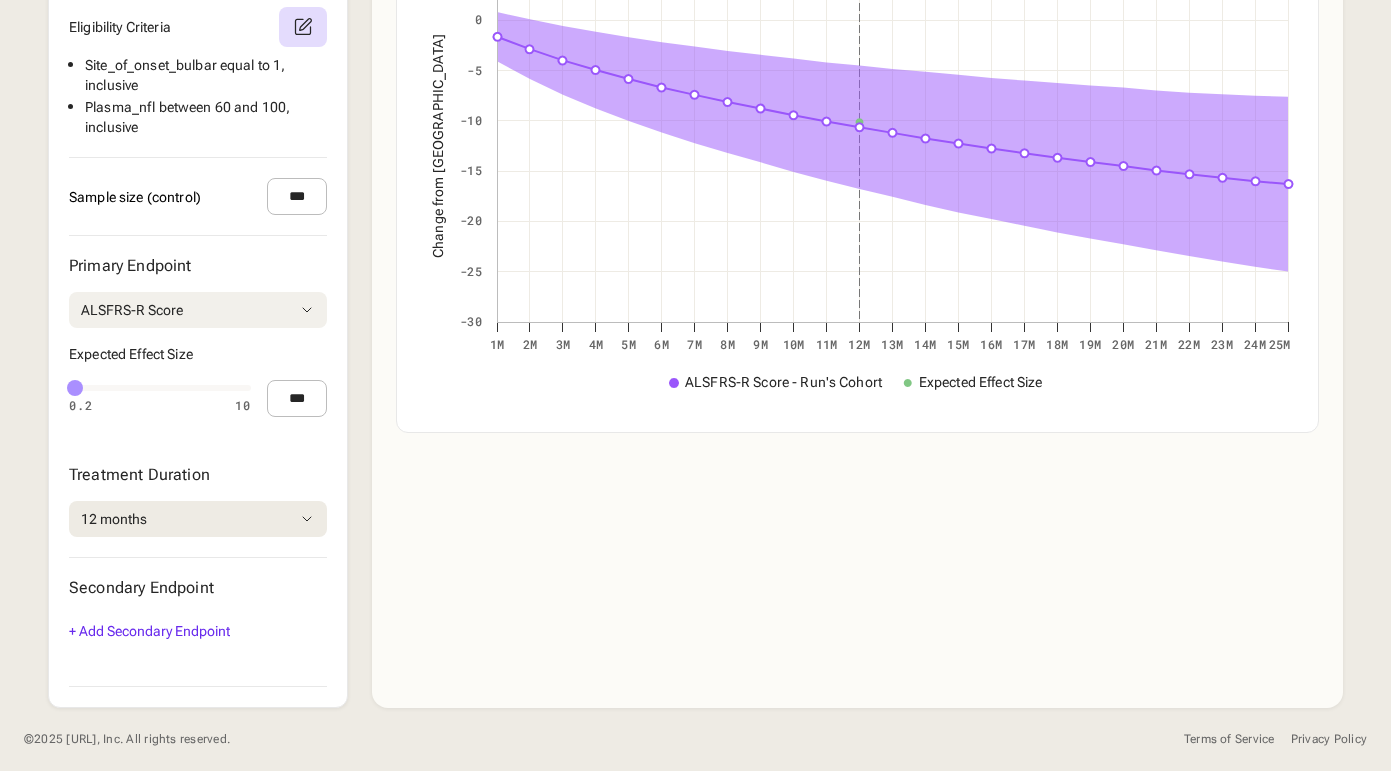 click on "ALSFRS-R Score" at bounding box center [198, 310] 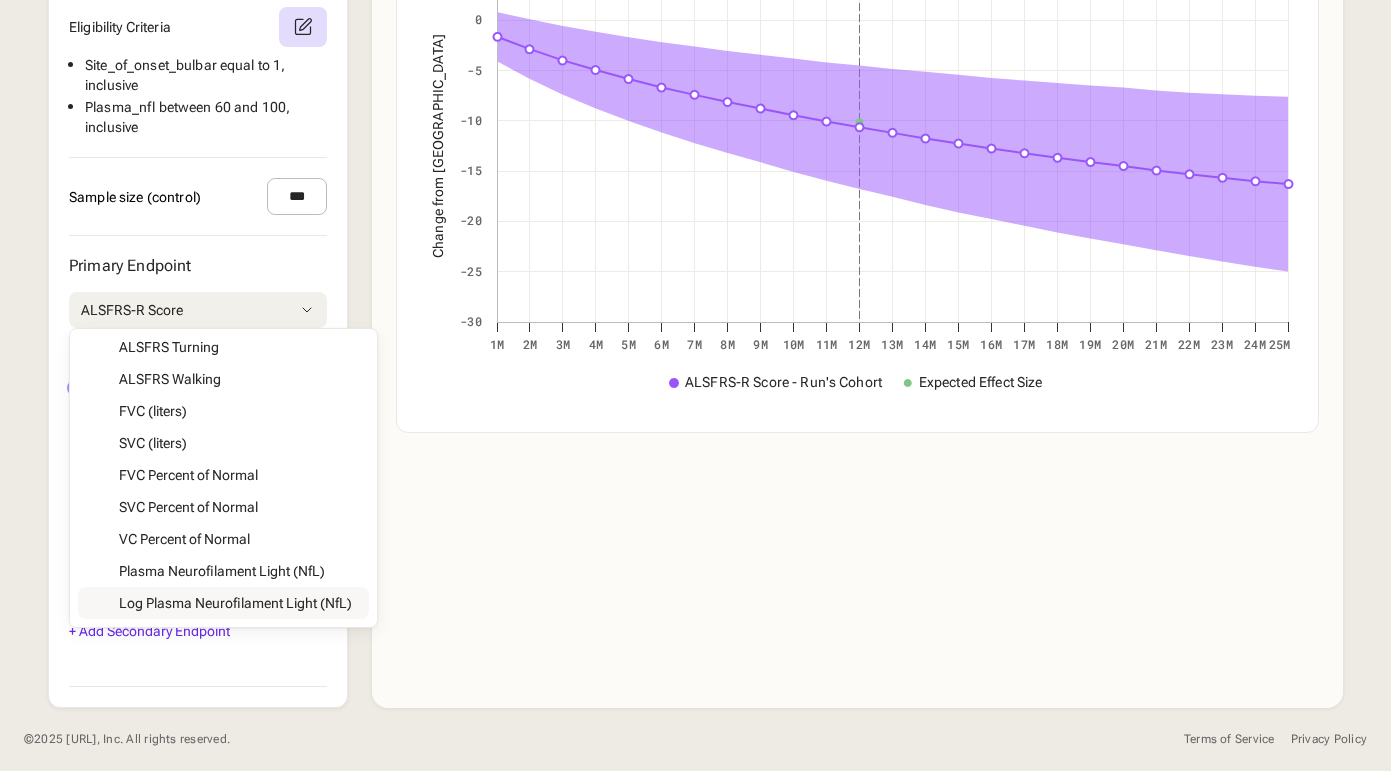 click on "Disease Area [MEDICAL_DATA] Load Default Alpha Level **** Subpopulation Create Run's Cohort All Bulbar 1 Cohort 2 Daniele-Test Limb 1 Minimum [MEDICAL_DATA] Recent Onset of Symptoms Run's Cohort Severe-Test Simulate cchen Under 40 age age baseline alsfrs-r cohort-1 e1 c1 high_nfl new test onset score test test 2 test cohort test eden Simulated progressions displayed for 131 subjects meeting baseline criteria. Eligibility Criteria Site_of_onset_bulbar equal to 1 , inclusive Plasma_nfl between 60 and 100 , inclusive Sample size (control) *** Primary Endpoint ALSFRS-R Score ALSFRS-R Score ALSFRS Climbing ALSFRS Cutting ALSFRS Dyspnea ALSFRS Handwriting ALSFRS Hygiene ALSFRS [MEDICAL_DATA] ALSFRS Orthopnea ALSFRS Salivation ALSFRS Speech ALSFRS Swallowing ALSFRS Turning ALSFRS Walking FVC (liters) SVC (liters) FVC Percent of Normal SVC Percent of Normal VC Percent of Normal Plasma Neurofilament Light (NfL) Log Plasma Neurofilament Light (NfL) Expected Effect Size 0.2 10 0.5 0.2 10 ***" at bounding box center [198, 97] 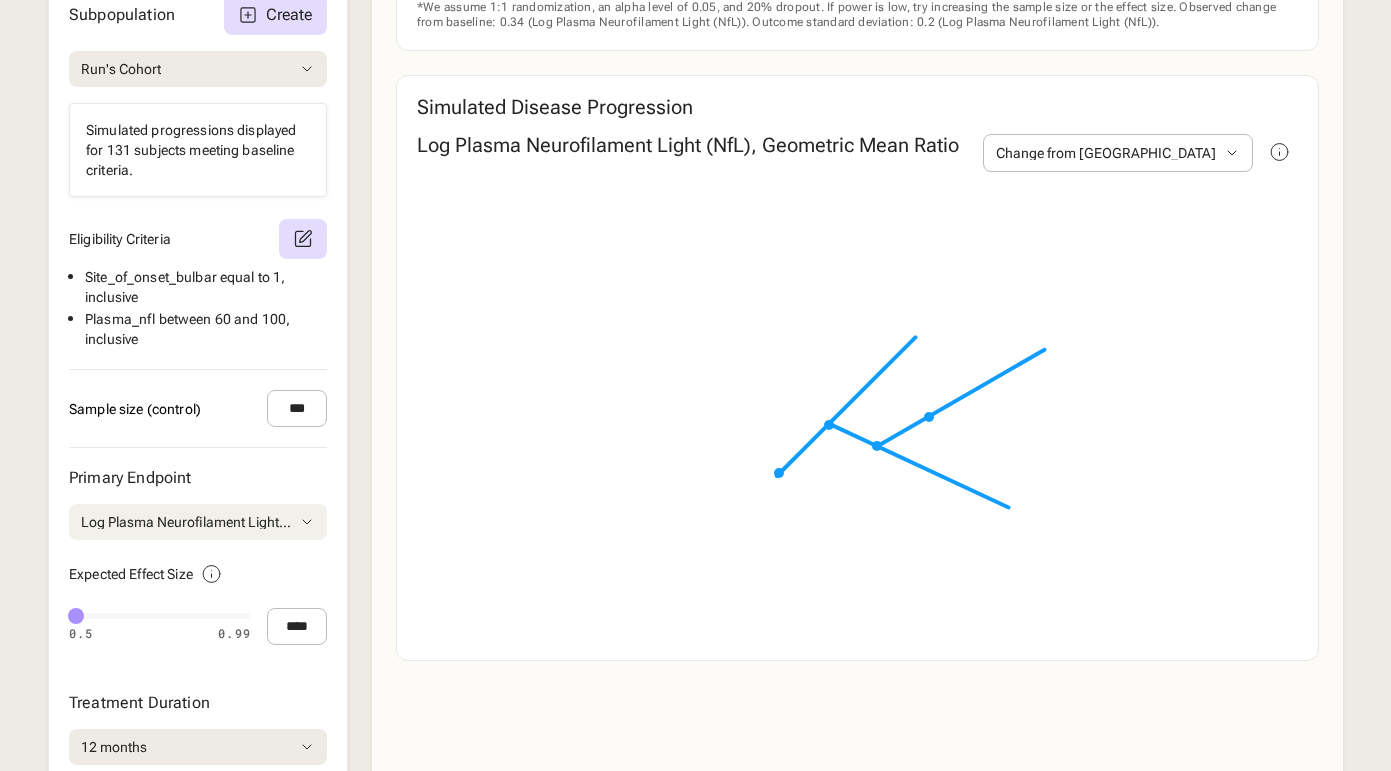 scroll, scrollTop: 804, scrollLeft: 0, axis: vertical 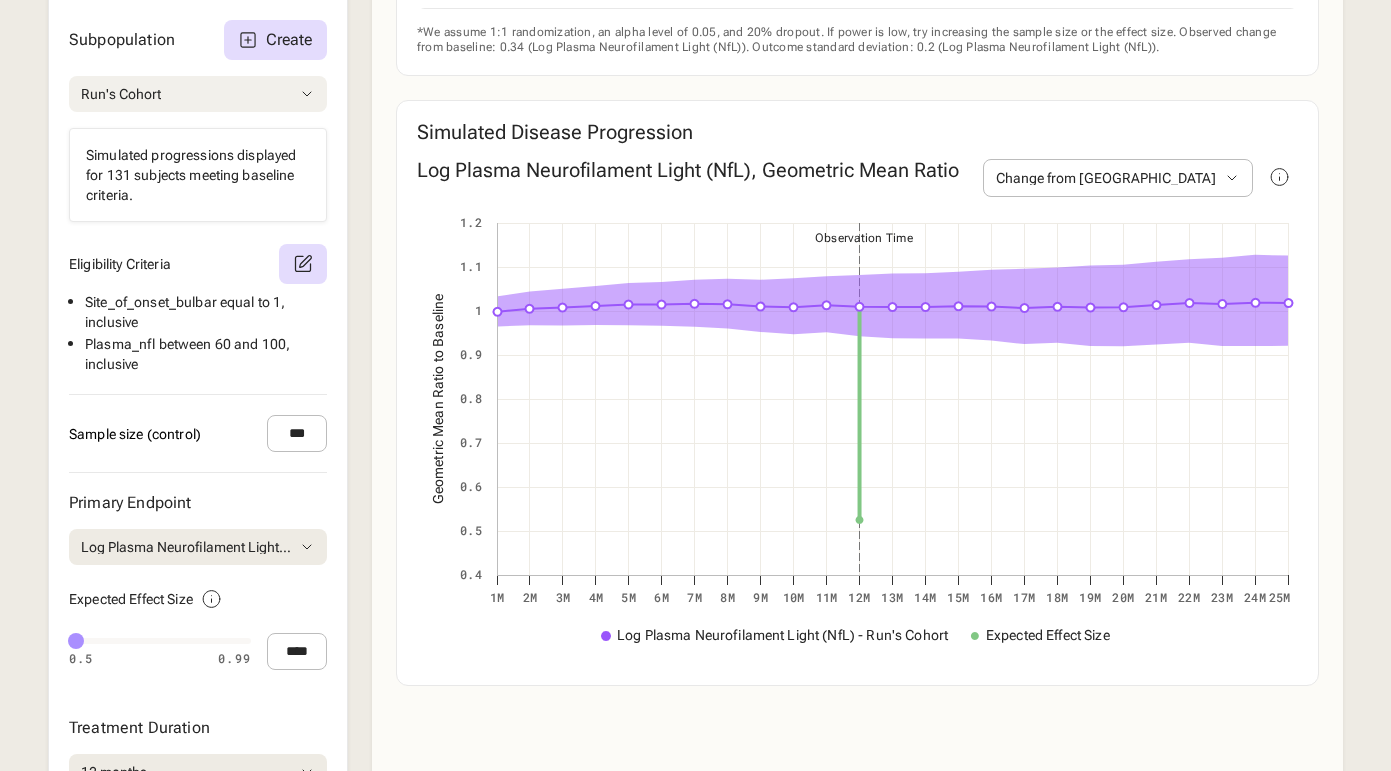 click on "Run's Cohort" at bounding box center (198, 94) 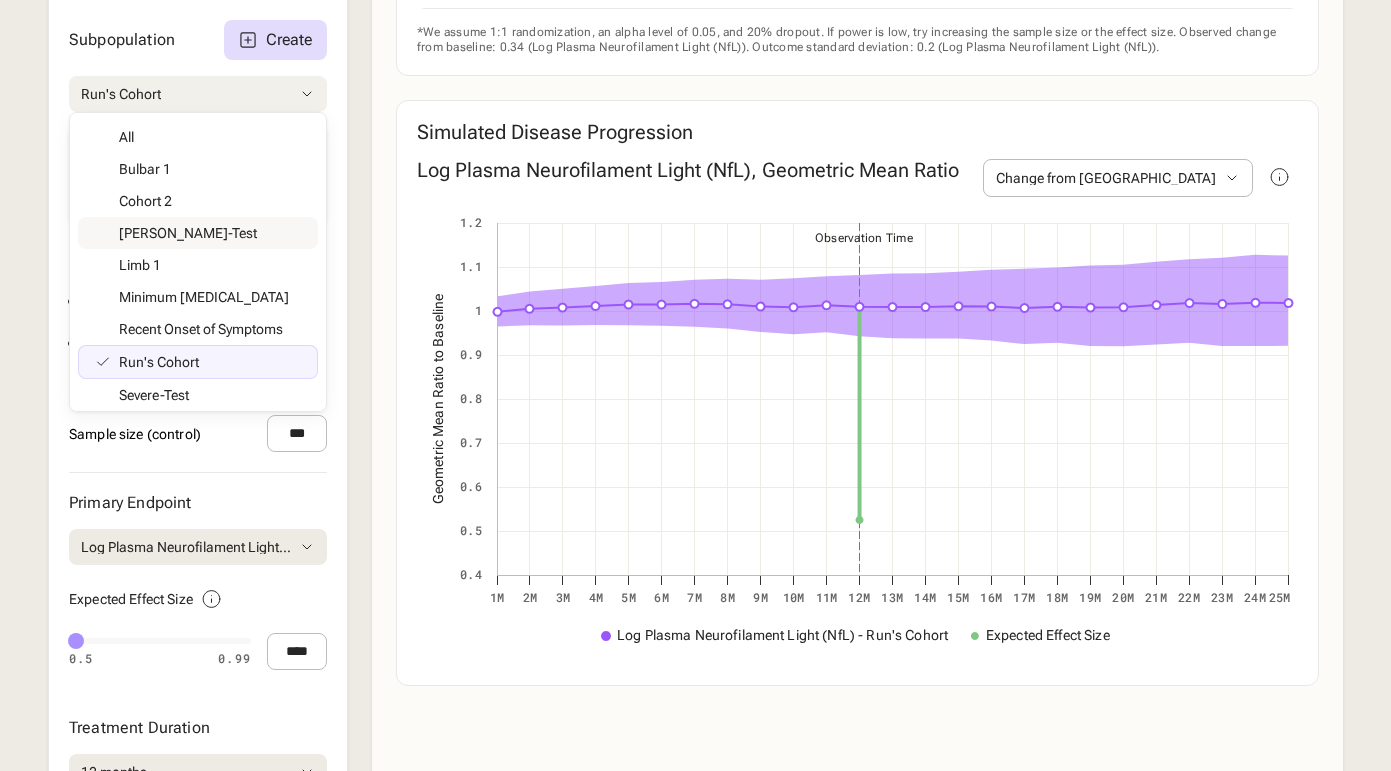 click on "Subpopulation Create Run's Cohort All Bulbar 1 Cohort 2 Daniele-Test Limb 1 Minimum [MEDICAL_DATA] Recent Onset of Symptoms Run's Cohort Severe-Test Simulate cchen Under 40 age age baseline alsfrs-r cohort-1 e1 c1 high_nfl new test onset score test test 2 test cohort test eden Simulated progressions displayed for 131 subjects meeting baseline criteria. Eligibility Criteria Site_of_onset_bulbar equal to 1 , inclusive Plasma_nfl between 60 and 100 , inclusive" at bounding box center (198, 197) 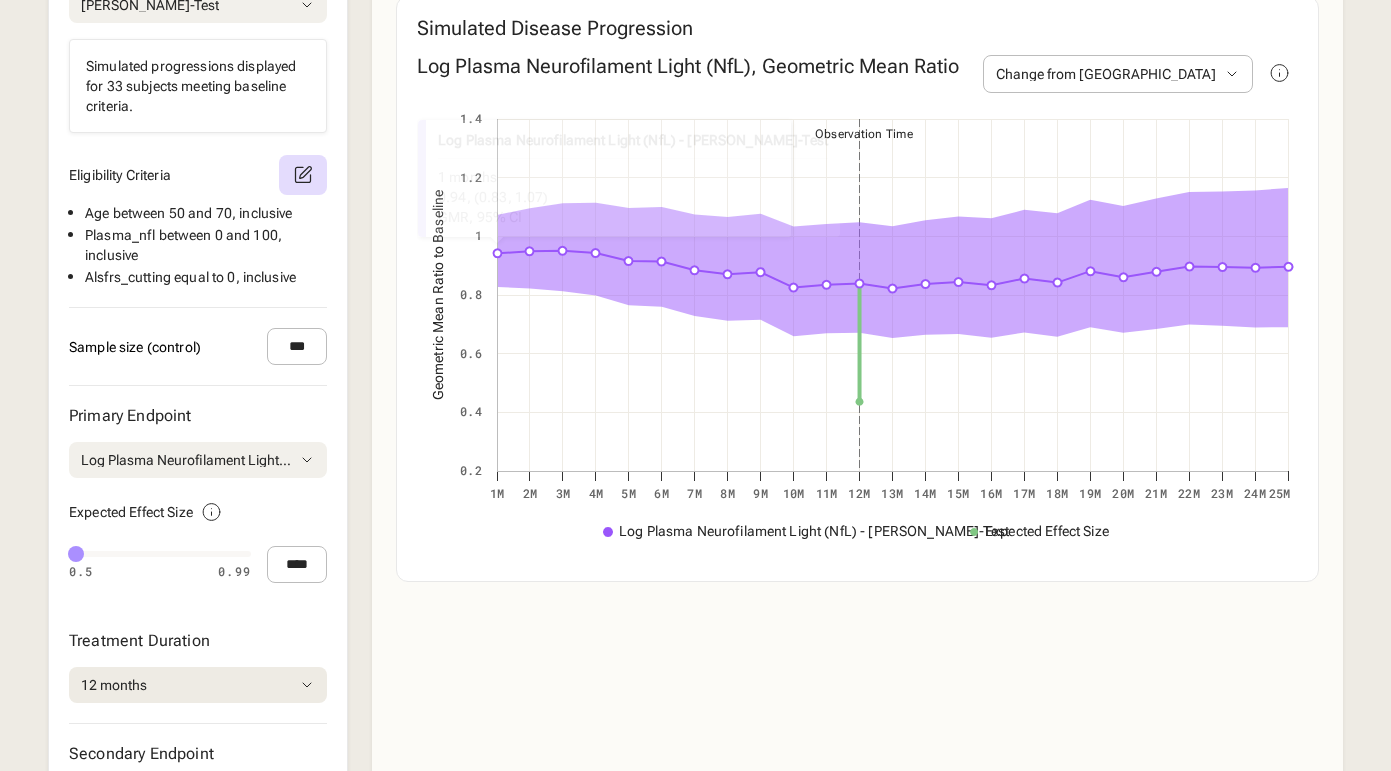 scroll, scrollTop: 900, scrollLeft: 0, axis: vertical 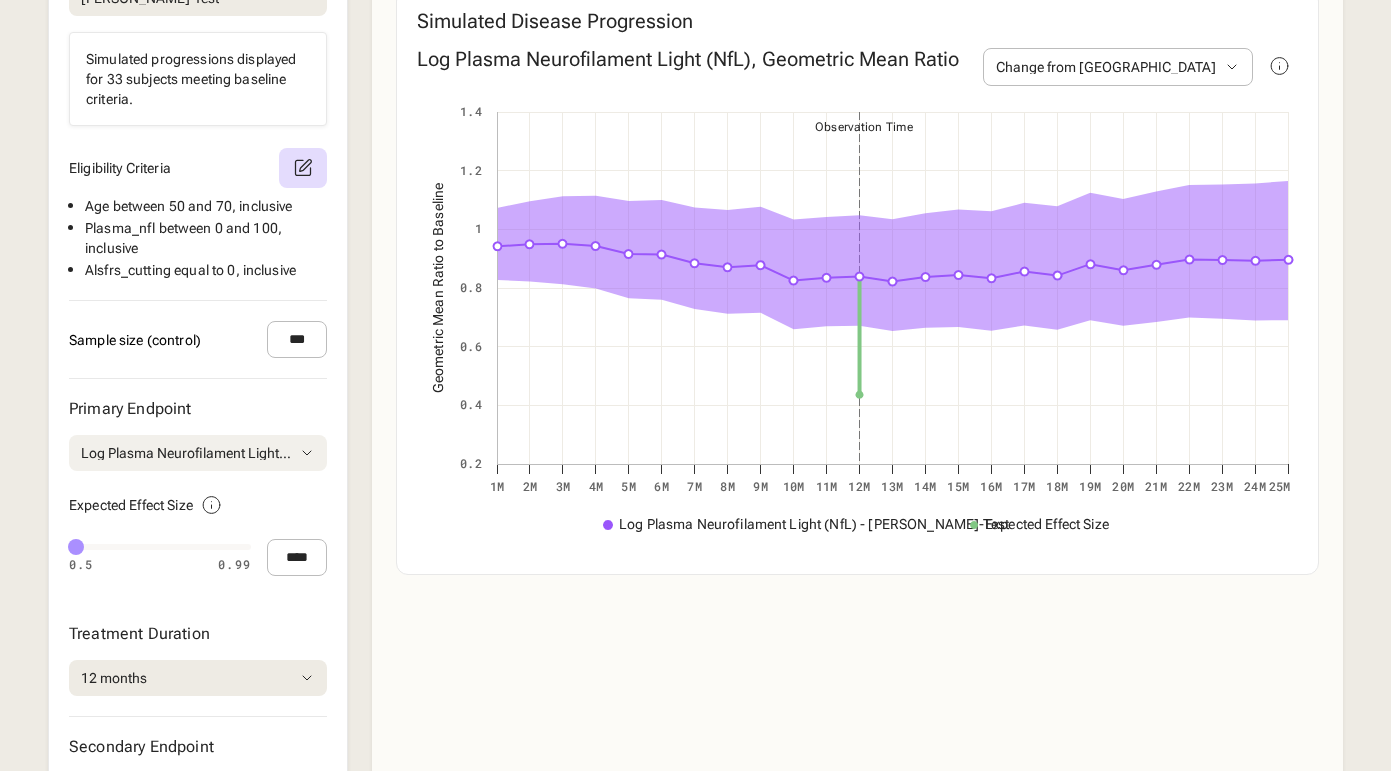 click on "Log Plasma Neurofilament Light (NfL)" at bounding box center (198, 453) 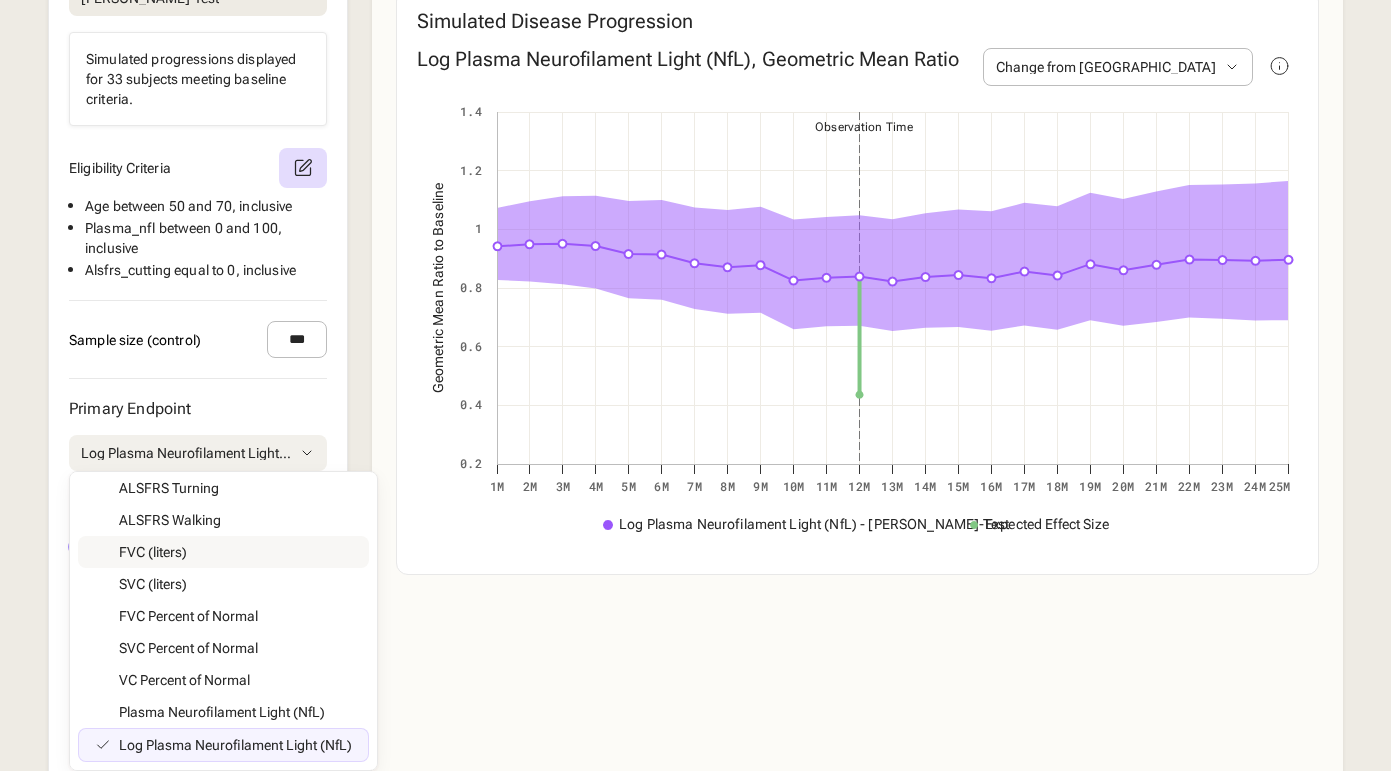 click on "Primary Endpoint Log Plasma Neurofilament Light (NfL) ALSFRS-R Score ALSFRS Climbing ALSFRS Cutting ALSFRS Dyspnea ALSFRS Handwriting ALSFRS Hygiene ALSFRS [MEDICAL_DATA] ALSFRS Orthopnea ALSFRS Salivation ALSFRS Speech ALSFRS Swallowing ALSFRS Turning ALSFRS Walking FVC (liters) SVC (liters) FVC Percent of Normal SVC Percent of Normal VC Percent of Normal Plasma Neurofilament Light (NfL) Log Plasma Neurofilament Light (NfL) Expected Effect Size 0.5 0.99 0.52 0.5 0.99 ****" at bounding box center (198, 495) 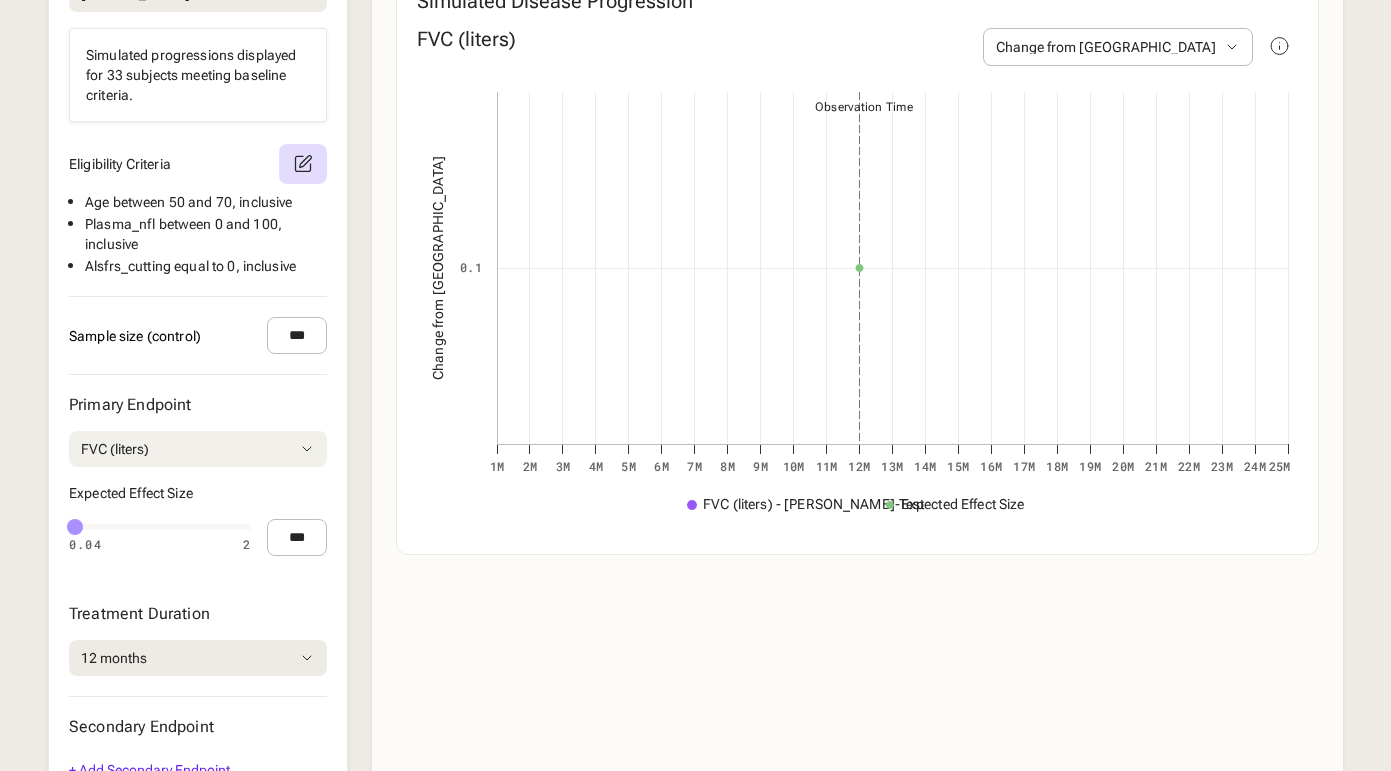 scroll, scrollTop: 905, scrollLeft: 0, axis: vertical 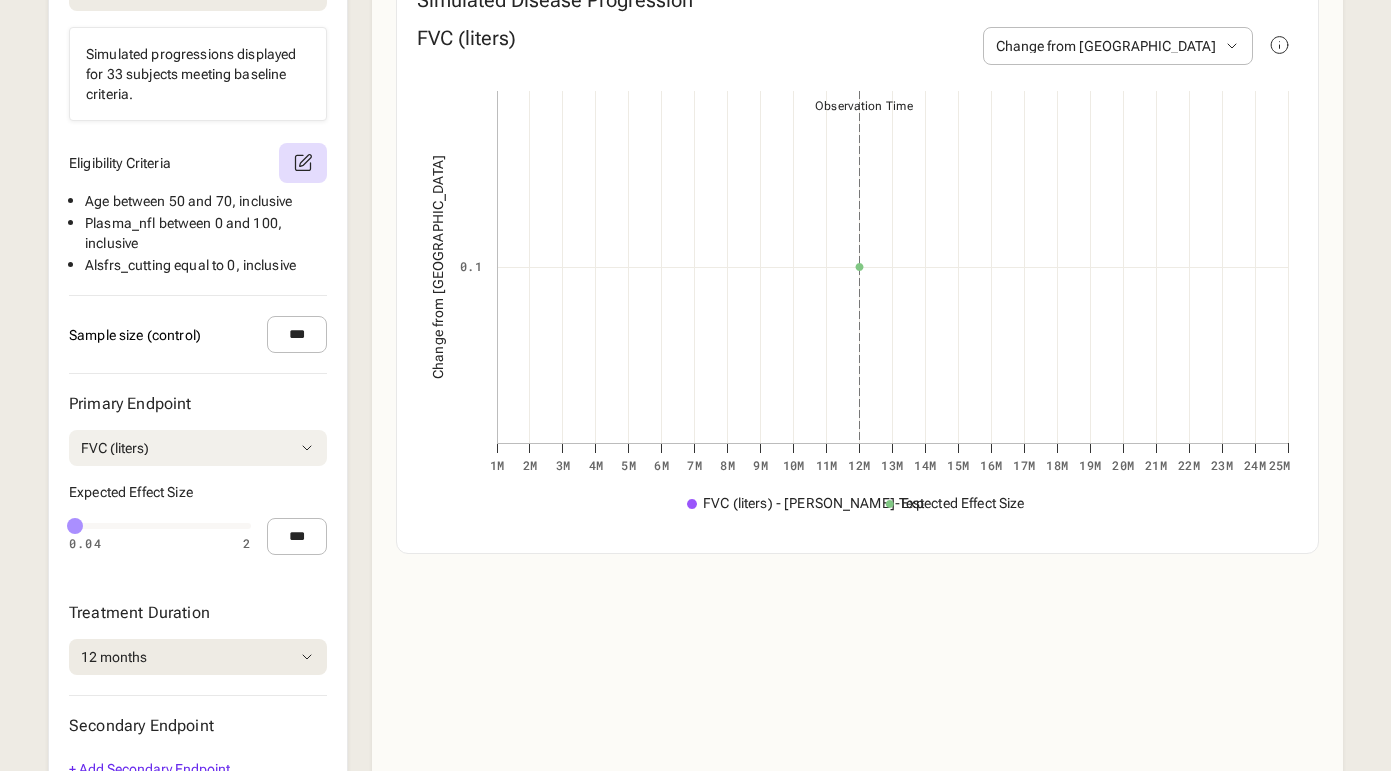 click on "FVC (liters)" at bounding box center [198, 448] 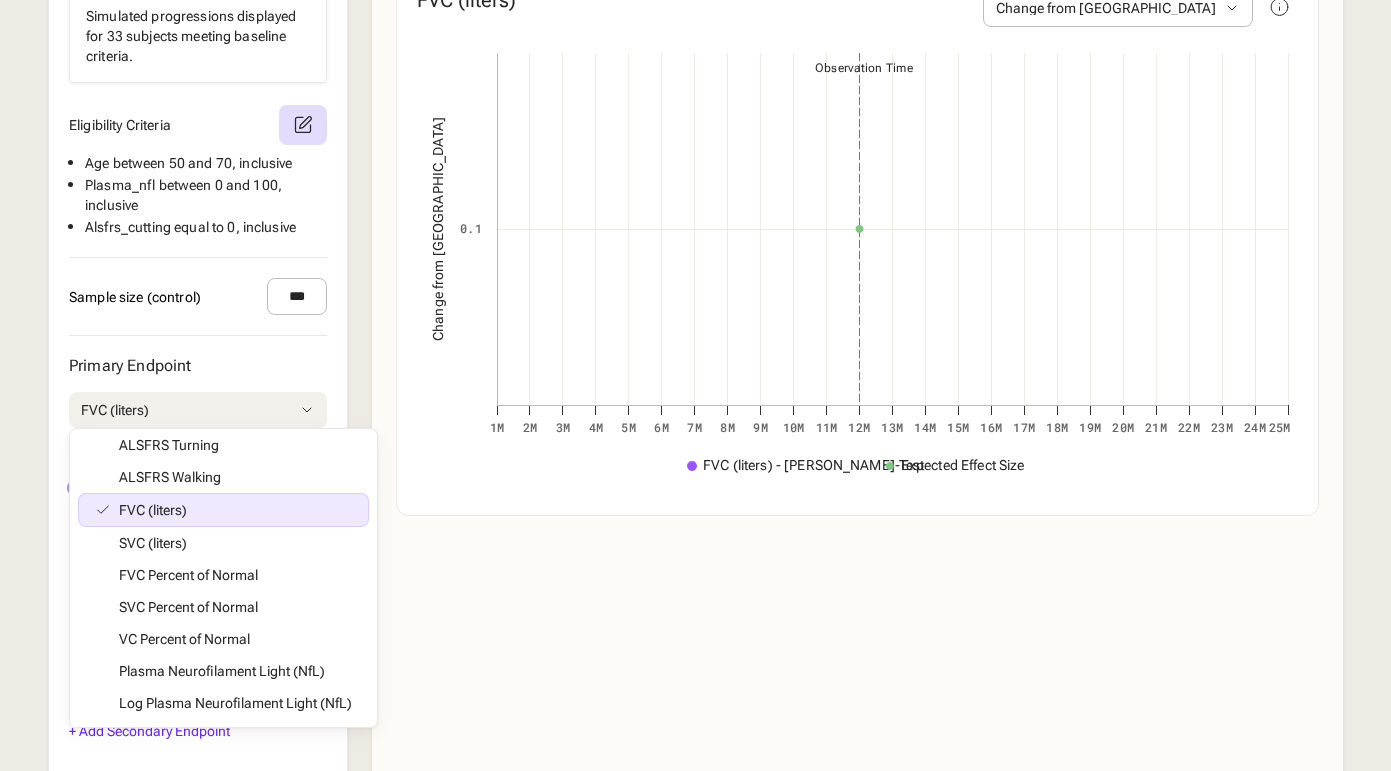 scroll, scrollTop: 944, scrollLeft: 0, axis: vertical 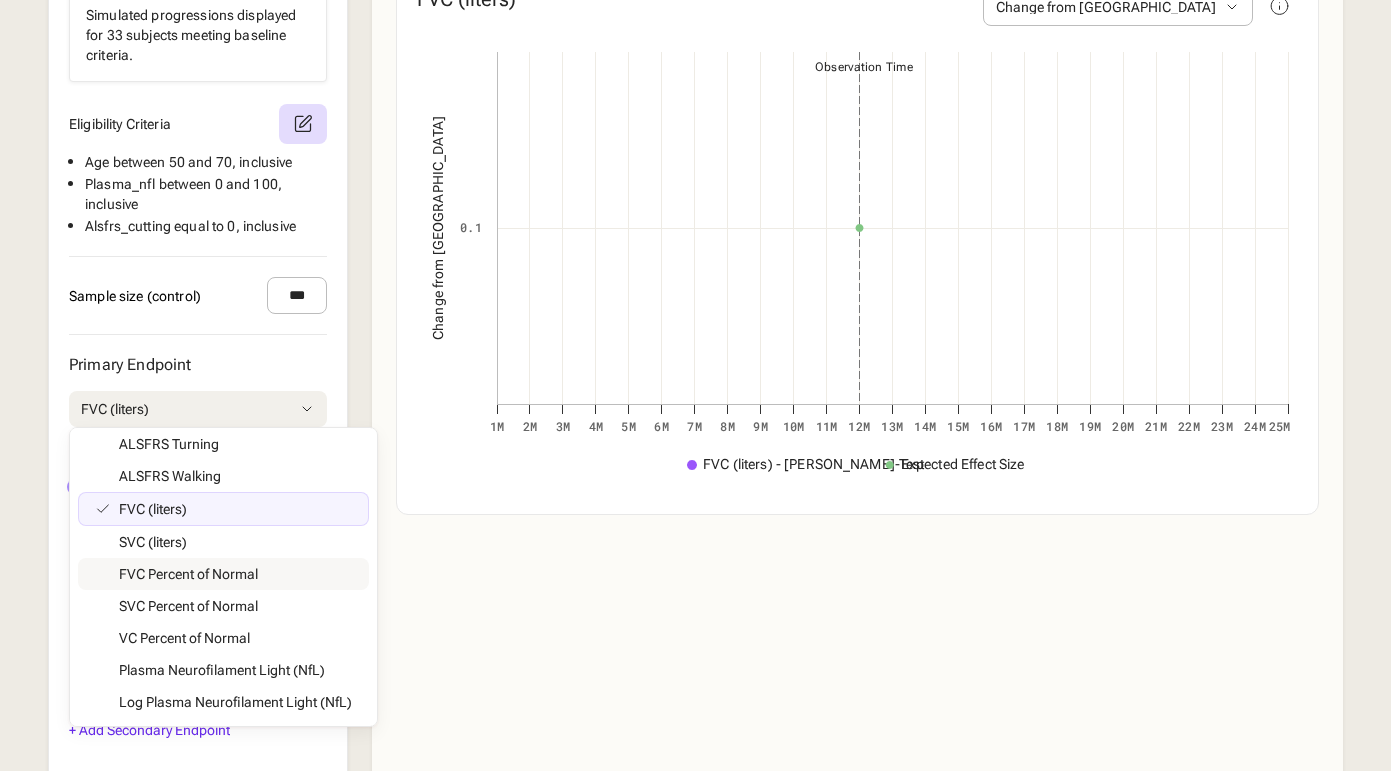 click on "Primary Endpoint FVC (liters) ALSFRS-R Score ALSFRS Climbing ALSFRS Cutting ALSFRS Dyspnea ALSFRS Handwriting ALSFRS Hygiene ALSFRS [MEDICAL_DATA] ALSFRS Orthopnea ALSFRS Salivation ALSFRS Speech ALSFRS Swallowing ALSFRS Turning ALSFRS Walking FVC (liters) SVC (liters) FVC Percent of Normal SVC Percent of Normal VC Percent of Normal Plasma Neurofilament Light (NfL) Log Plasma Neurofilament Light (NfL) Expected Effect Size 0.04 2 0.1 0.04 2 *** Treatment Duration 12 months 1 months 2 months 3 months 4 months 5 months 6 months 7 months 8 months 9 months 10 months 11 months 12 months 13 months 14 months 15 months 16 months 17 months 18 months 19 months 20 months 21 months 22 months 23 months 24 months 25 months" at bounding box center (198, 496) 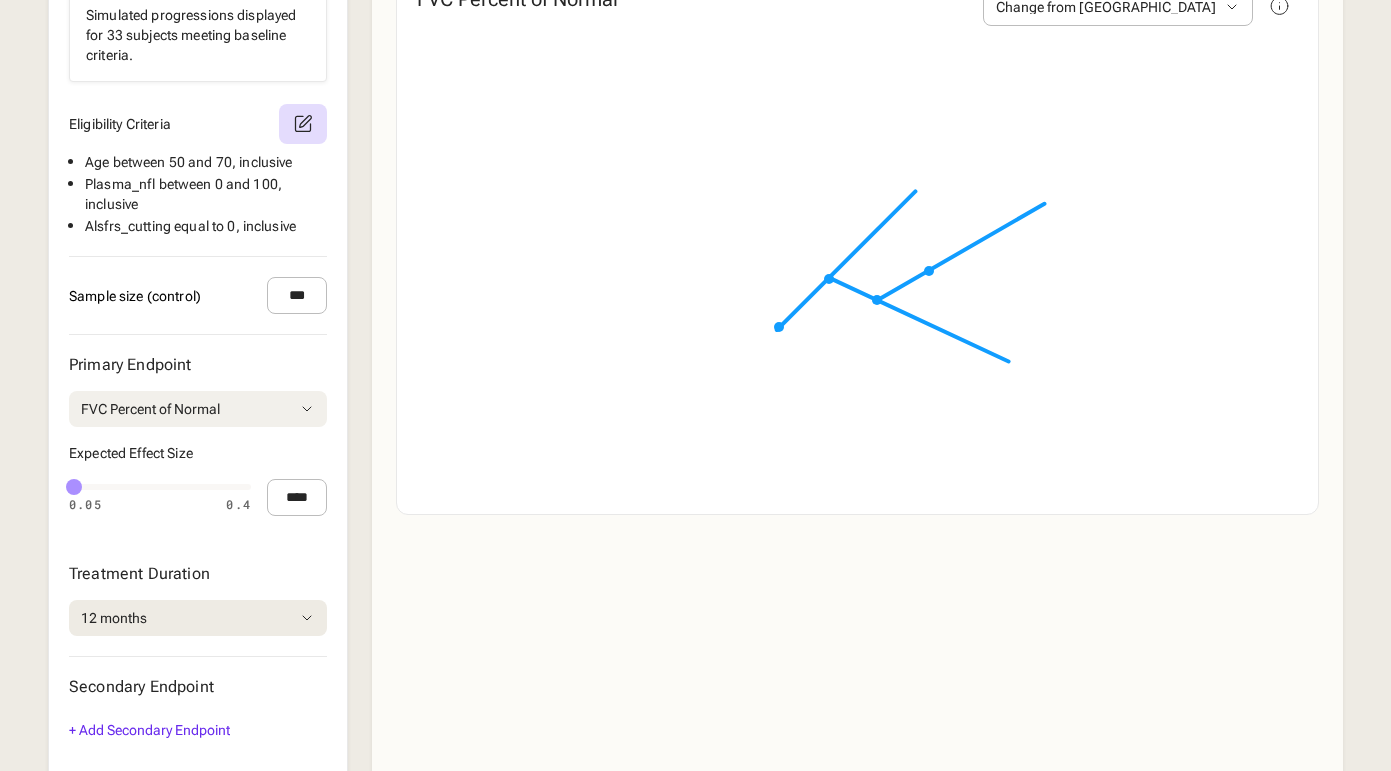 click on "FVC Percent of Normal" at bounding box center [198, 409] 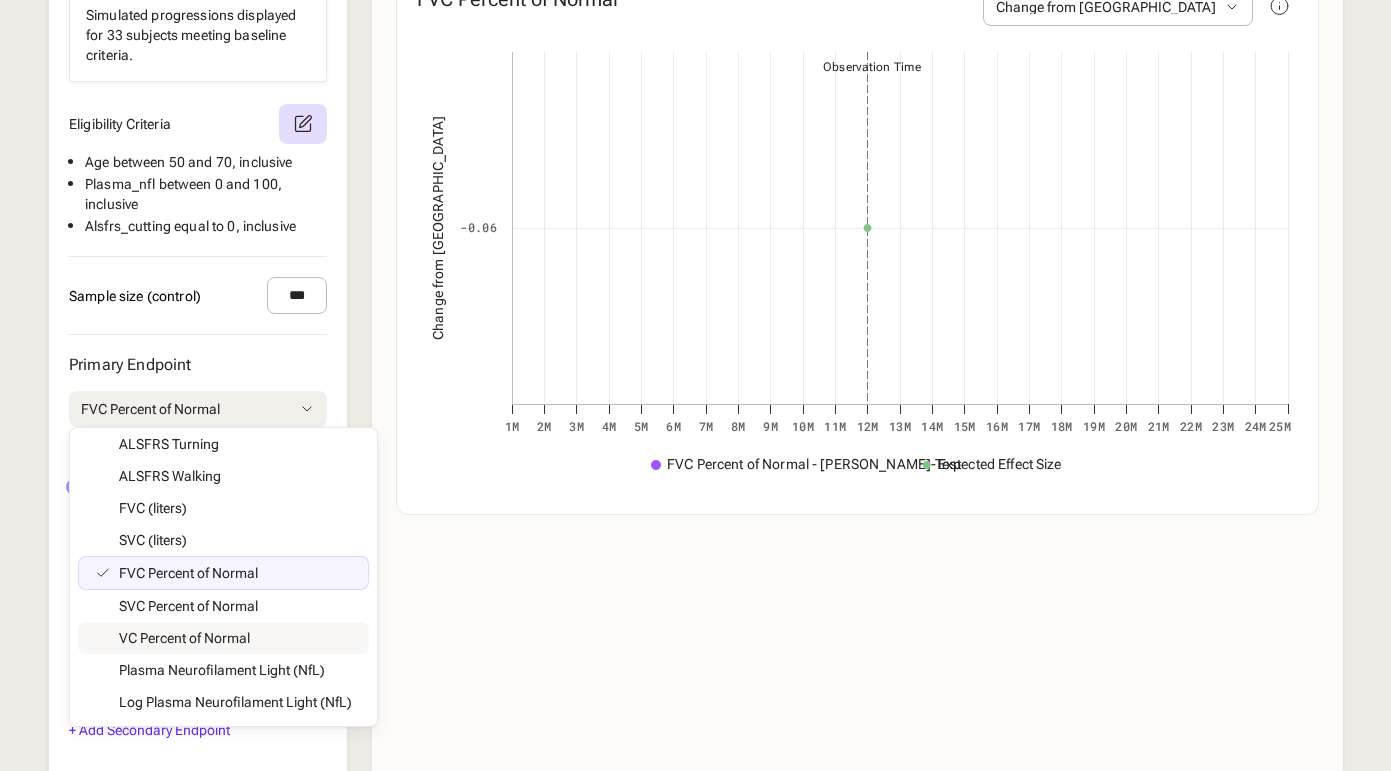 click on "Primary Endpoint FVC Percent of Normal ALSFRS-R Score ALSFRS Climbing ALSFRS Cutting ALSFRS Dyspnea ALSFRS Handwriting ALSFRS Hygiene ALSFRS [MEDICAL_DATA] ALSFRS Orthopnea ALSFRS Salivation ALSFRS Speech ALSFRS Swallowing ALSFRS Turning ALSFRS Walking FVC (liters) SVC (liters) FVC Percent of Normal SVC Percent of Normal VC Percent of Normal Plasma Neurofilament Light (NfL) Log Plasma Neurofilament Light (NfL) Expected Effect Size 0.05 0.4 0.06 0.05 0.4 **** Treatment Duration 12 months 1 months 2 months 3 months 4 months 5 months 6 months 7 months 8 months 9 months 10 months 11 months 12 months 13 months 14 months 15 months 16 months 17 months 18 months 19 months 20 months 21 months 22 months 23 months 24 months 25 months" at bounding box center (198, 496) 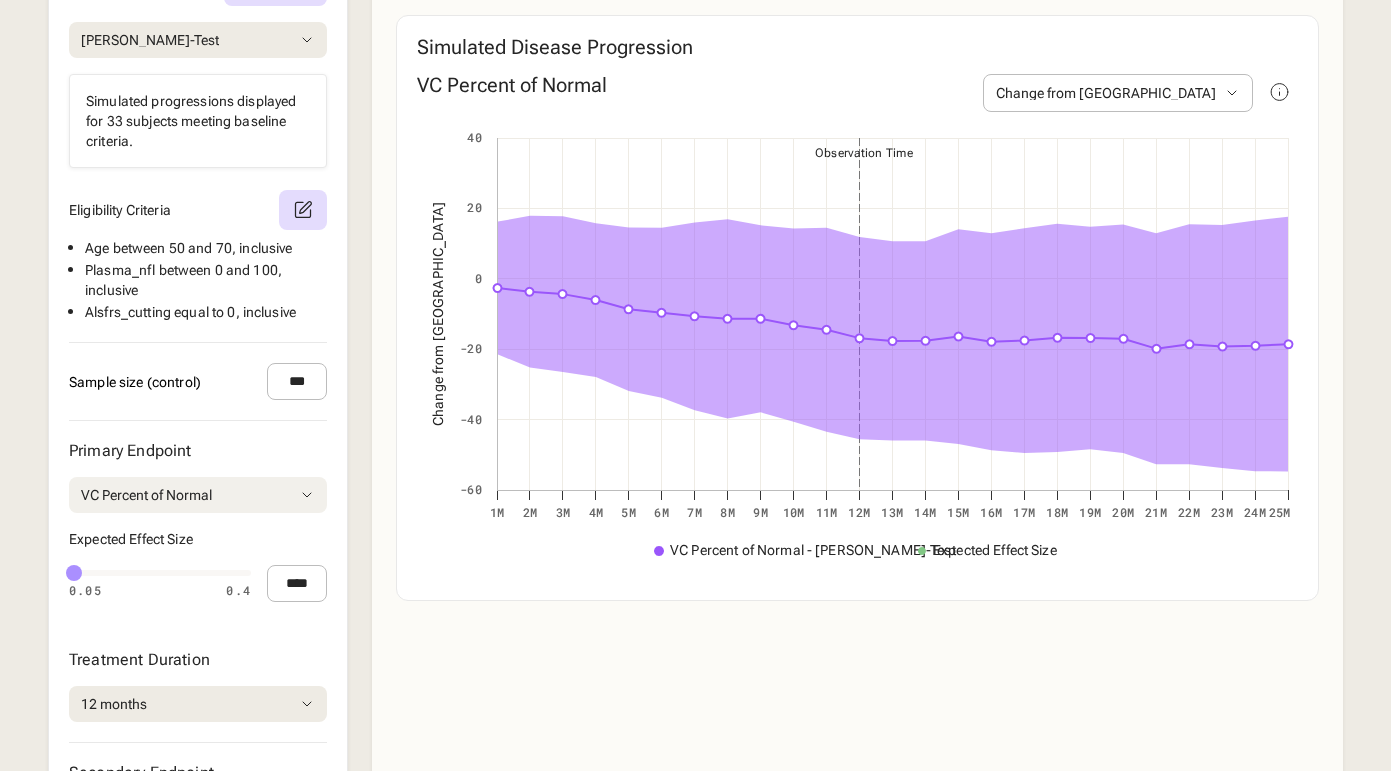 scroll, scrollTop: 793, scrollLeft: 0, axis: vertical 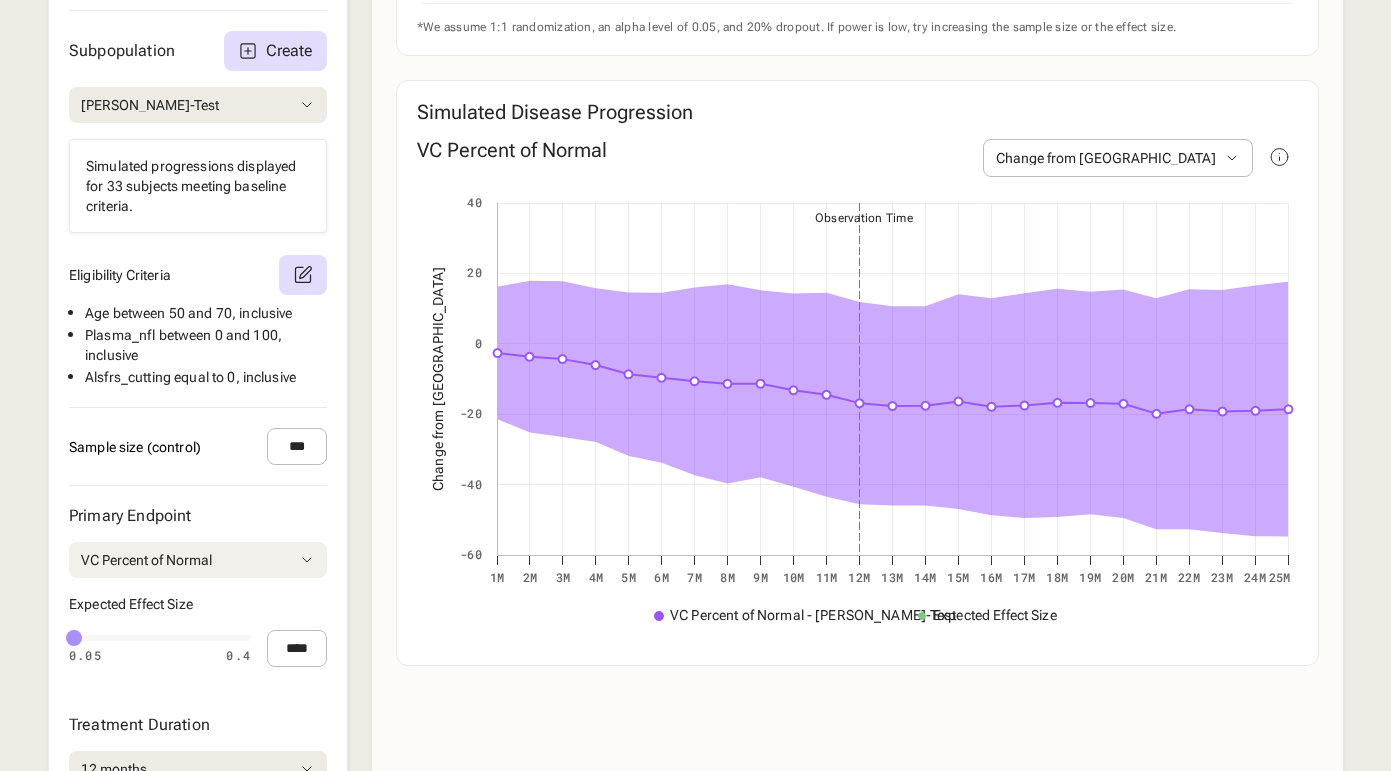 click on "VC Percent of Normal" at bounding box center (198, 560) 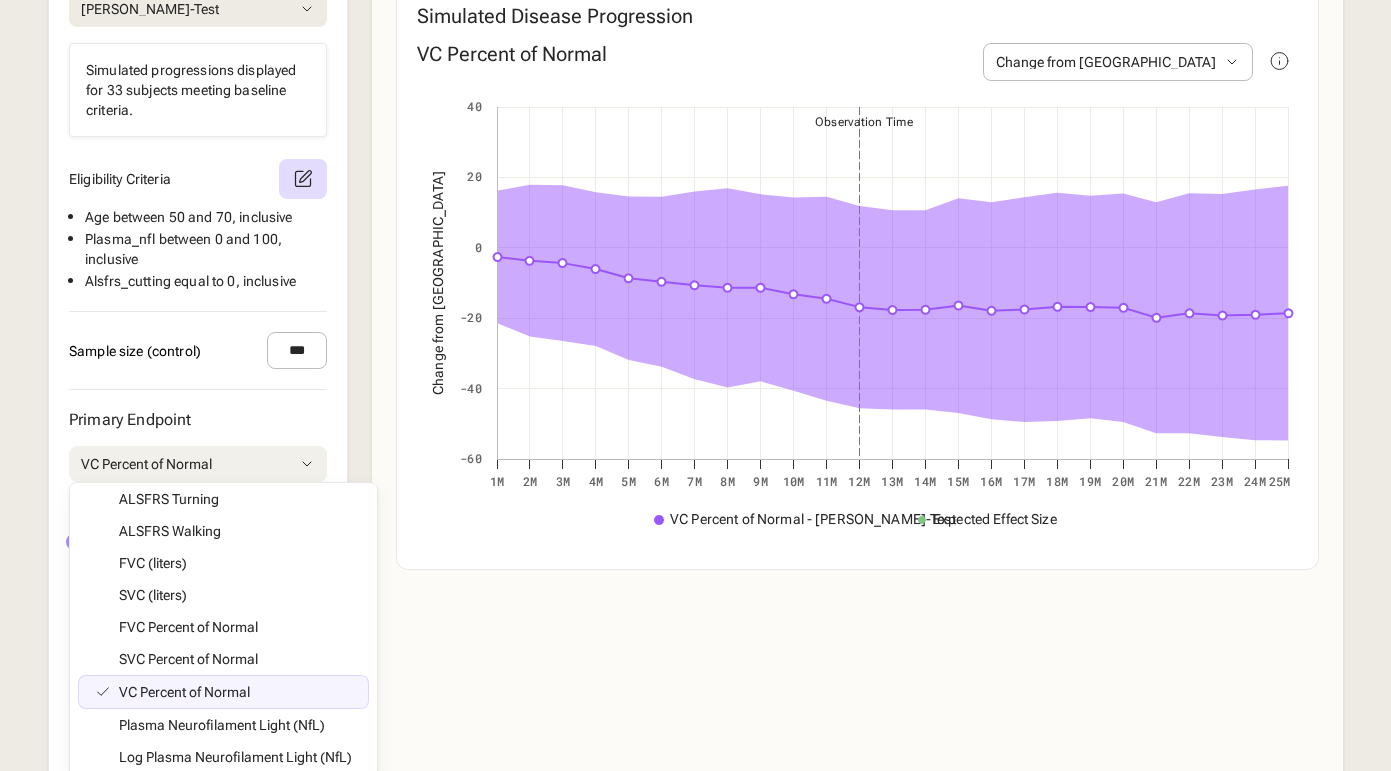 scroll, scrollTop: 975, scrollLeft: 0, axis: vertical 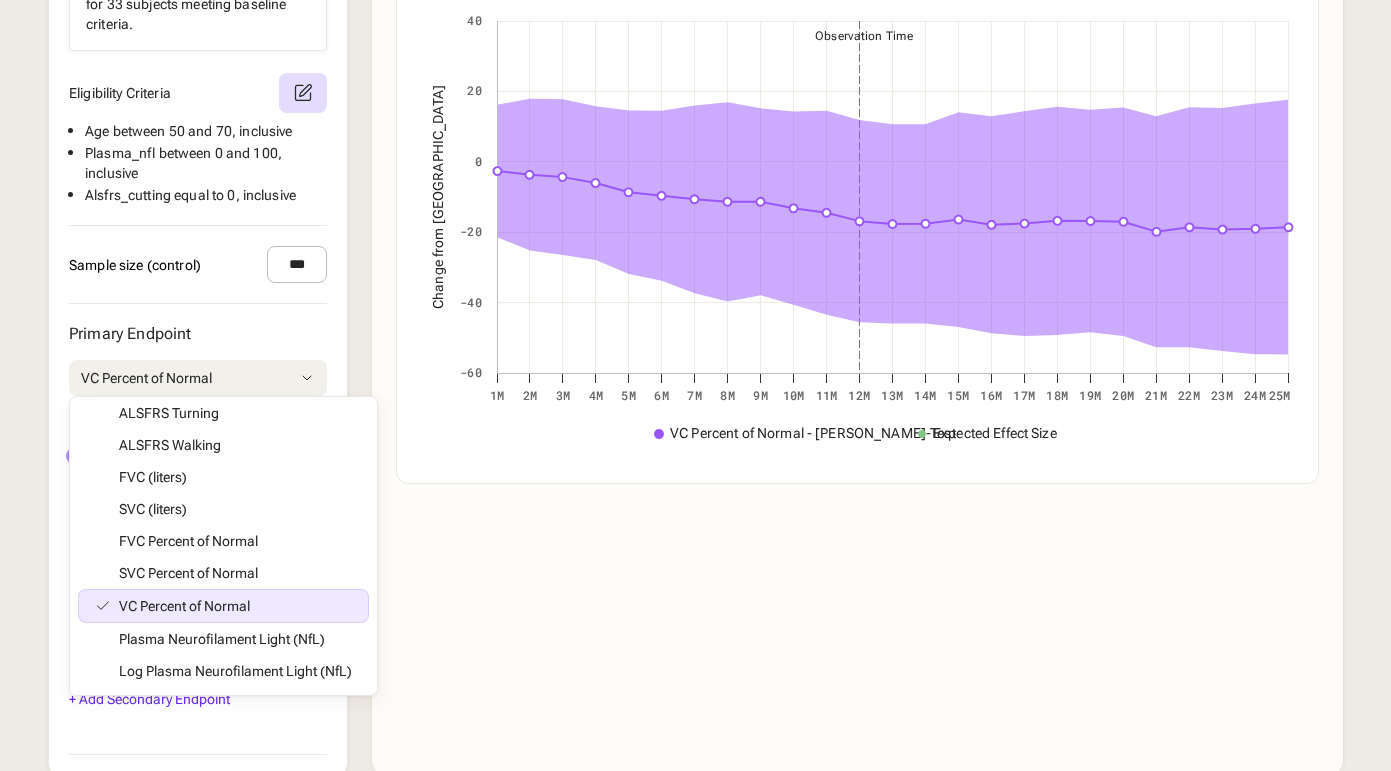 click on "Primary Endpoint VC Percent of Normal ALSFRS-R Score ALSFRS Climbing ALSFRS Cutting ALSFRS Dyspnea ALSFRS Handwriting ALSFRS Hygiene ALSFRS [MEDICAL_DATA] ALSFRS Orthopnea ALSFRS Salivation ALSFRS Speech ALSFRS Swallowing ALSFRS Turning ALSFRS Walking FVC (liters) SVC (liters) FVC Percent of Normal SVC Percent of Normal VC Percent of Normal Plasma Neurofilament Light (NfL) Log Plasma Neurofilament Light (NfL) Expected Effect Size 0.05 0.4 0.06 0.05 0.4 **** Treatment Duration 12 months 1 months 2 months 3 months 4 months 5 months 6 months 7 months 8 months 9 months 10 months 11 months 12 months 13 months 14 months 15 months 16 months 17 months 18 months 19 months 20 months 21 months 22 months 23 months 24 months 25 months" at bounding box center [198, 465] 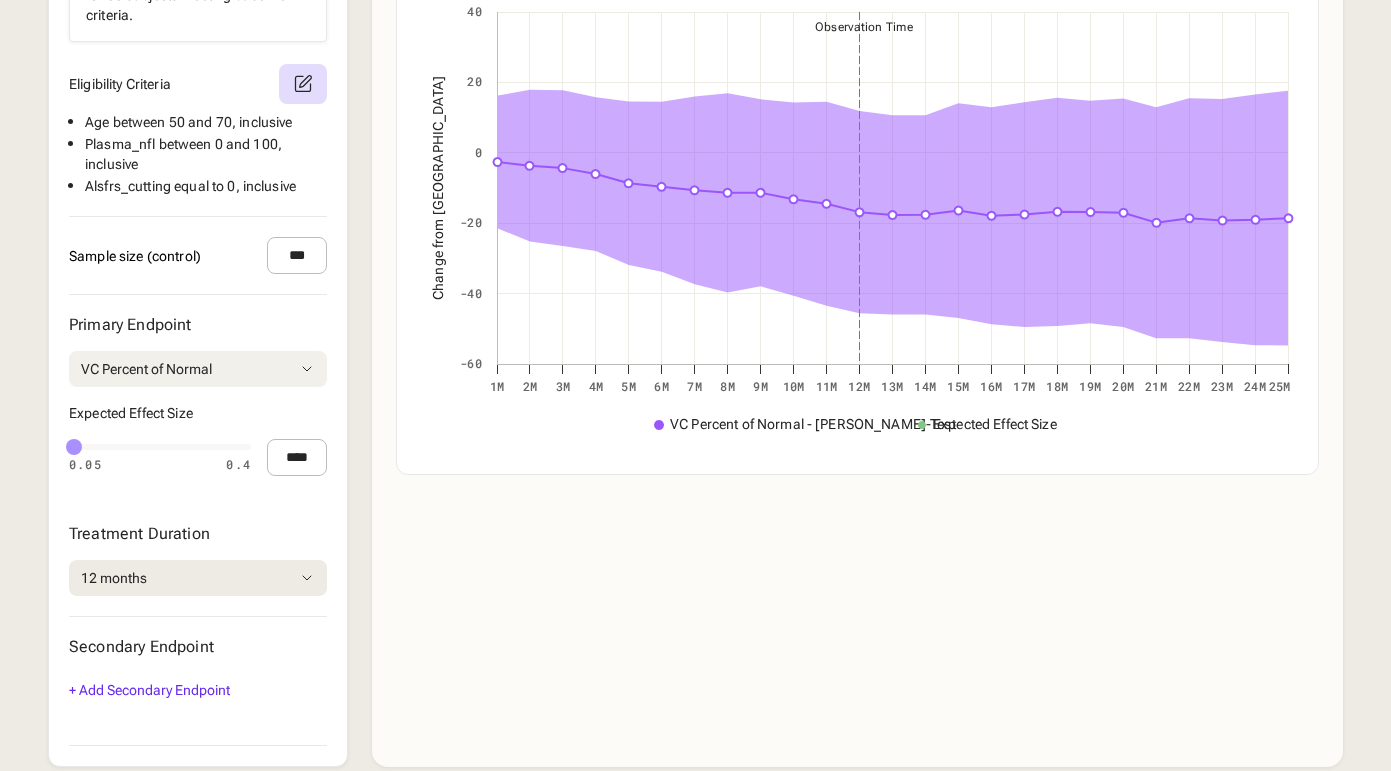 scroll, scrollTop: 994, scrollLeft: 0, axis: vertical 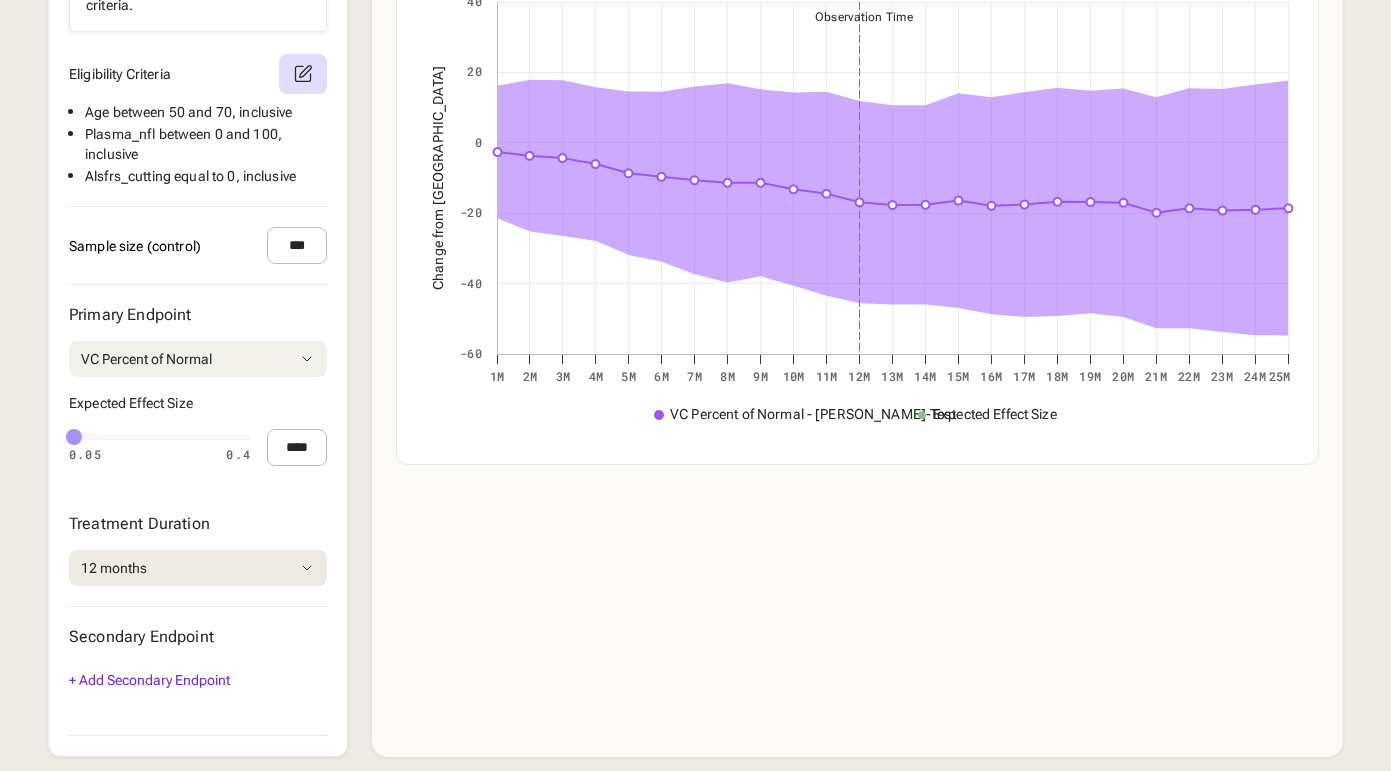click on "VC Percent of Normal" at bounding box center [198, 359] 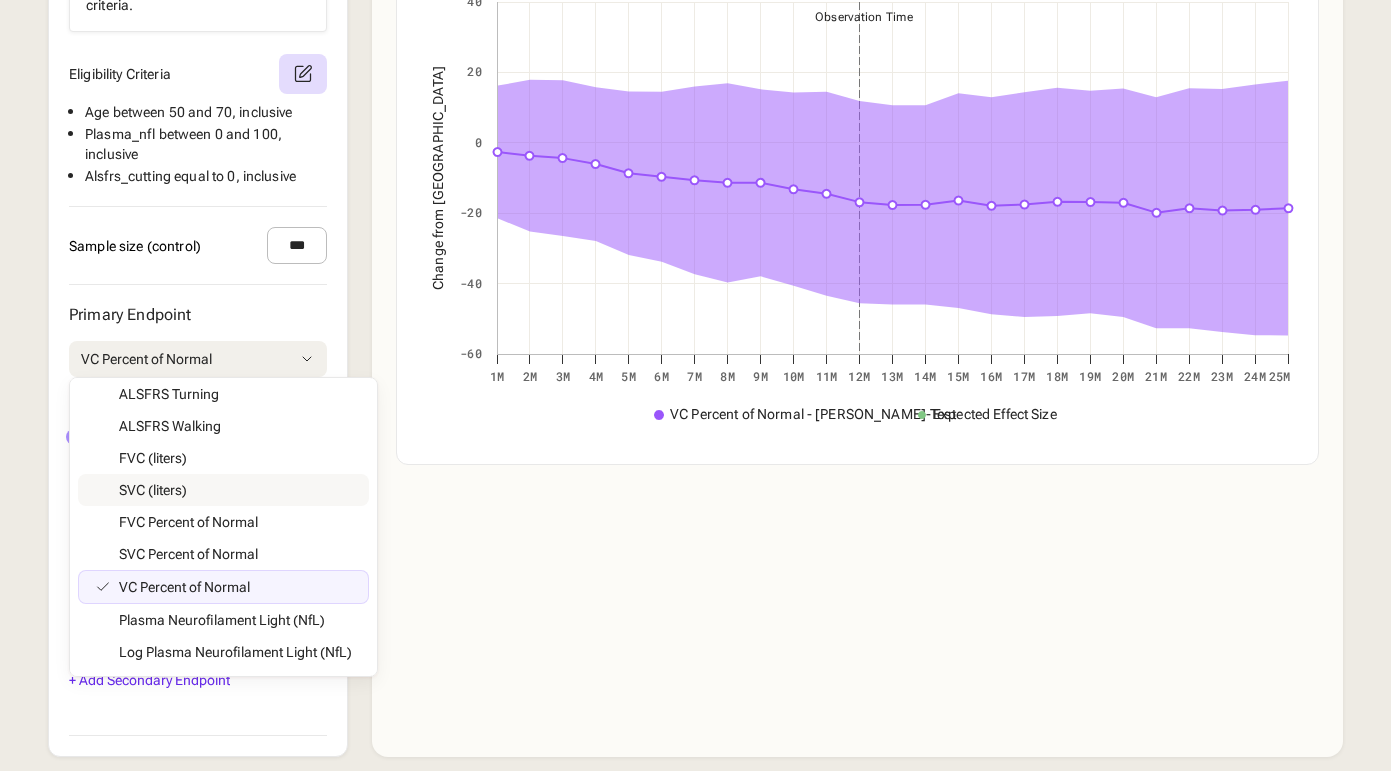 scroll, scrollTop: 1017, scrollLeft: 0, axis: vertical 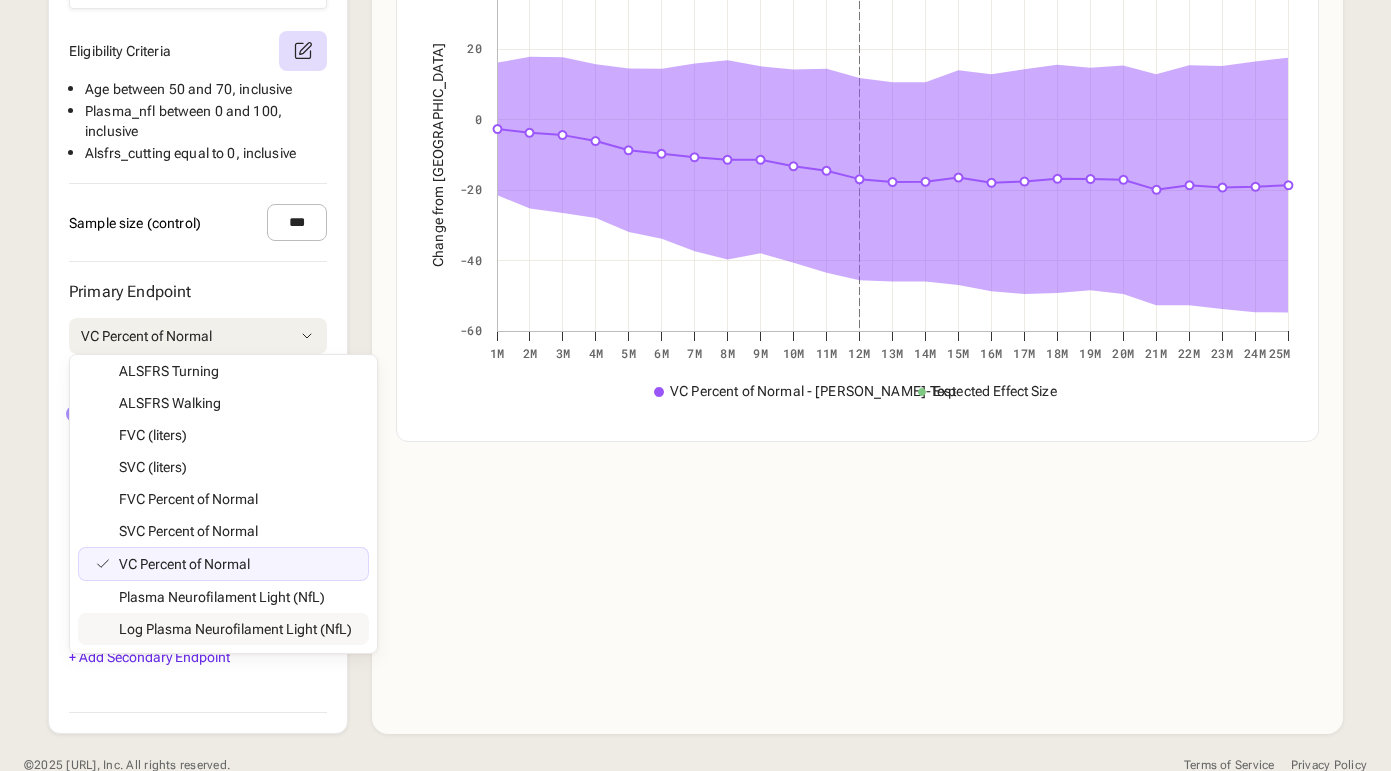 click on "Disease Area [MEDICAL_DATA] Load Default Alpha Level **** Subpopulation Create [PERSON_NAME]-Test All Bulbar 1 Cohort 2 [PERSON_NAME]-Test Limb 1 Minimum [MEDICAL_DATA] Recent Onset of Symptoms Run's Cohort Severe-Test Simulate cchen Under 40 age age baseline alsfrs-r cohort-1 e1 c1 high_nfl new test onset score test test 2 test cohort test eden Simulated progressions displayed for 33 subjects meeting baseline criteria. Eligibility Criteria Age between 50 and 70 , inclusive Plasma_nfl between 0 and 100 , inclusive Alsfrs_cutting equal to 0 , inclusive Sample size (control) *** Primary Endpoint VC Percent of Normal ALSFRS-R Score ALSFRS Climbing ALSFRS Cutting ALSFRS Dyspnea ALSFRS Handwriting ALSFRS Hygiene ALSFRS [MEDICAL_DATA] ALSFRS Orthopnea ALSFRS Salivation ALSFRS Speech ALSFRS Swallowing ALSFRS Turning ALSFRS Walking FVC (liters) SVC (liters) FVC Percent of Normal SVC Percent of Normal VC Percent of Normal Plasma Neurofilament Light (NfL) Log Plasma Neurofilament Light (NfL) 0.05 0.4 0.06" at bounding box center (198, 122) 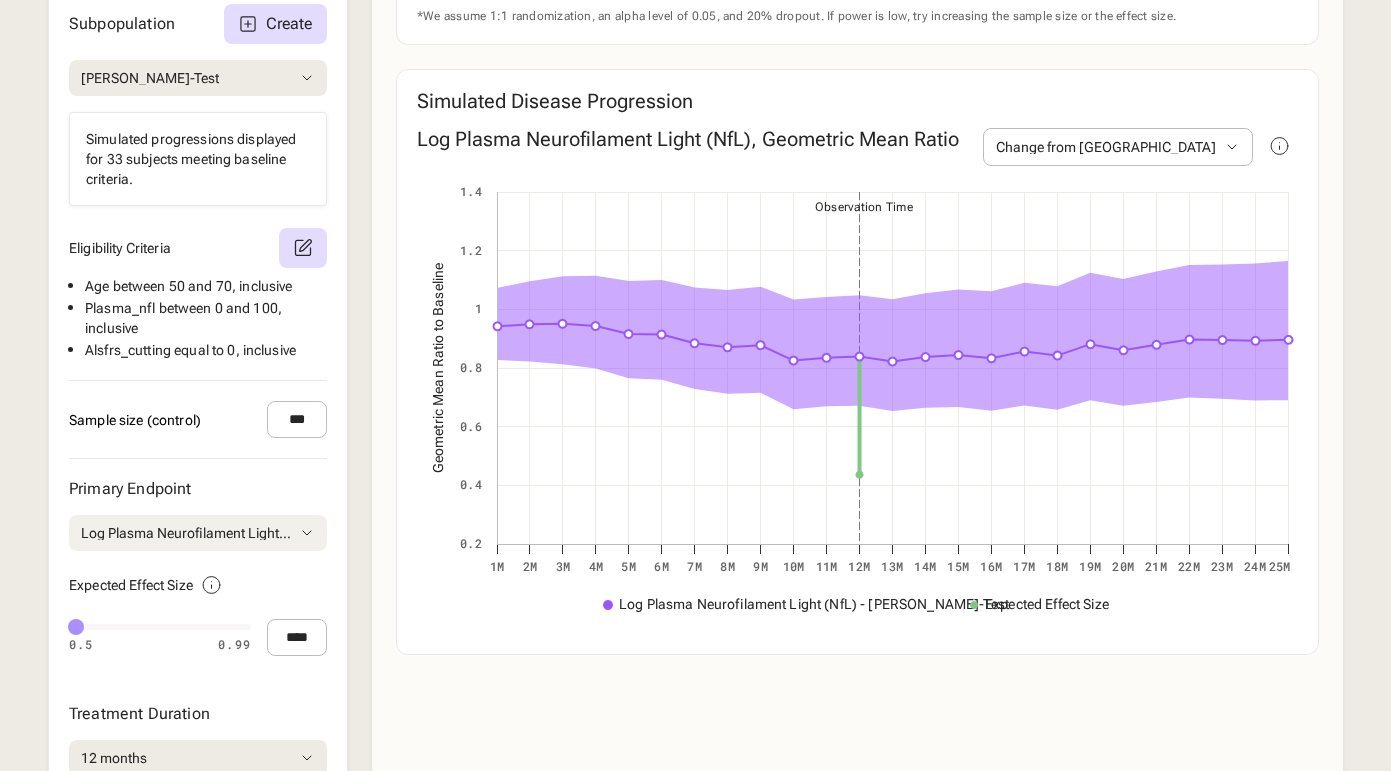 scroll, scrollTop: 806, scrollLeft: 0, axis: vertical 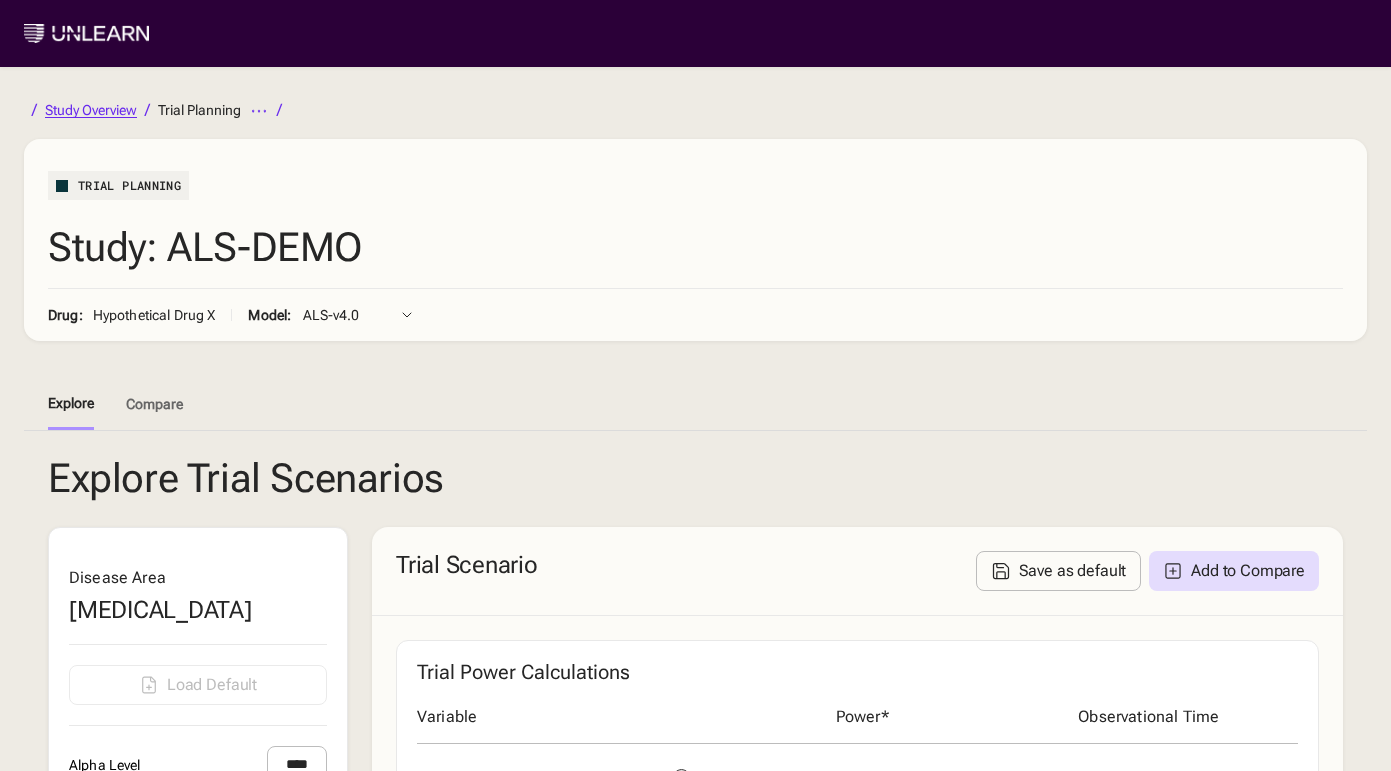 click on "Study Overview" at bounding box center [91, 110] 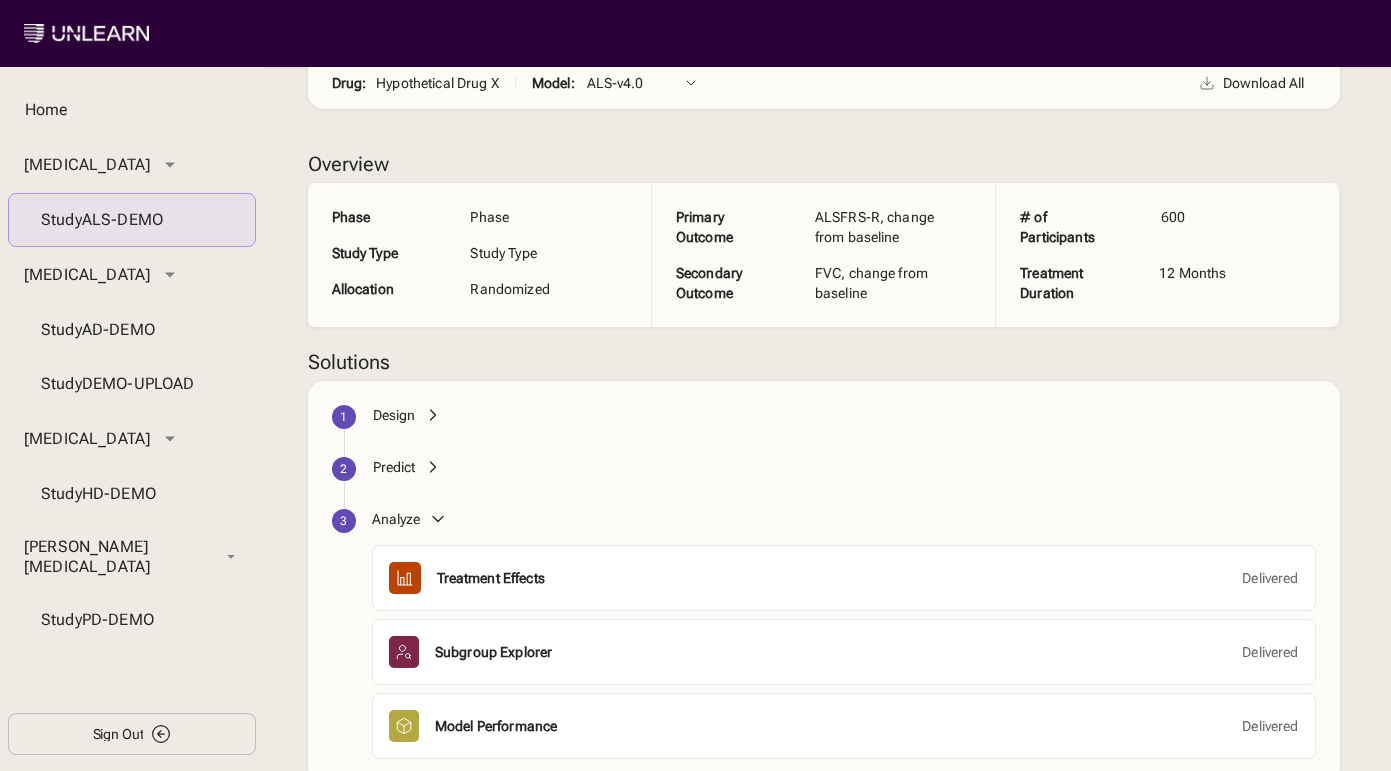 scroll, scrollTop: 187, scrollLeft: 0, axis: vertical 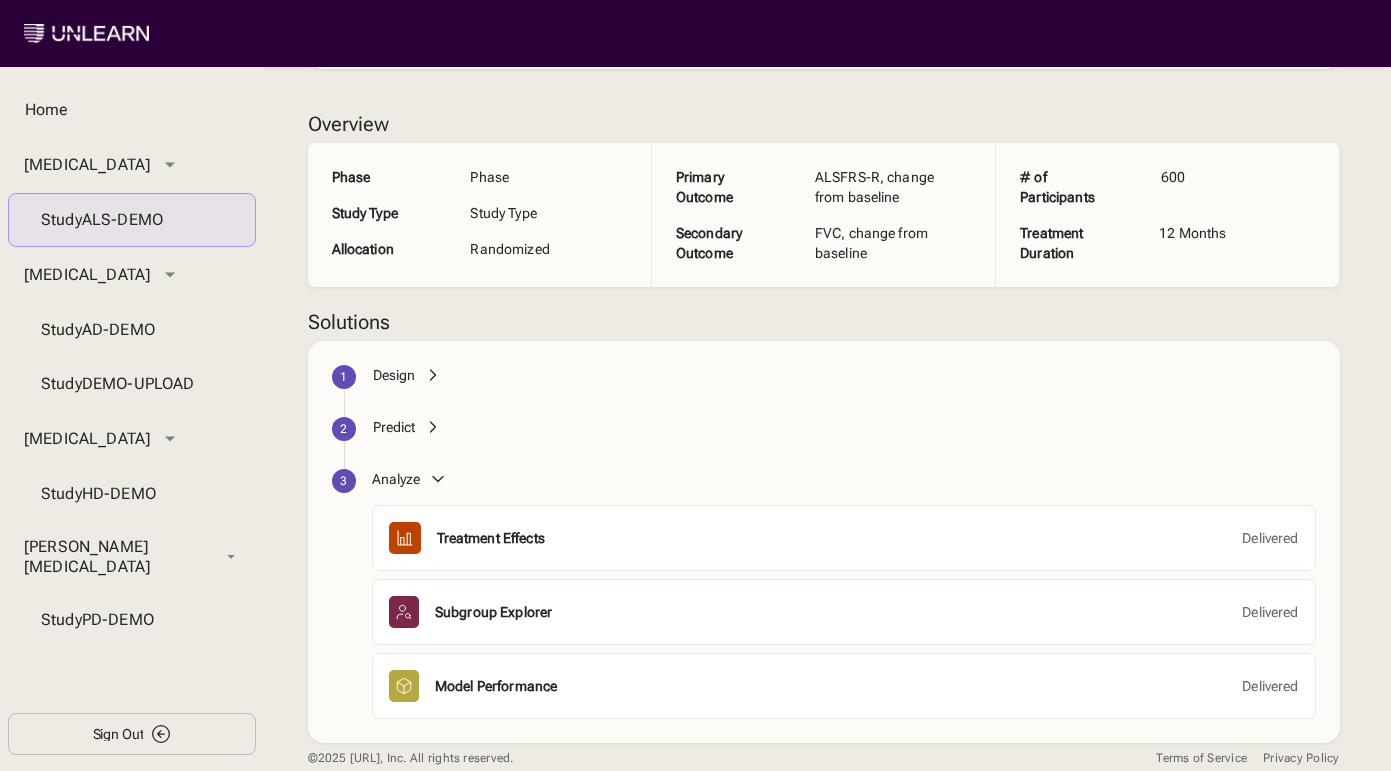 click 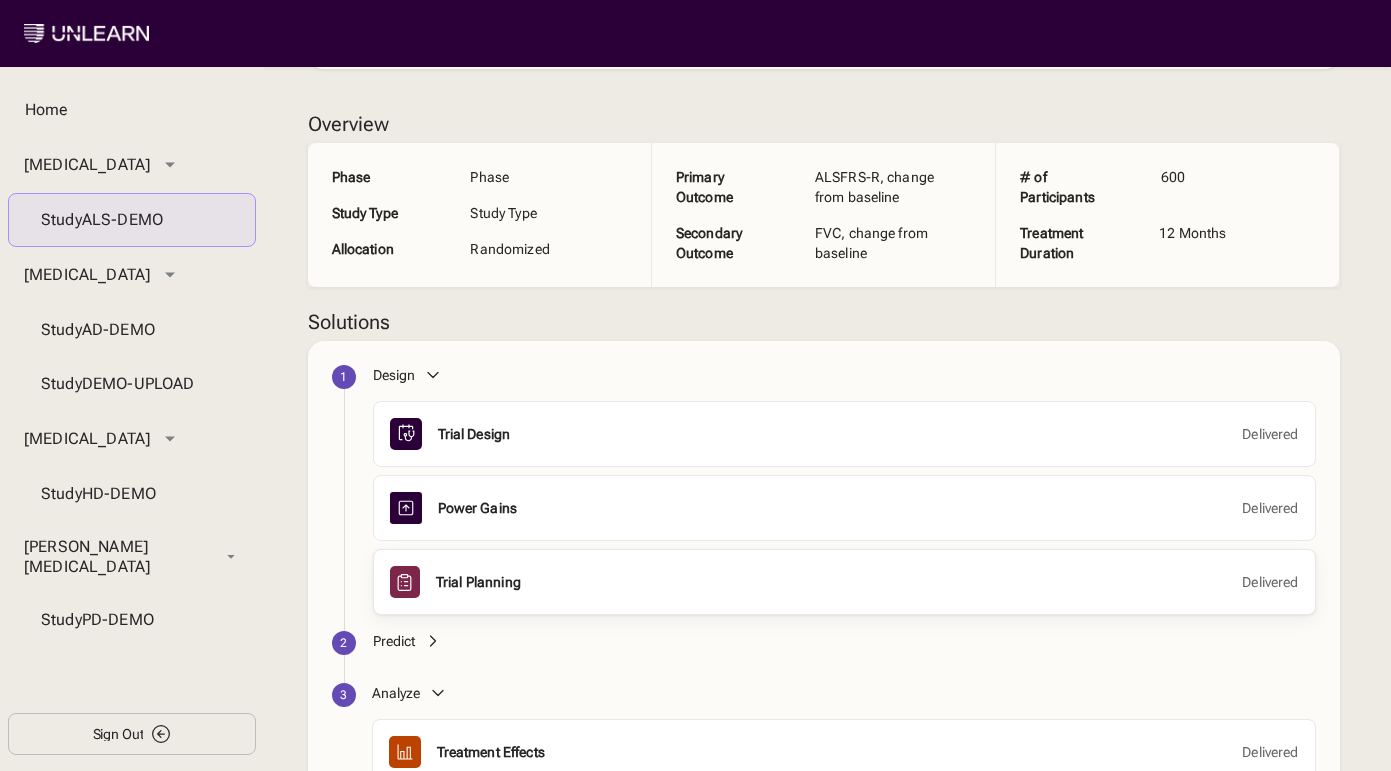 click on "Trial Planning" at bounding box center [478, 582] 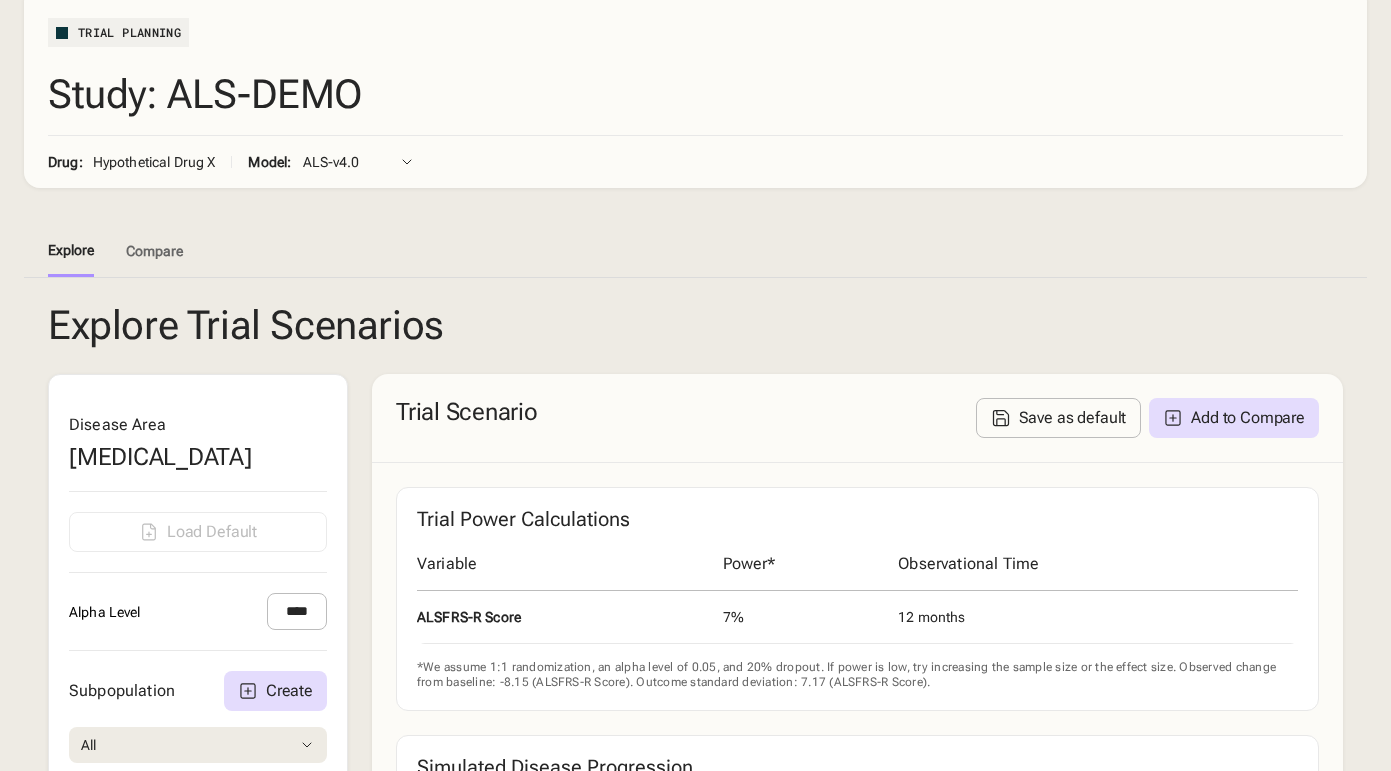 scroll, scrollTop: 395, scrollLeft: 0, axis: vertical 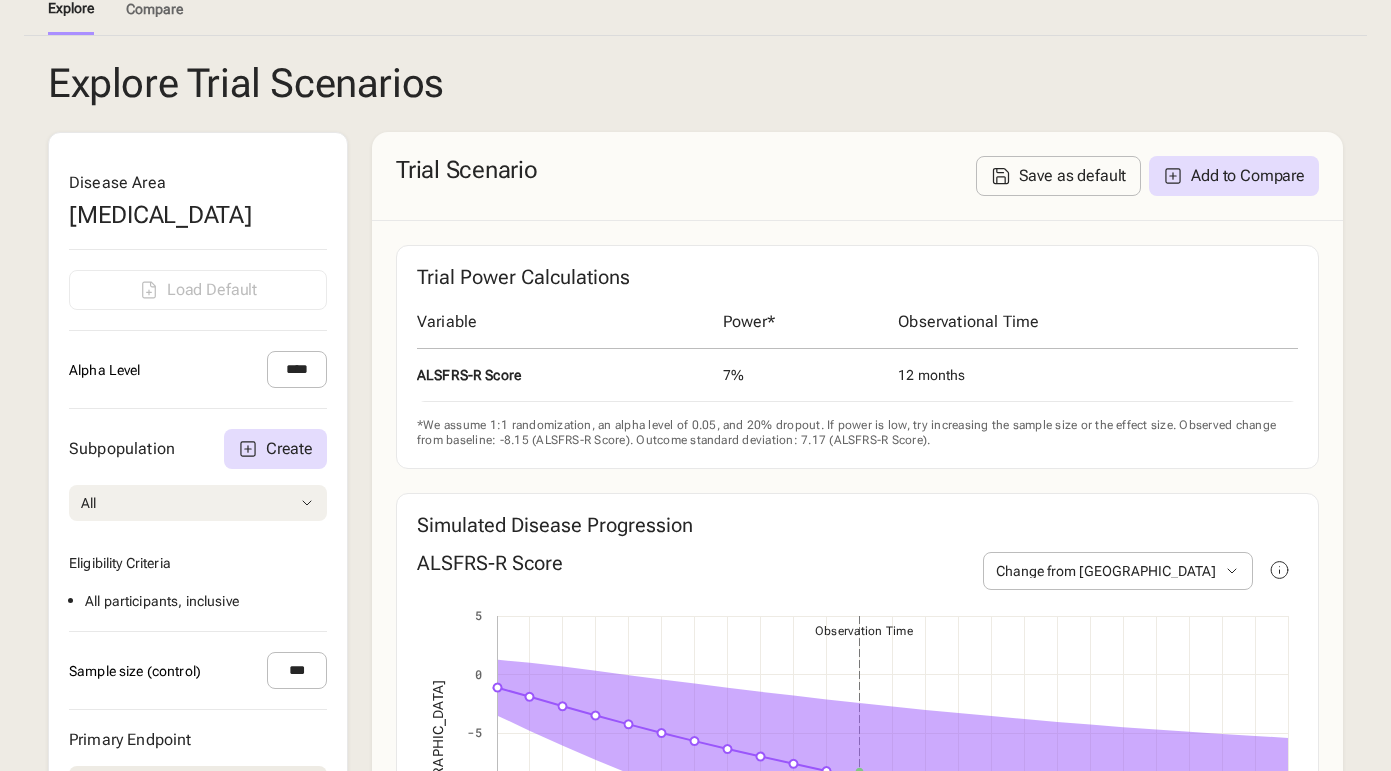 click on "All" at bounding box center [198, 503] 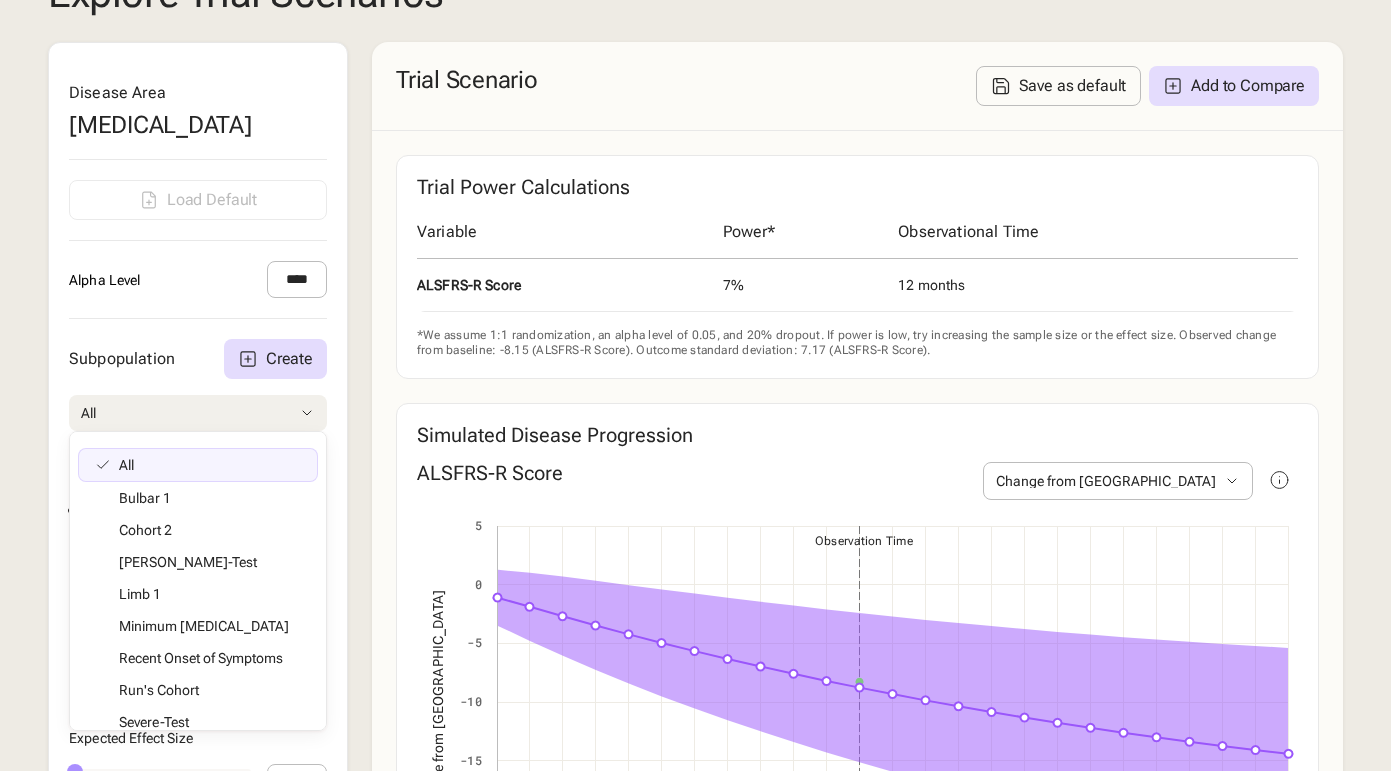 scroll, scrollTop: 603, scrollLeft: 0, axis: vertical 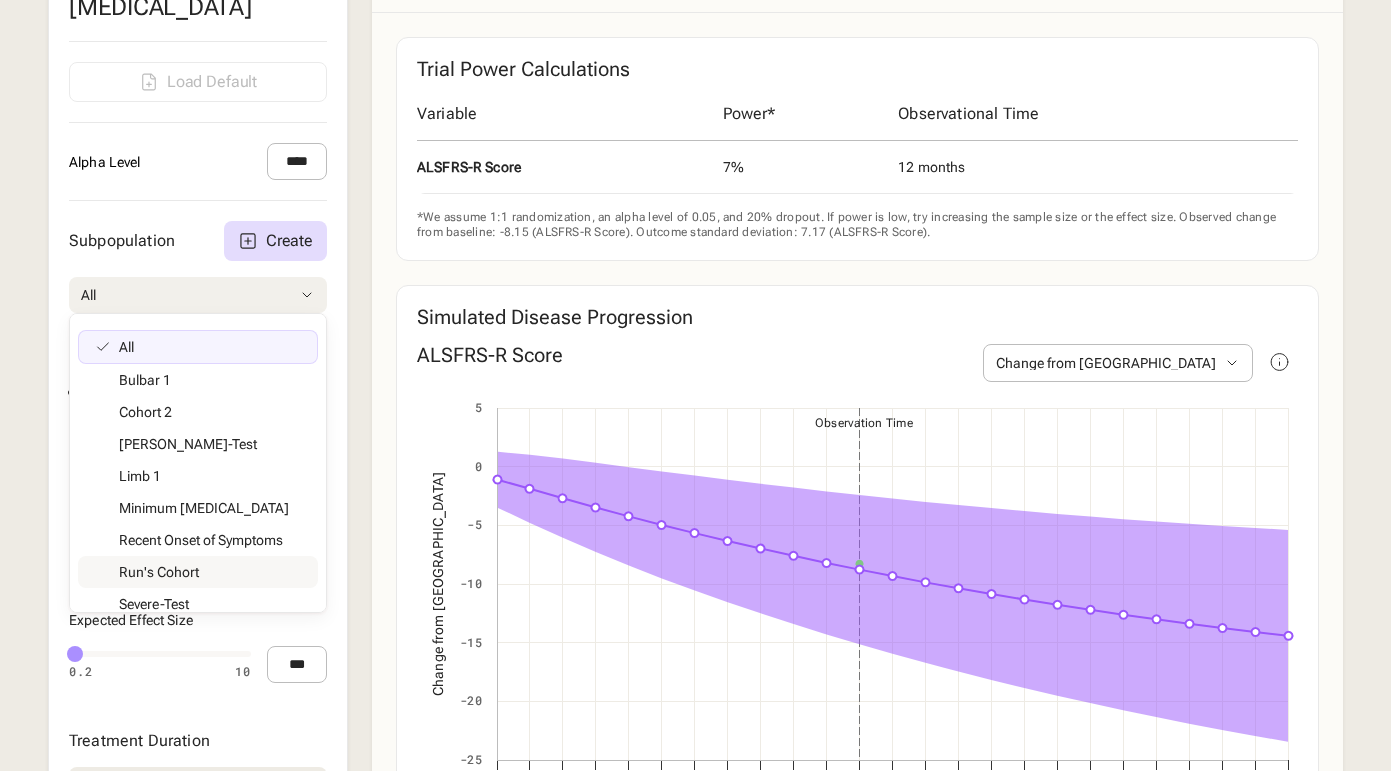 click on "Subpopulation Create All All Bulbar 1 Cohort 2 [PERSON_NAME]-Test Limb 1 Minimum [MEDICAL_DATA] Recent Onset of Symptoms Run's Cohort Severe-Test Simulate cchen Under 40 age age baseline alsfrs-r cohort-1 e1 c1 high_nfl new test onset score test test 2 test cohort test eden Eligibility Criteria All participants , inclusive" at bounding box center (198, 312) 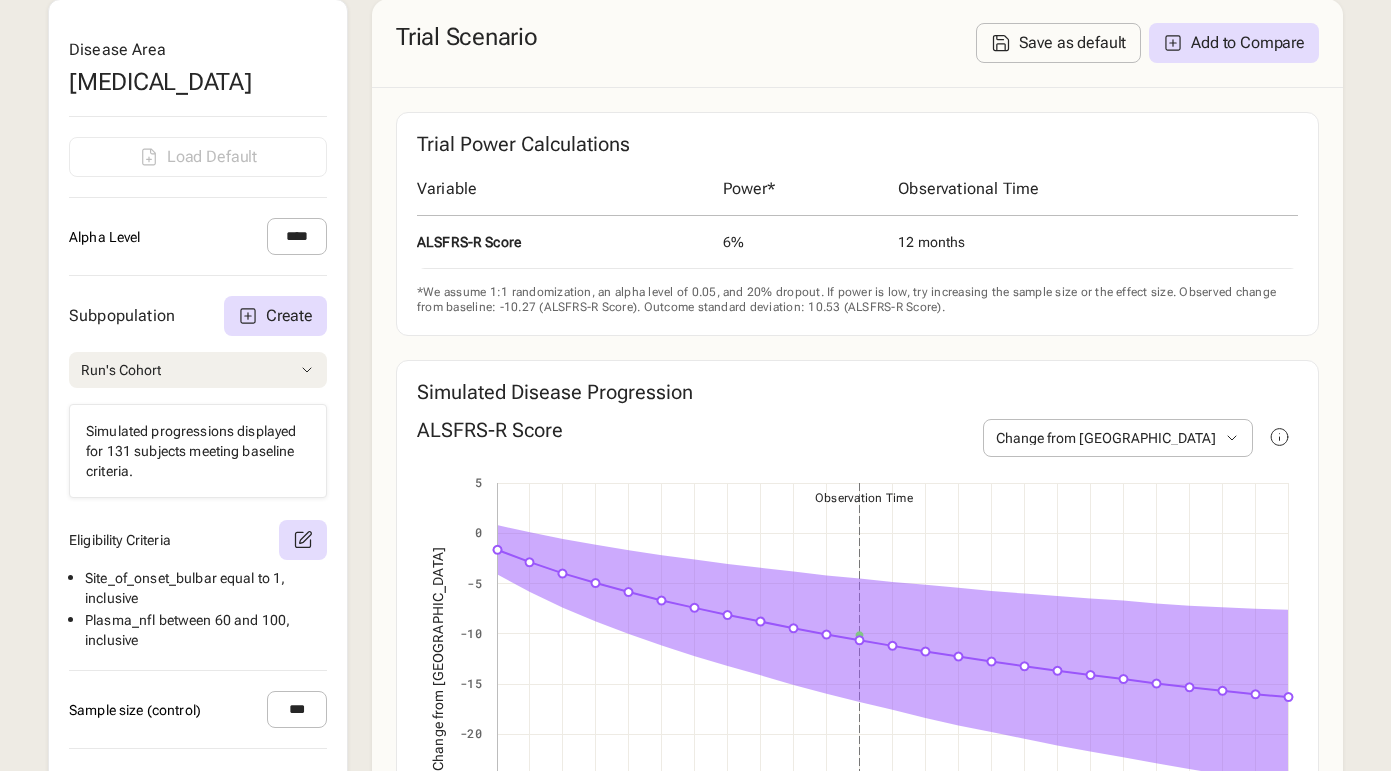 scroll, scrollTop: 529, scrollLeft: 0, axis: vertical 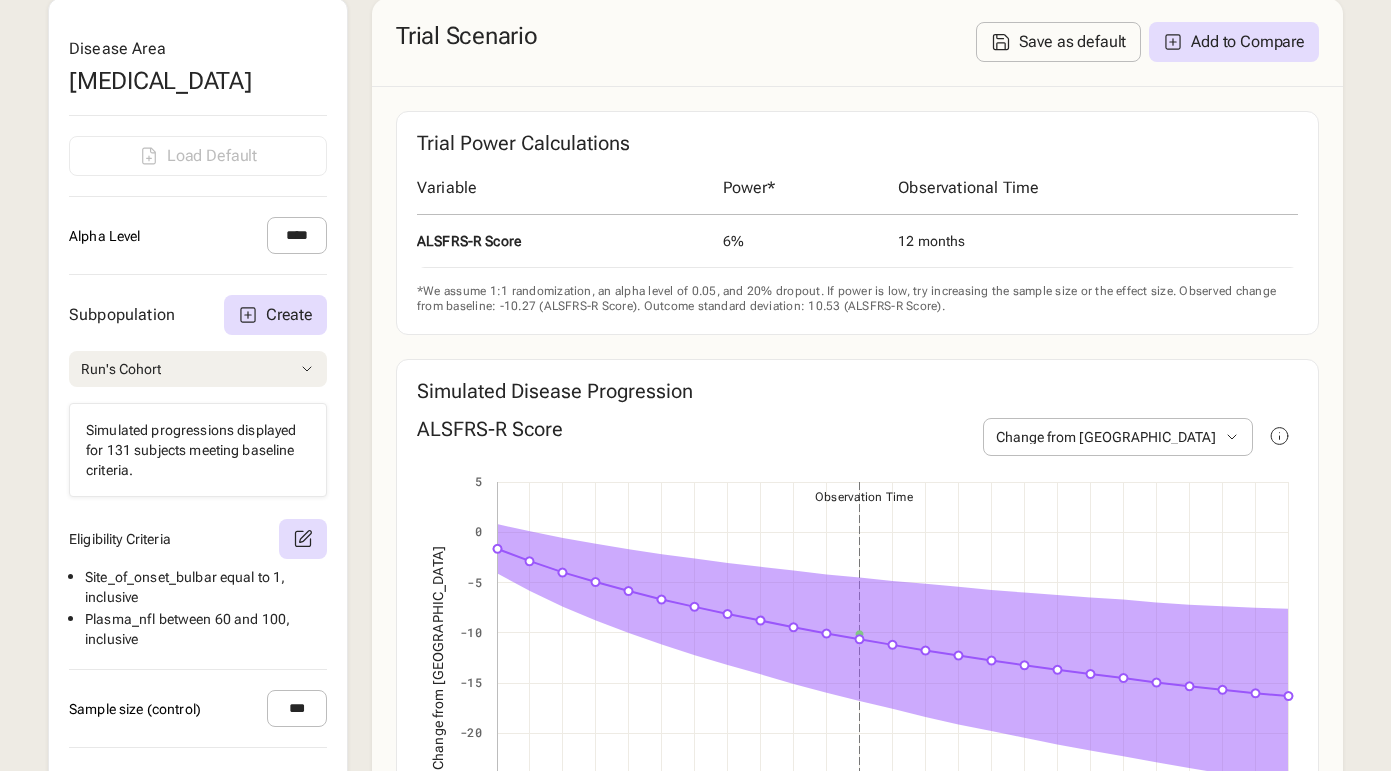 click on "Run's Cohort" at bounding box center (198, 369) 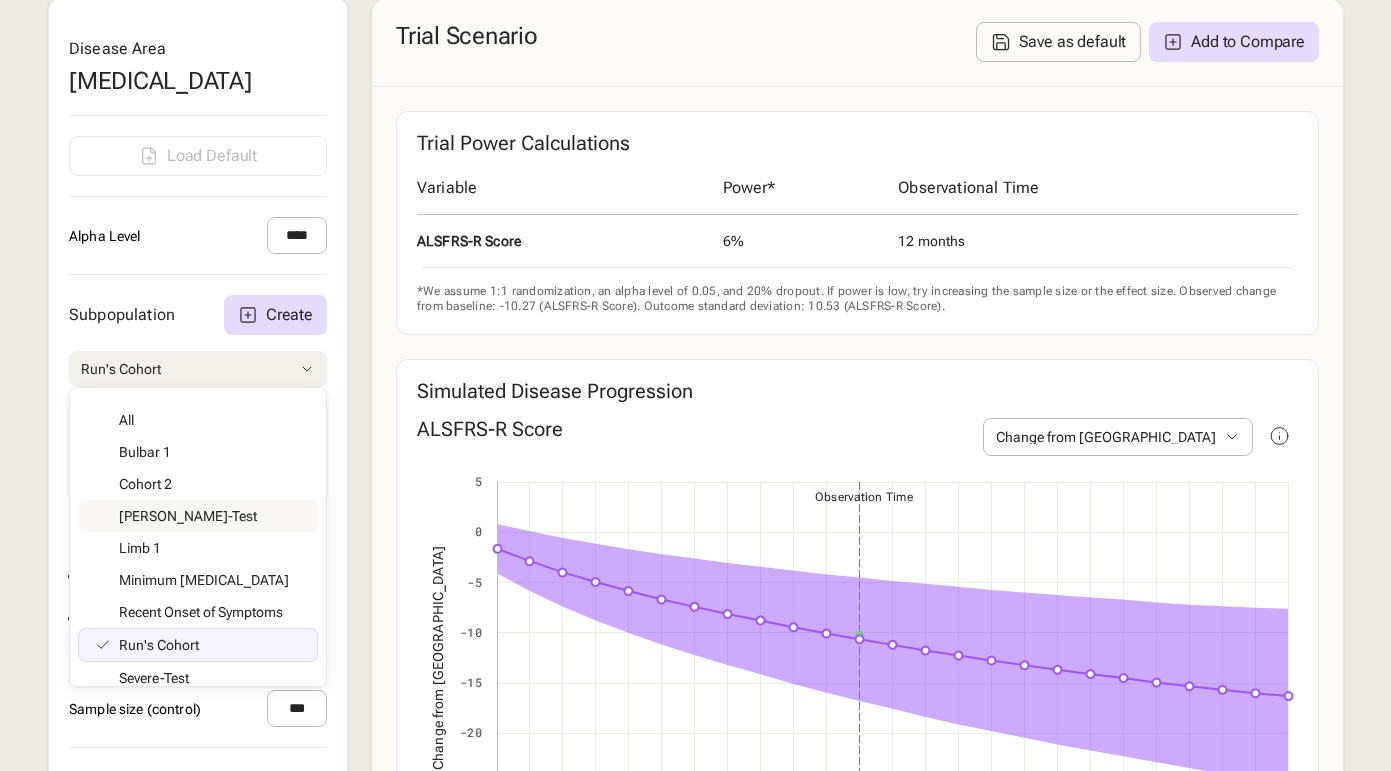 click on "Subpopulation Create Run's Cohort All Bulbar 1 Cohort 2 Daniele-Test Limb 1 Minimum [MEDICAL_DATA] Recent Onset of Symptoms Run's Cohort Severe-Test Simulate cchen Under 40 age age baseline alsfrs-r cohort-1 e1 c1 high_nfl new test onset score test test 2 test cohort test eden Simulated progressions displayed for 131 subjects meeting baseline criteria. Eligibility Criteria Site_of_onset_bulbar equal to 1 , inclusive Plasma_nfl between 60 and 100 , inclusive" at bounding box center [198, 472] 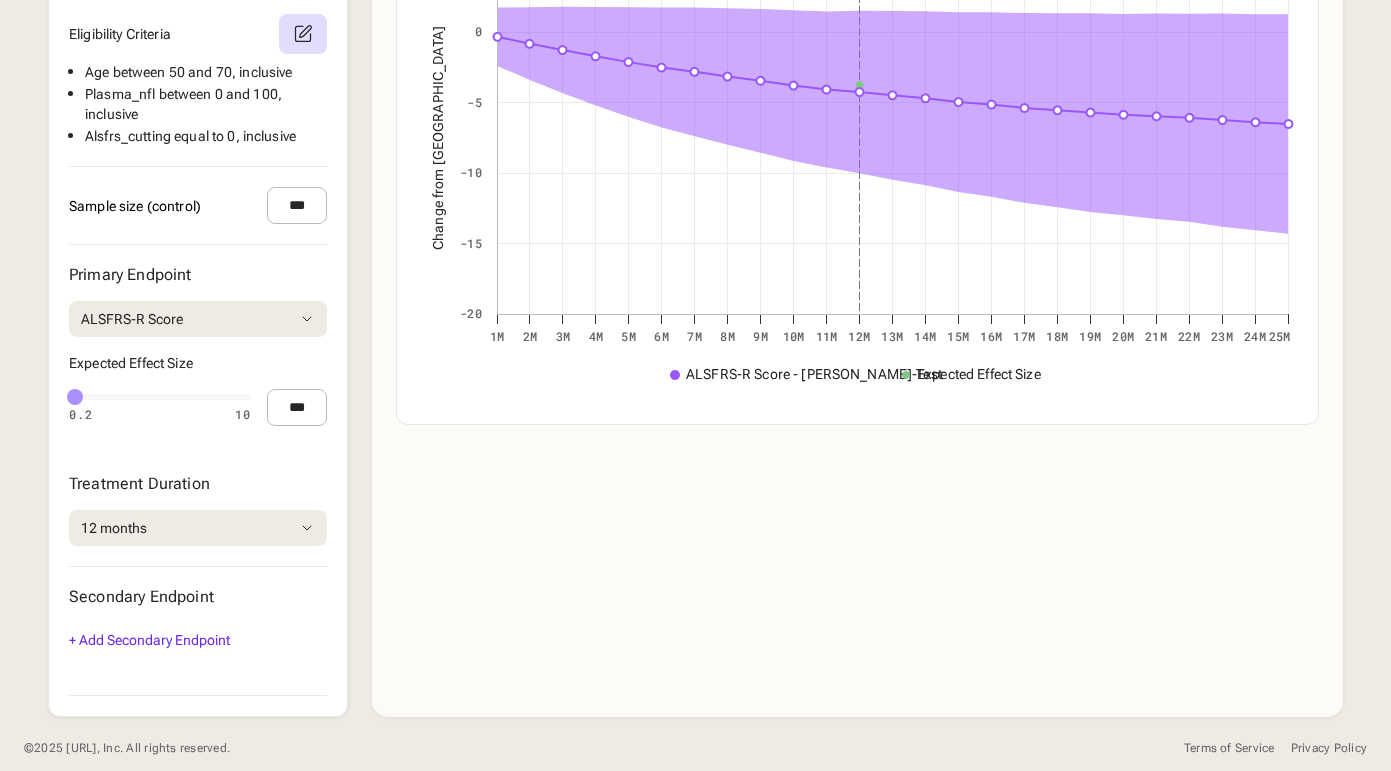 scroll, scrollTop: 1036, scrollLeft: 0, axis: vertical 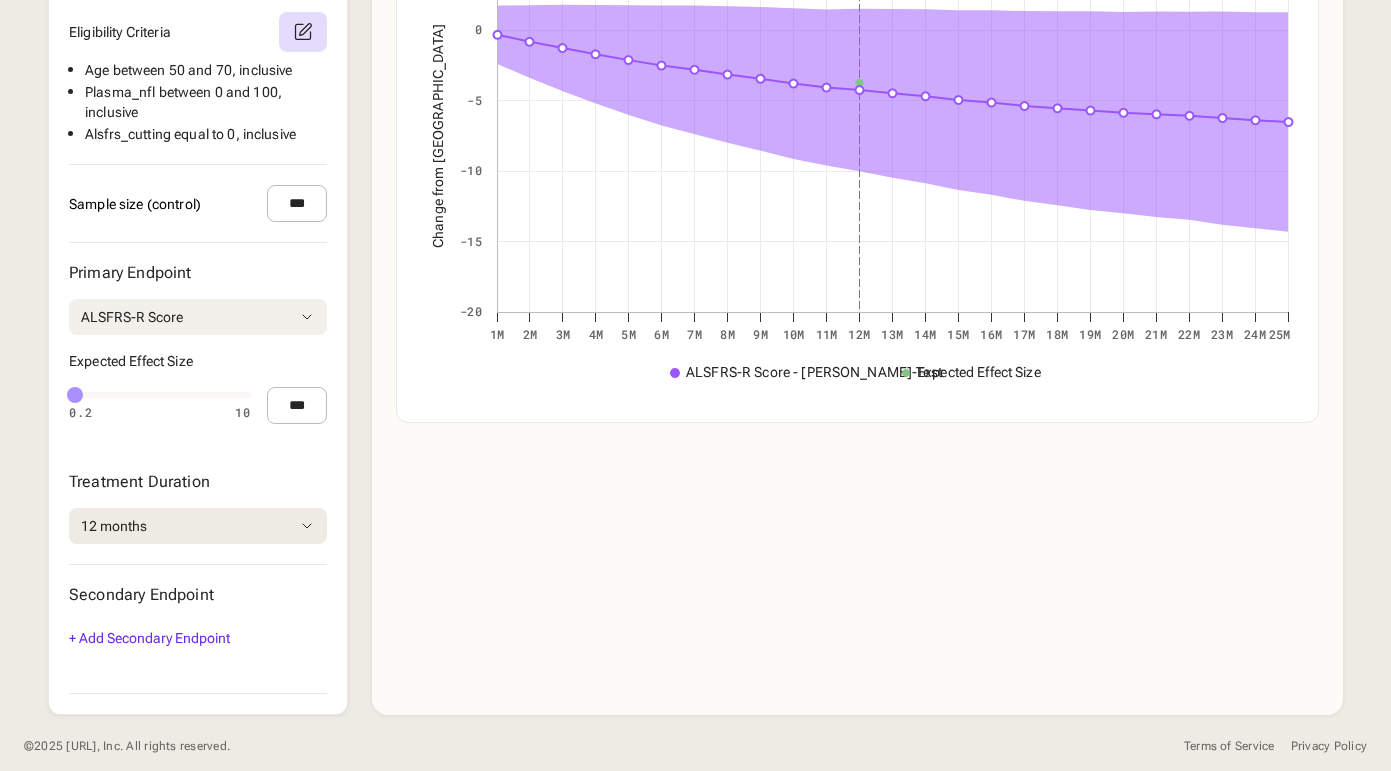 click 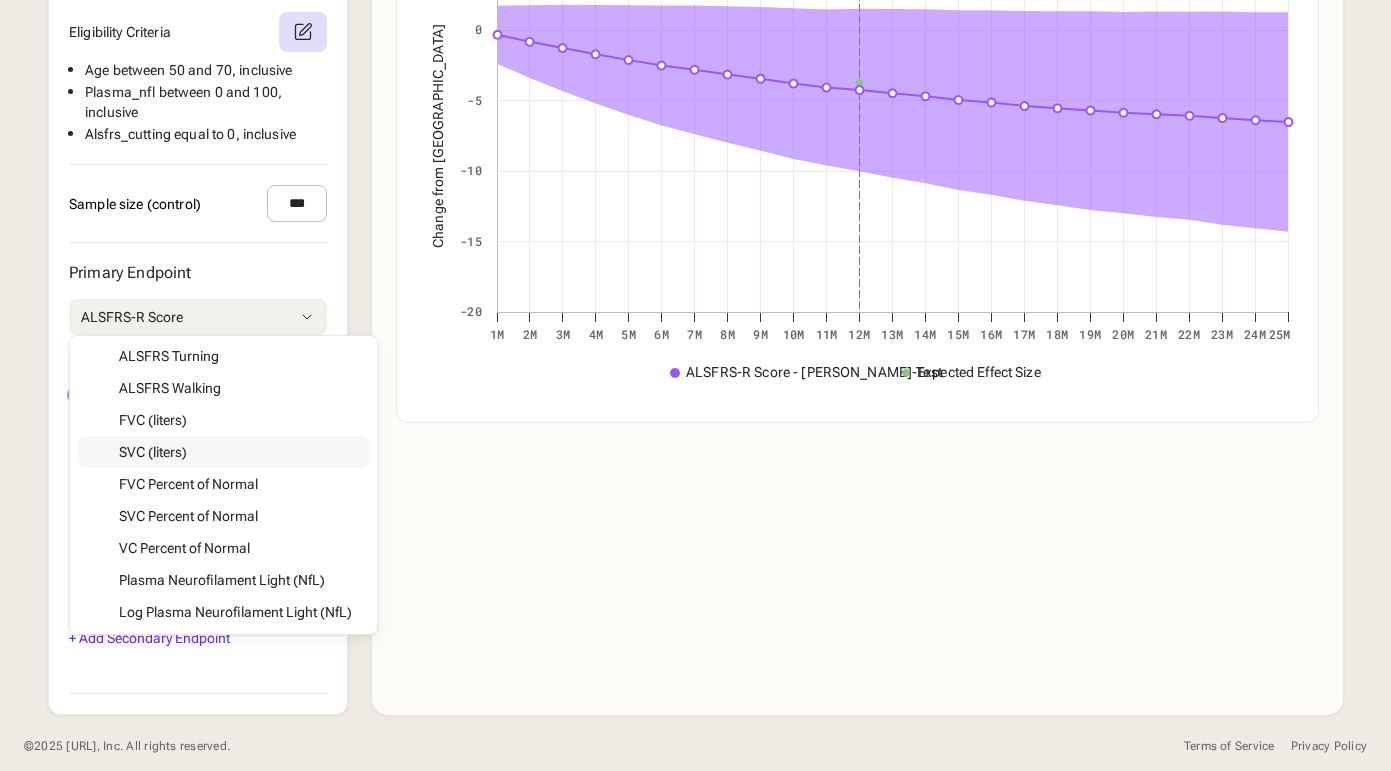 scroll, scrollTop: 368, scrollLeft: 0, axis: vertical 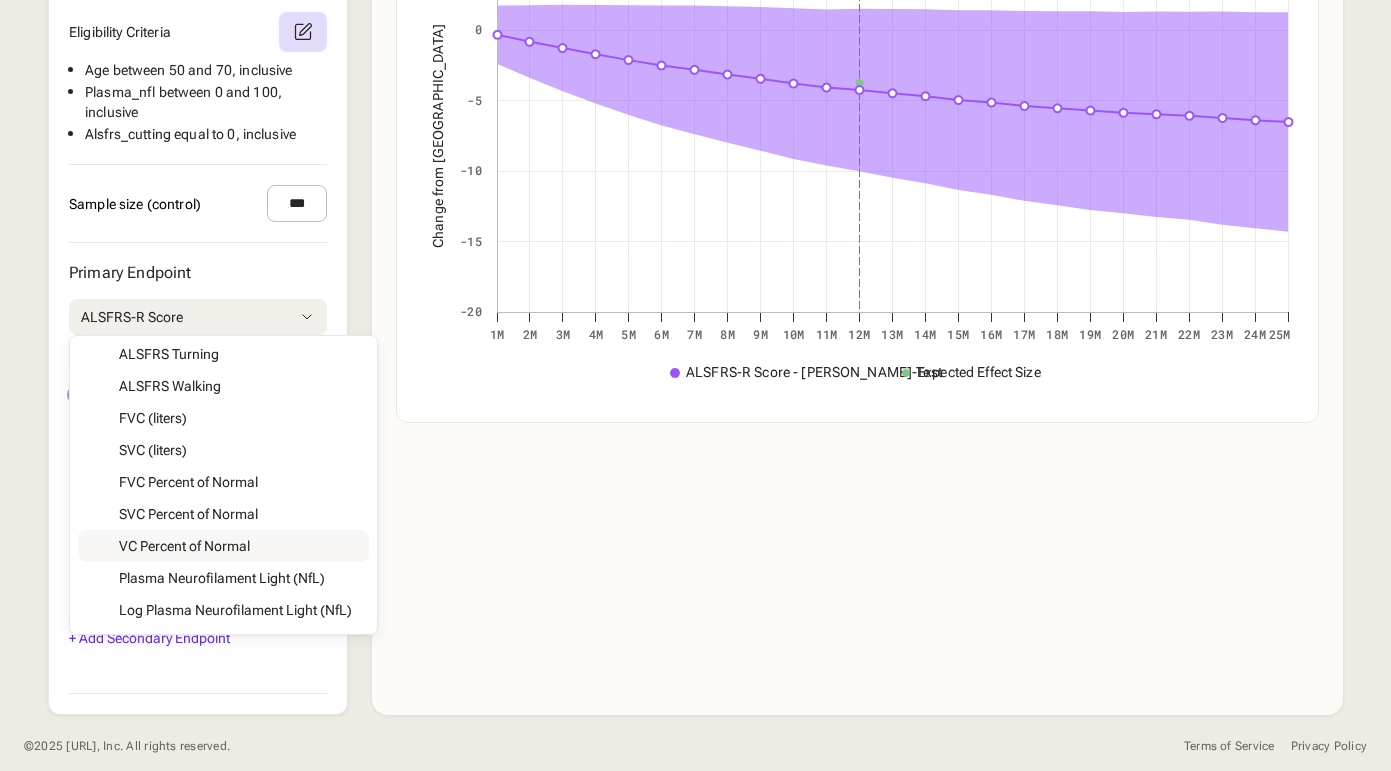click on "Primary Endpoint ALSFRS-R Score ALSFRS-R Score ALSFRS Climbing ALSFRS Cutting ALSFRS Dyspnea ALSFRS Handwriting ALSFRS Hygiene ALSFRS [MEDICAL_DATA] ALSFRS Orthopnea ALSFRS Salivation ALSFRS Speech ALSFRS Swallowing ALSFRS Turning ALSFRS Walking FVC (liters) SVC (liters) FVC Percent of Normal SVC Percent of Normal VC Percent of Normal Plasma Neurofilament Light (NfL) Log Plasma Neurofilament Light (NfL) Expected Effect Size 0.2 10 0.5 0.2 10 *** Treatment Duration 12 months 1 months 2 months 3 months 4 months 5 months 6 months 7 months 8 months 9 months 10 months 11 months 12 months 13 months 14 months 15 months 16 months 17 months 18 months 19 months 20 months 21 months 22 months 23 months 24 months 25 months" at bounding box center (198, 404) 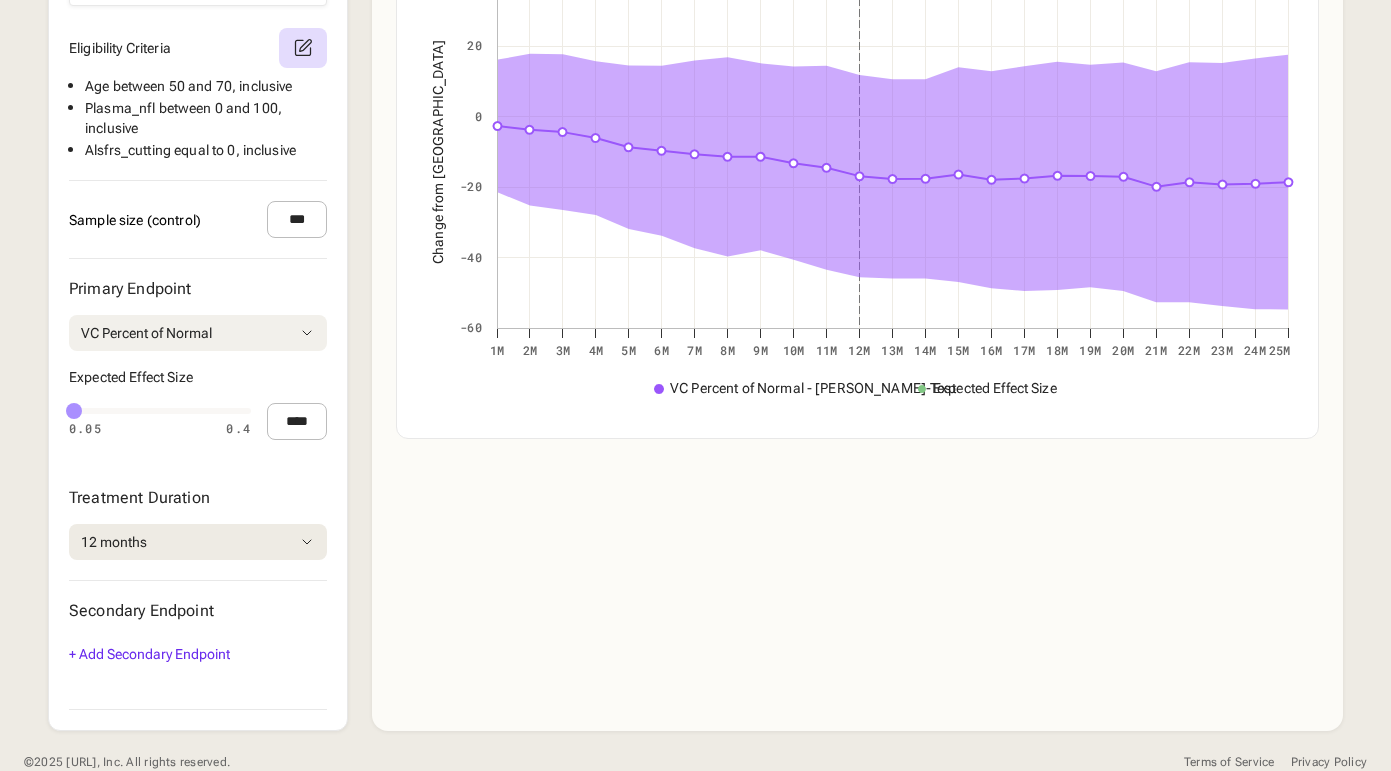 scroll, scrollTop: 1078, scrollLeft: 0, axis: vertical 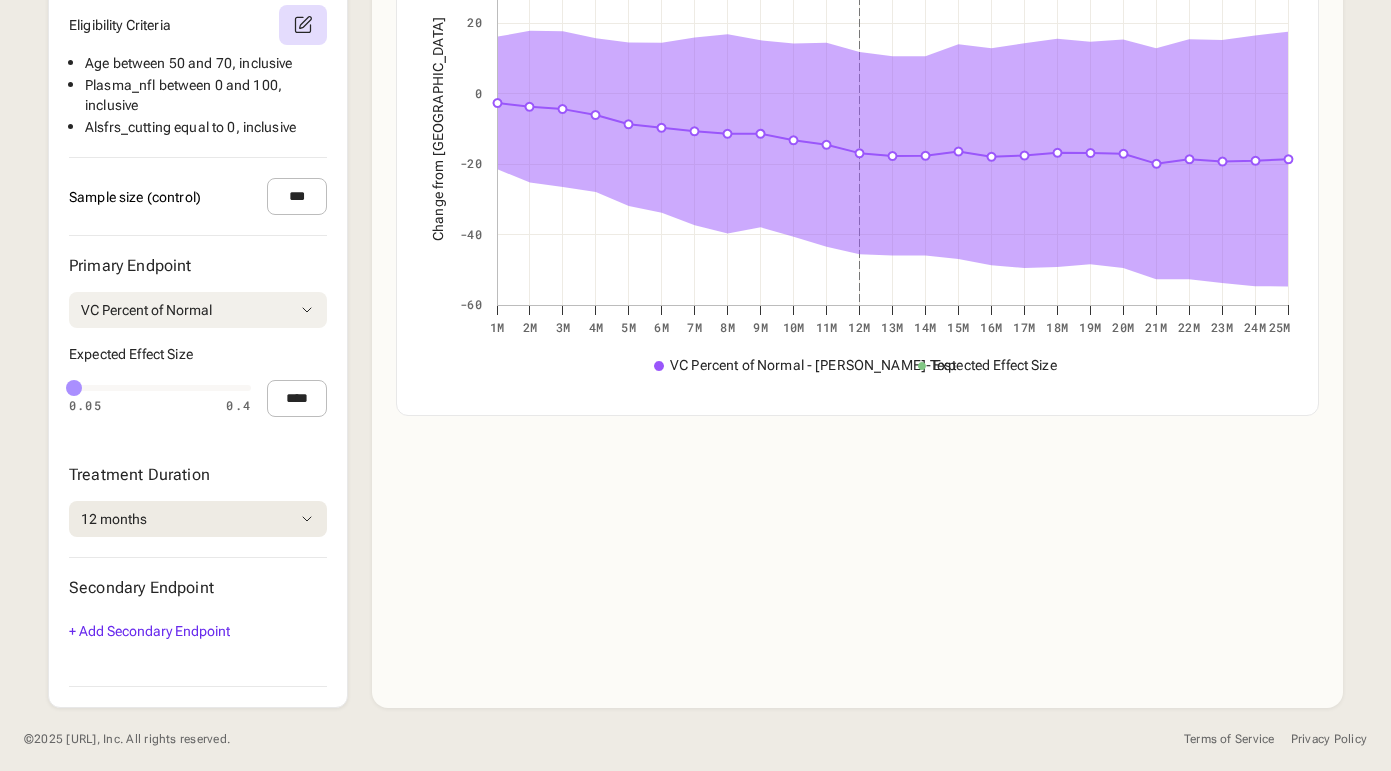 click 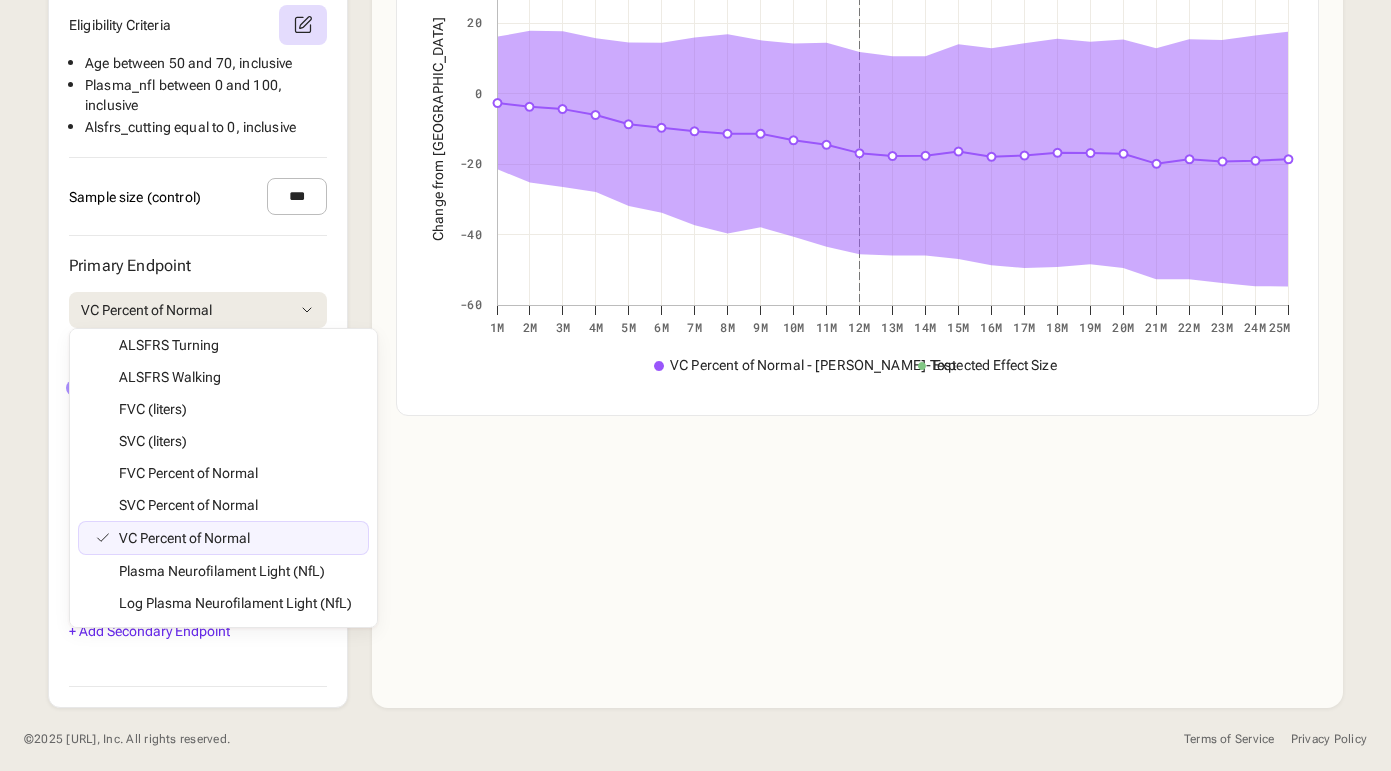 click on "Trial Scenario Save as default Add to Compare Trial Power Calculations Variable Power* Observational Time VC Percent of Normal Not enough observations 12 months *We assume 1:1 randomization, an alpha level of   0.05 , and 20% dropout. If power is low, try increasing the sample size or the effect size.   Simulated Disease Progression VC Percent of Normal Change from Baseline Change from Baseline Absolute Score Created with Highcharts 11.4.8 Change from Baseline VC Percent of Normal - [PERSON_NAME]-Test Expected Effect Size 1m 2m 3m 4m 5m 6m 7m 8m 9m 10m 11m 12m 13m 14m 15m 16m 17m 18m 19m 20m 21m 22m 23m 24m 25m -60 -40 -20 0 20 40 Observation Time VC Percent of Normal - [PERSON_NAME]-Test 3 months -4.35 ± 22.13 (Mean ± Std Dev)" at bounding box center (857, 96) 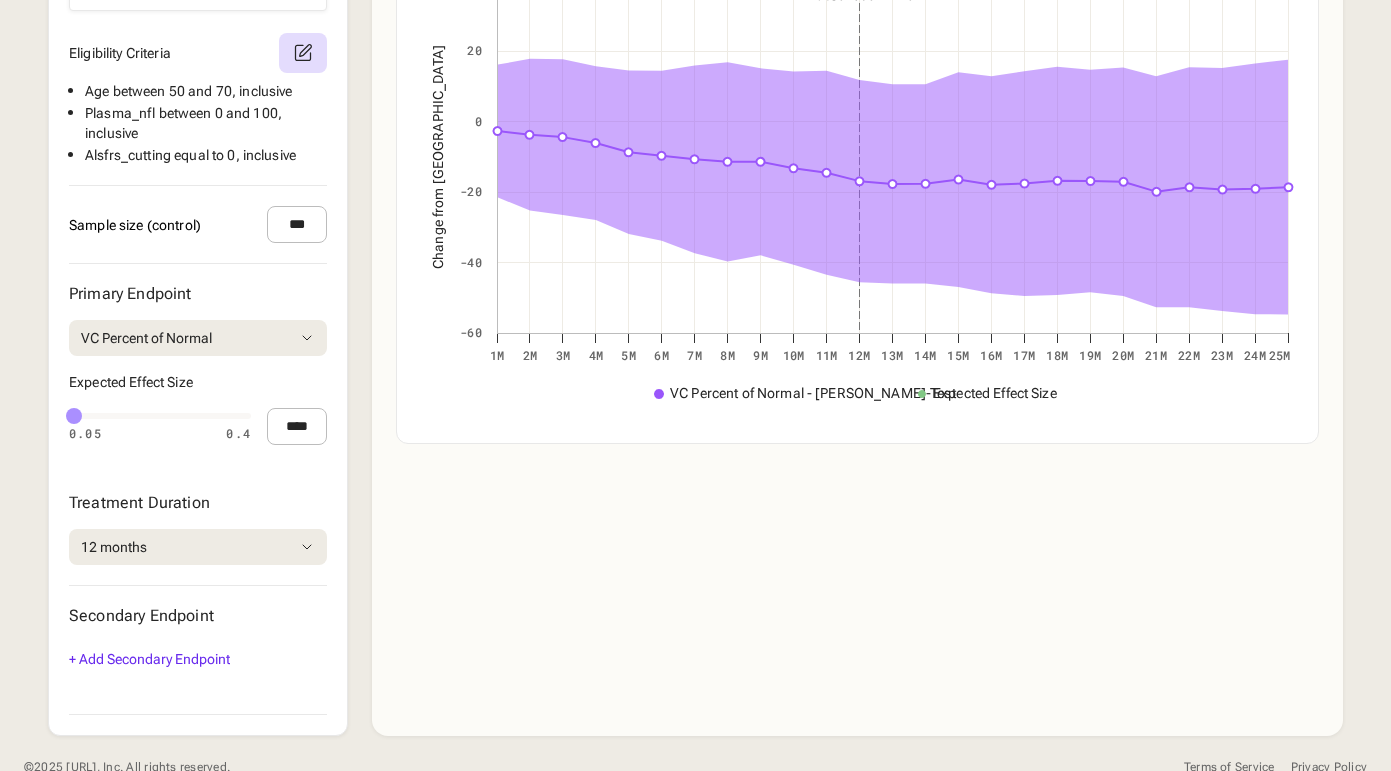 scroll, scrollTop: 1078, scrollLeft: 0, axis: vertical 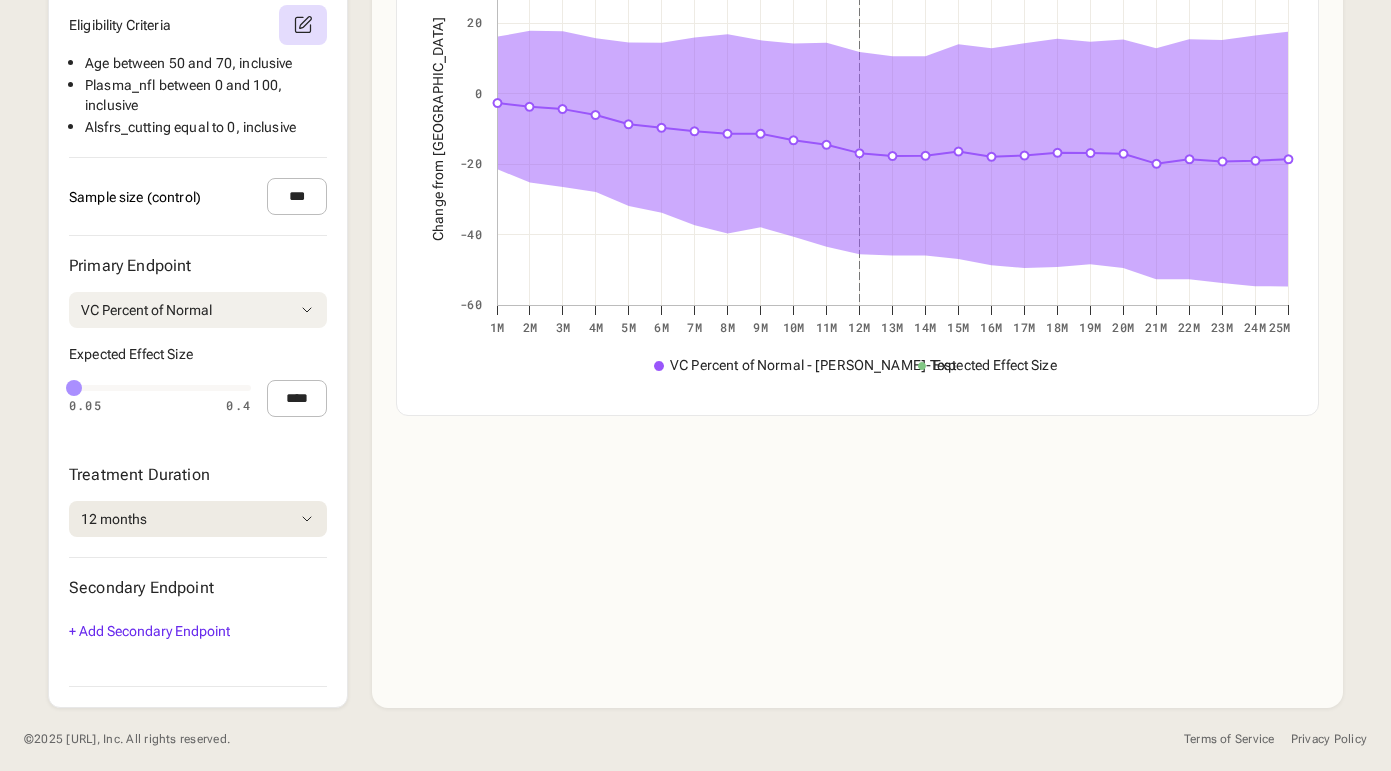 click 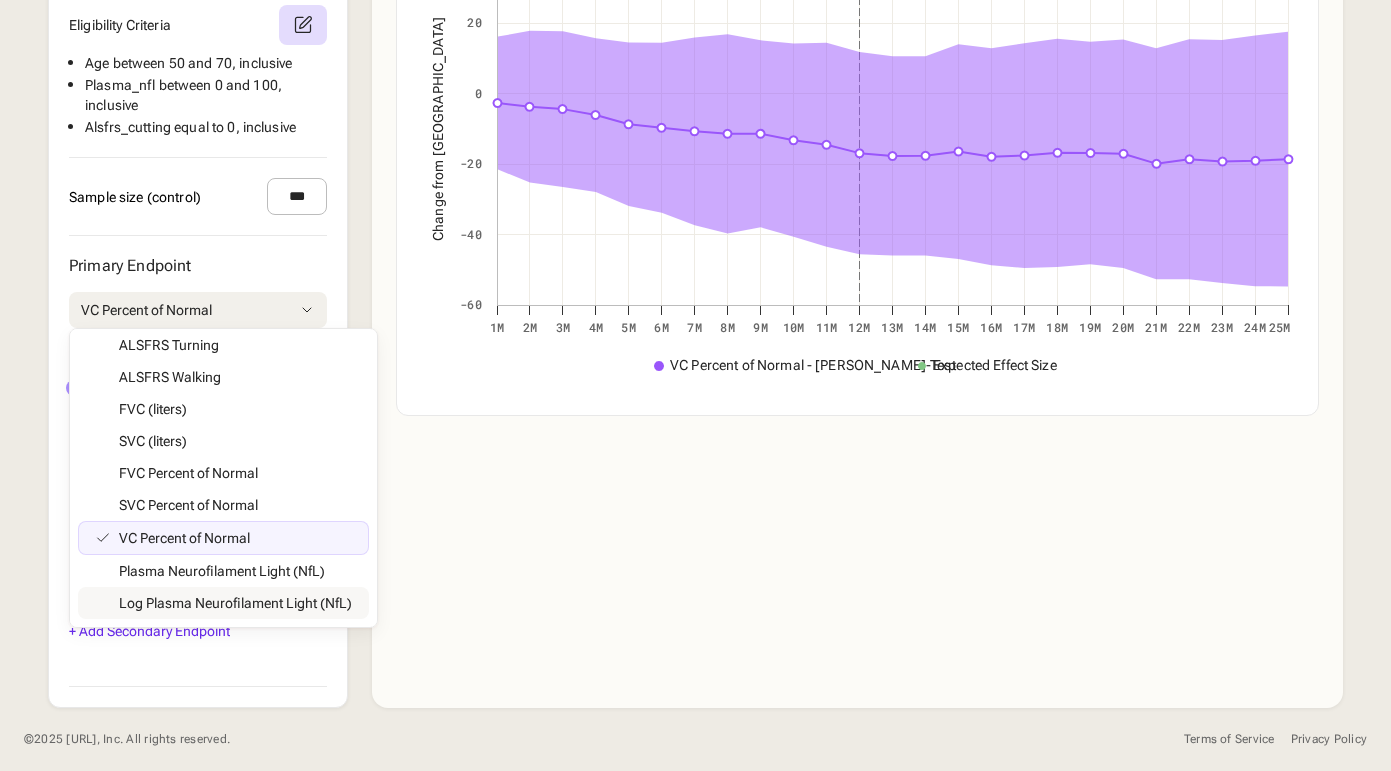 click on "Disease Area [MEDICAL_DATA] Load Default Alpha Level **** Subpopulation Create [PERSON_NAME]-Test All Bulbar 1 Cohort 2 [PERSON_NAME]-Test Limb 1 Minimum [MEDICAL_DATA] Recent Onset of Symptoms Run's Cohort Severe-Test Simulate cchen Under 40 age age baseline alsfrs-r cohort-1 e1 c1 high_nfl new test onset score test test 2 test cohort test eden Simulated progressions displayed for 33 subjects meeting baseline criteria. Eligibility Criteria Age between 50 and 70 , inclusive Plasma_nfl between 0 and 100 , inclusive Alsfrs_cutting equal to 0 , inclusive Sample size (control) *** Primary Endpoint VC Percent of Normal ALSFRS-R Score ALSFRS Climbing ALSFRS Cutting ALSFRS Dyspnea ALSFRS Handwriting ALSFRS Hygiene ALSFRS [MEDICAL_DATA] ALSFRS Orthopnea ALSFRS Salivation ALSFRS Speech ALSFRS Swallowing ALSFRS Turning ALSFRS Walking FVC (liters) SVC (liters) FVC Percent of Normal SVC Percent of Normal VC Percent of Normal Plasma Neurofilament Light (NfL) Log Plasma Neurofilament Light (NfL) 0.05 0.4 0.06" at bounding box center [198, 96] 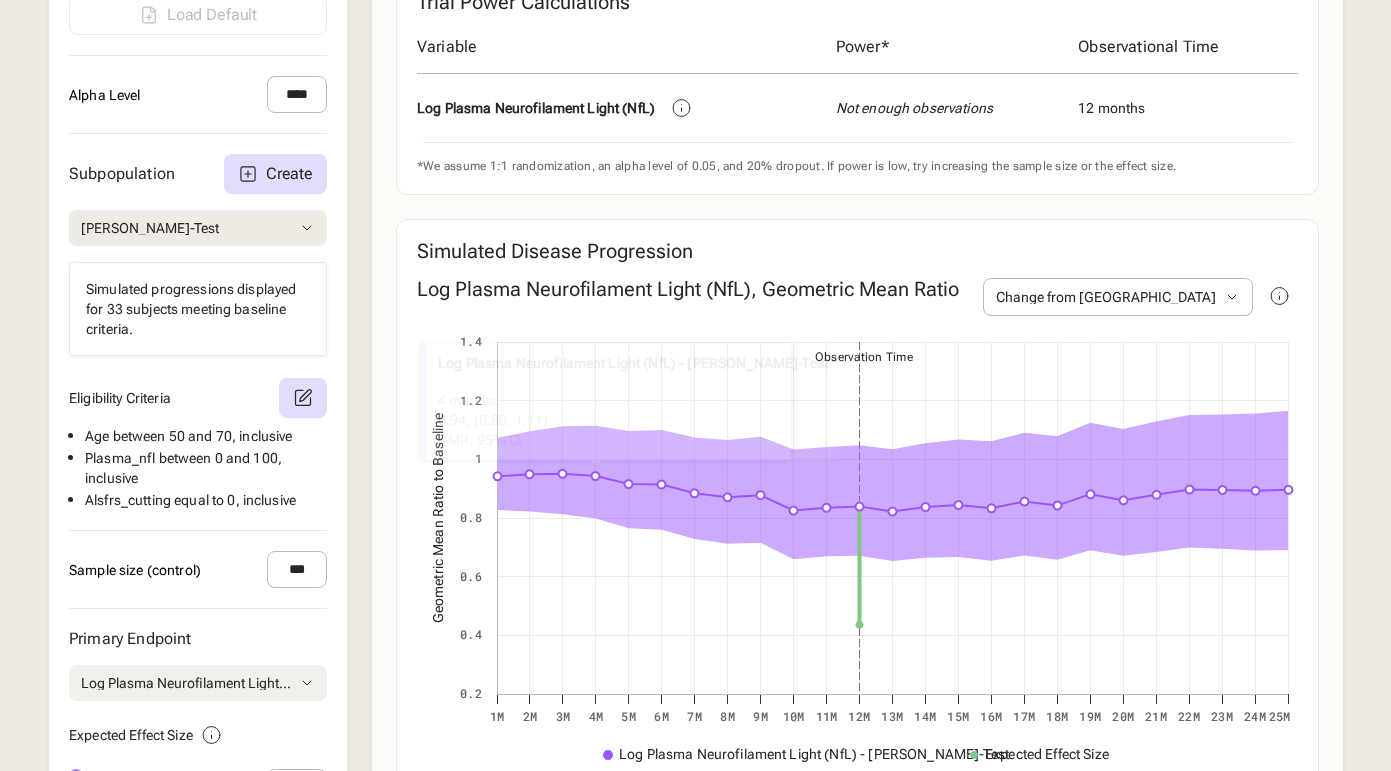 scroll, scrollTop: 694, scrollLeft: 0, axis: vertical 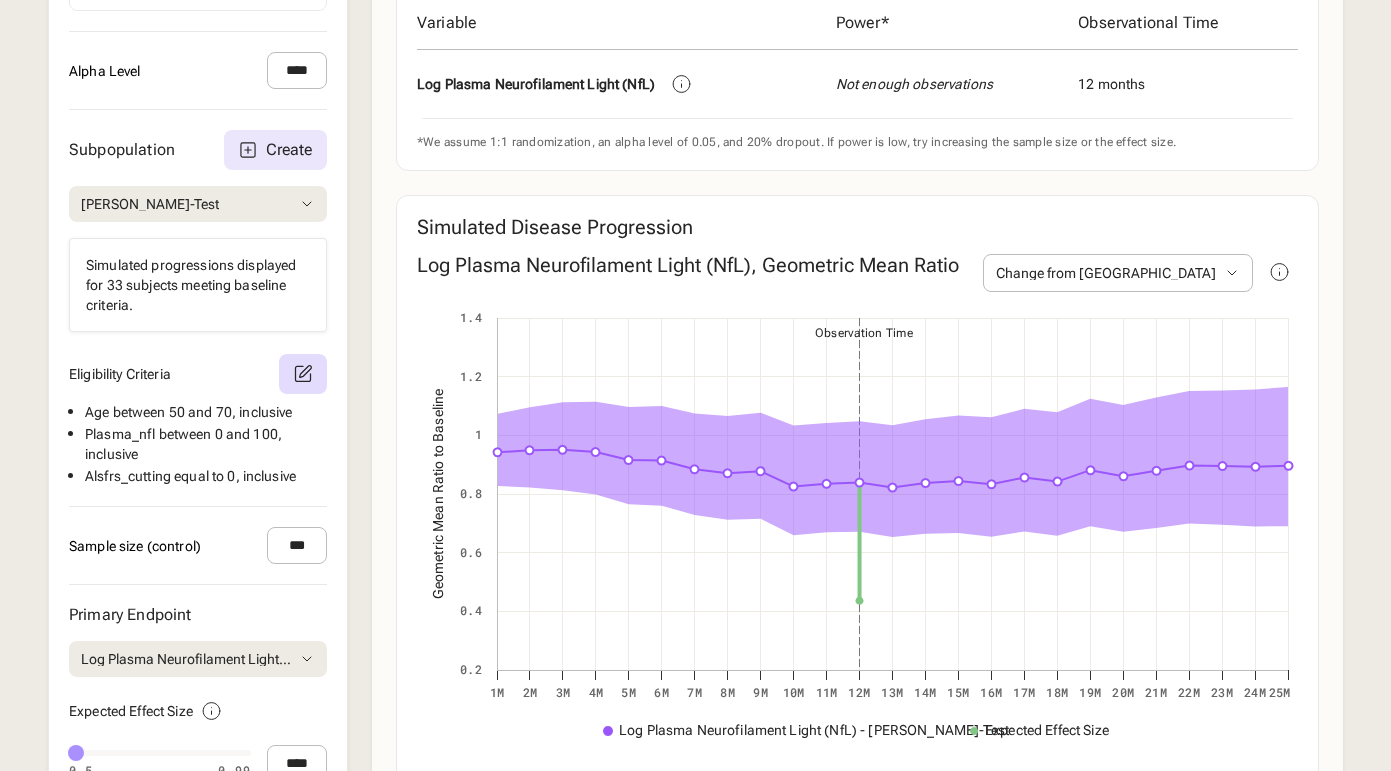 click on "Create" at bounding box center (275, 150) 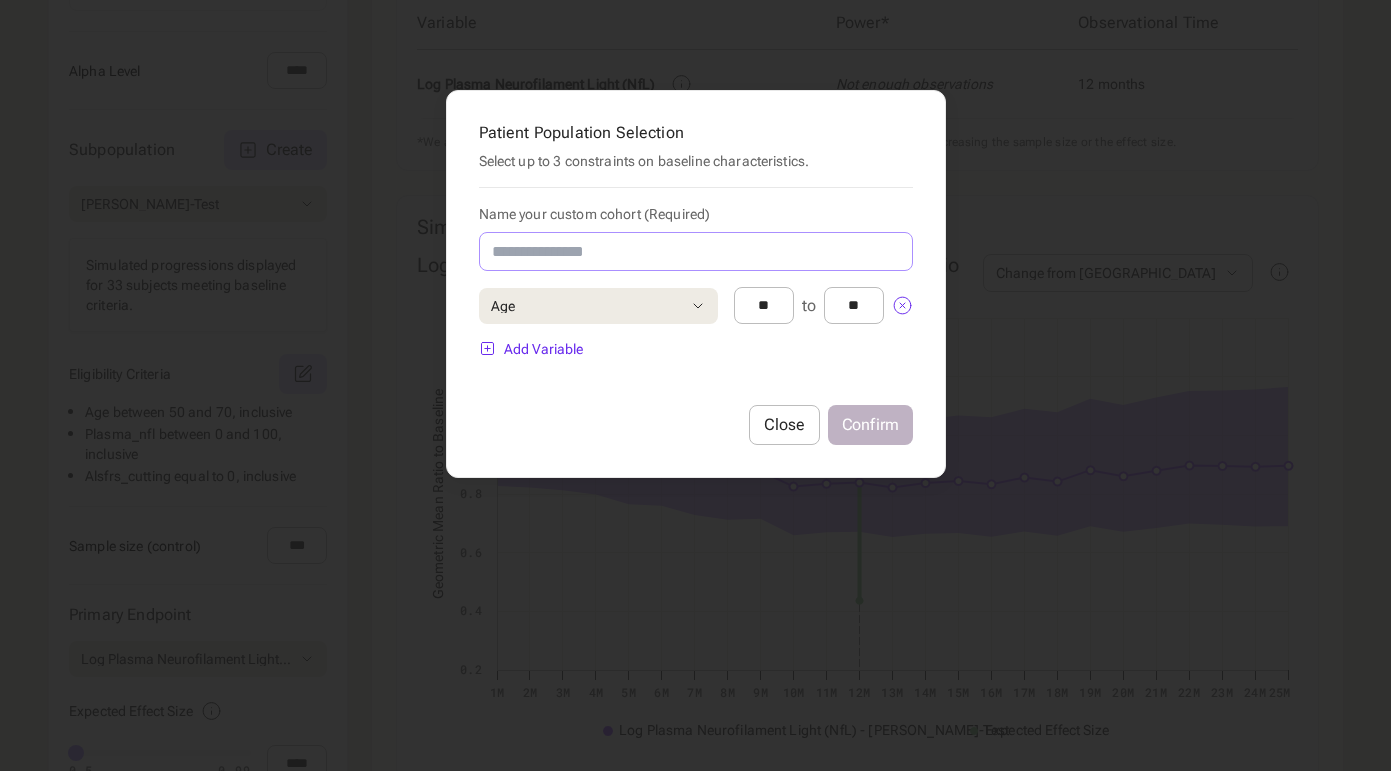 click at bounding box center (696, 251) 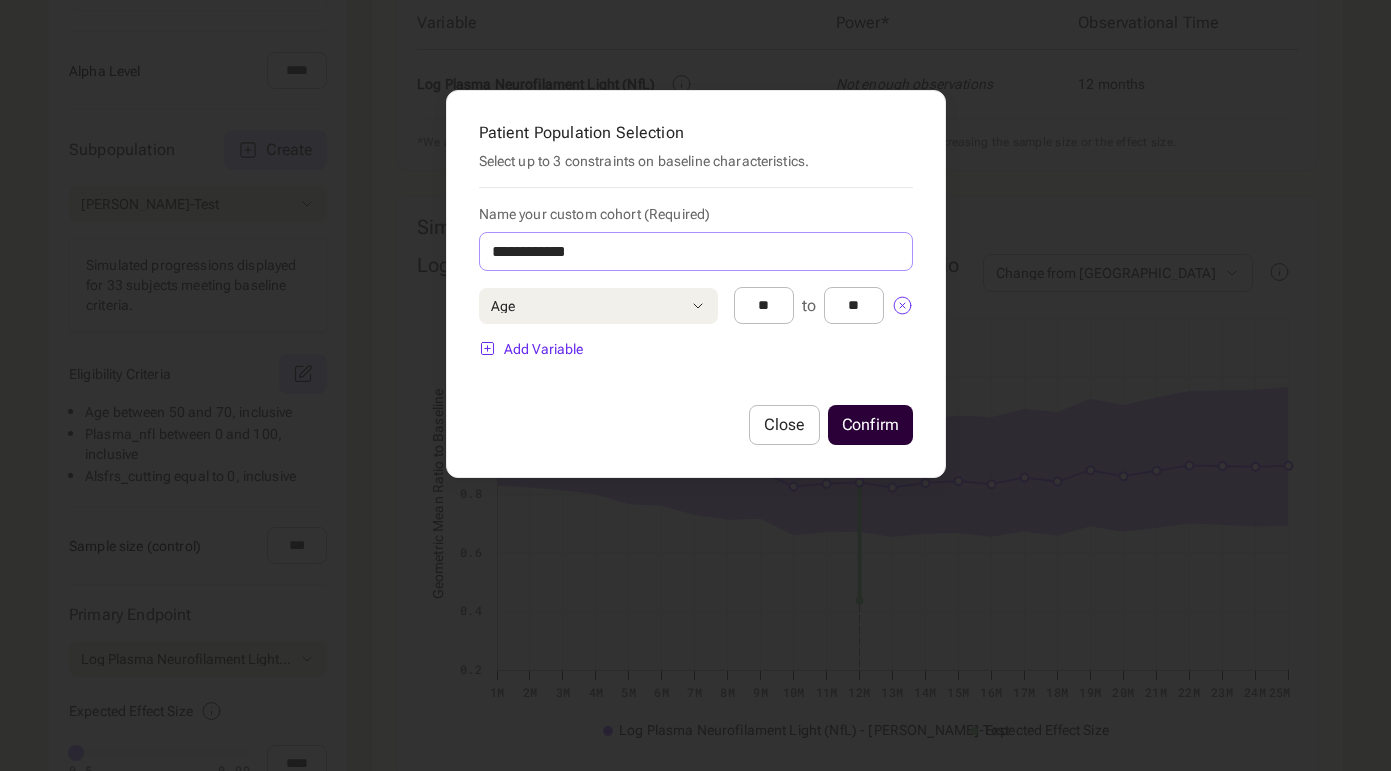 type on "**********" 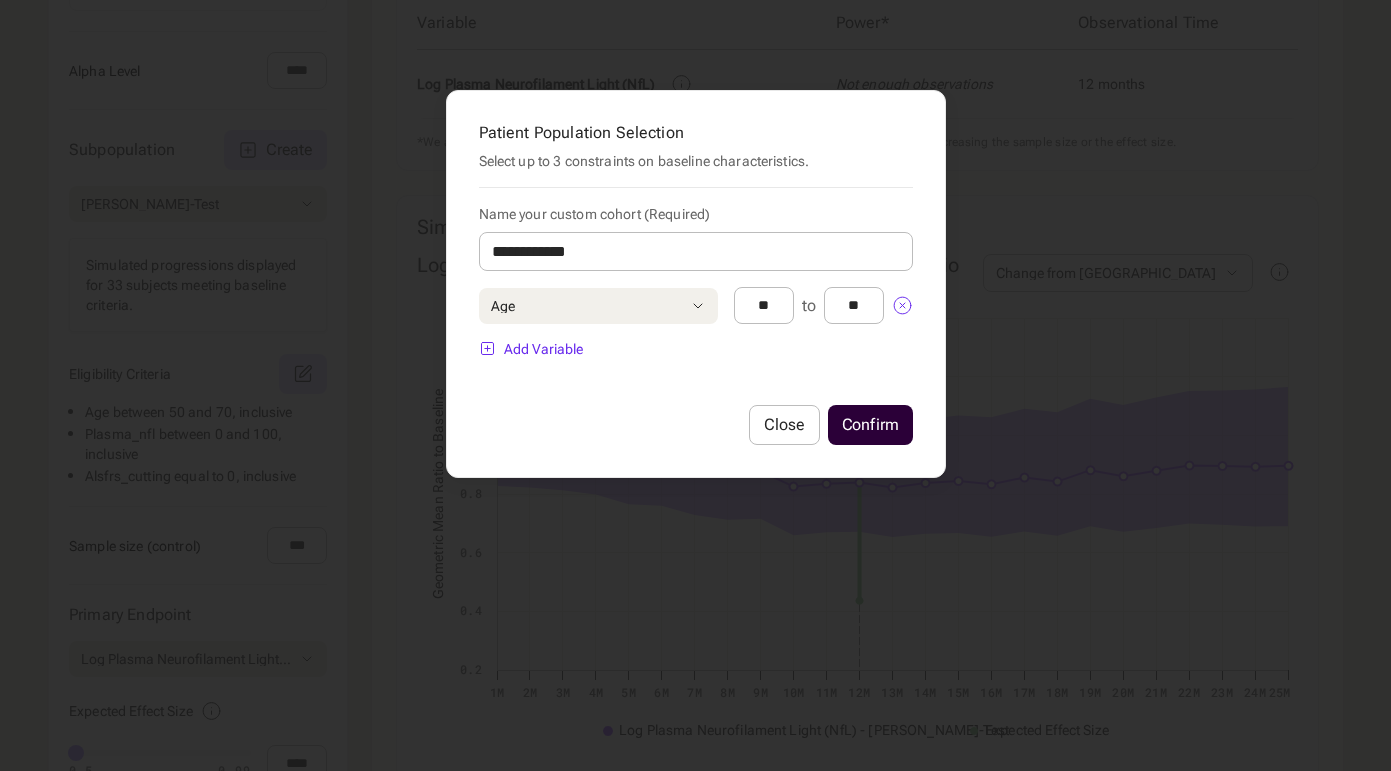 click on "Age" at bounding box center [598, 306] 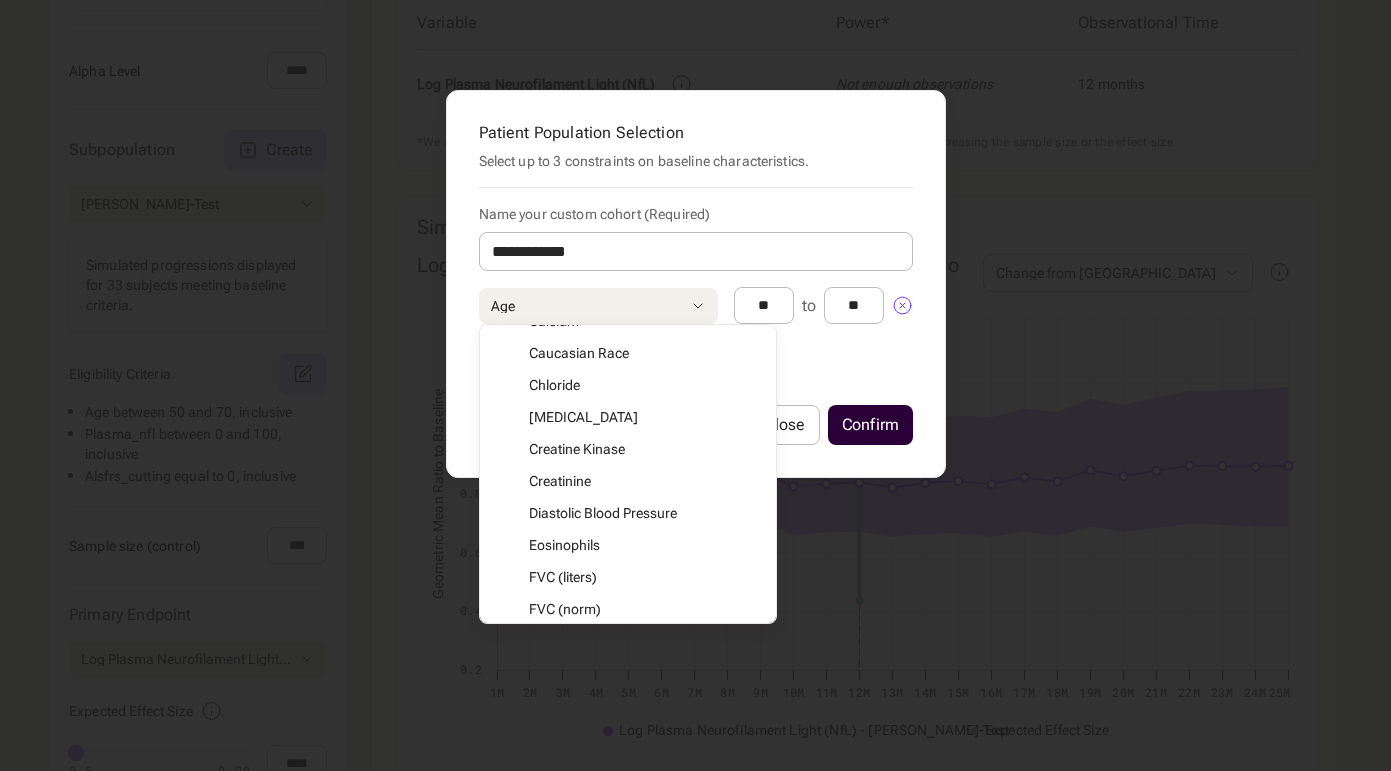 scroll, scrollTop: 960, scrollLeft: 0, axis: vertical 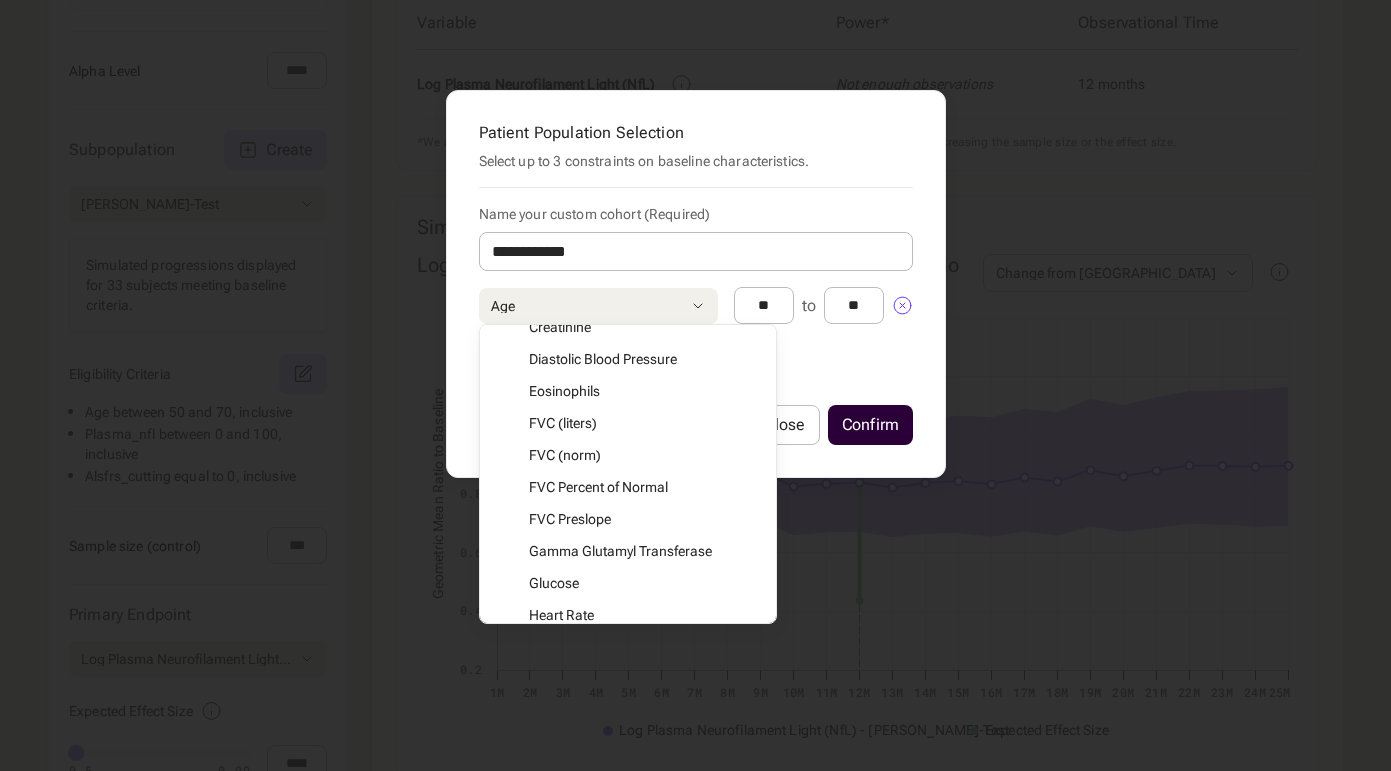 click on "**********" at bounding box center (696, 284) 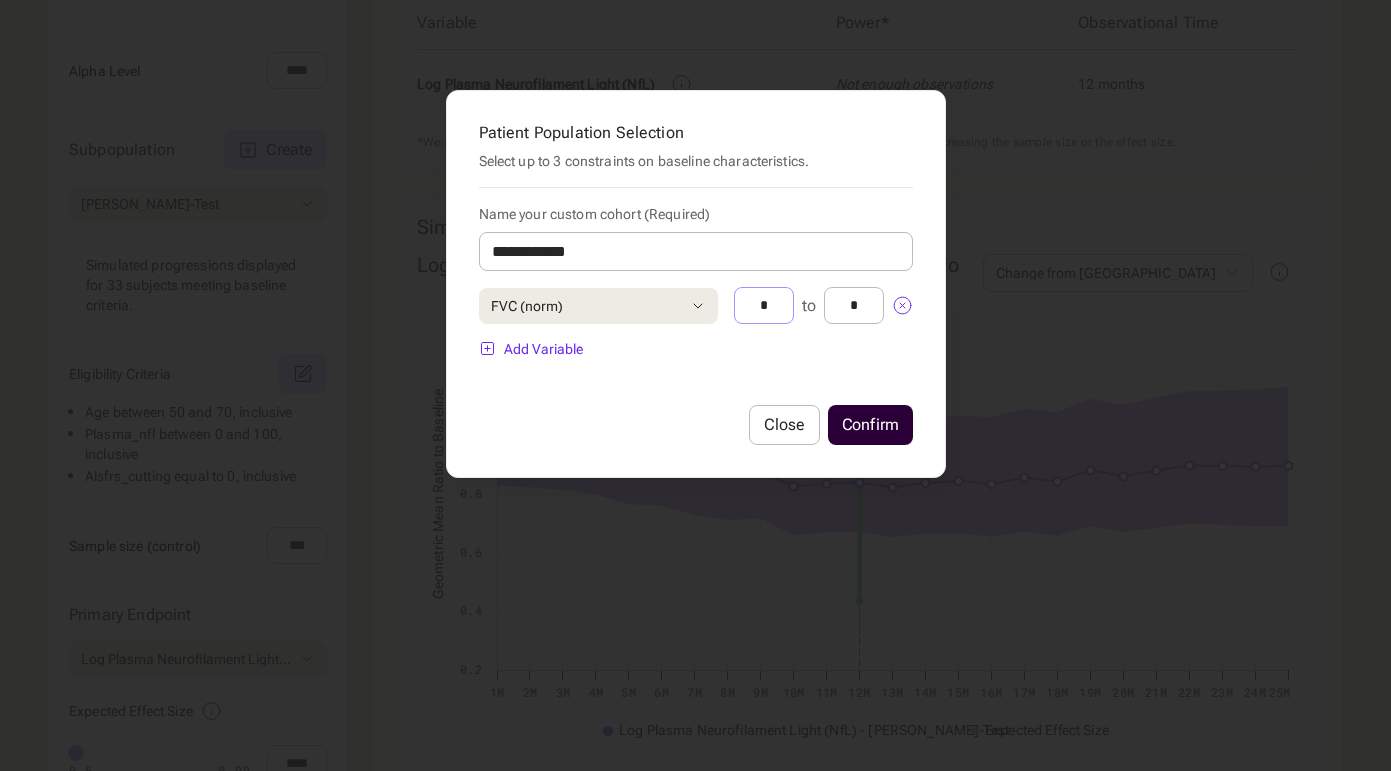 click on "*" at bounding box center (764, 305) 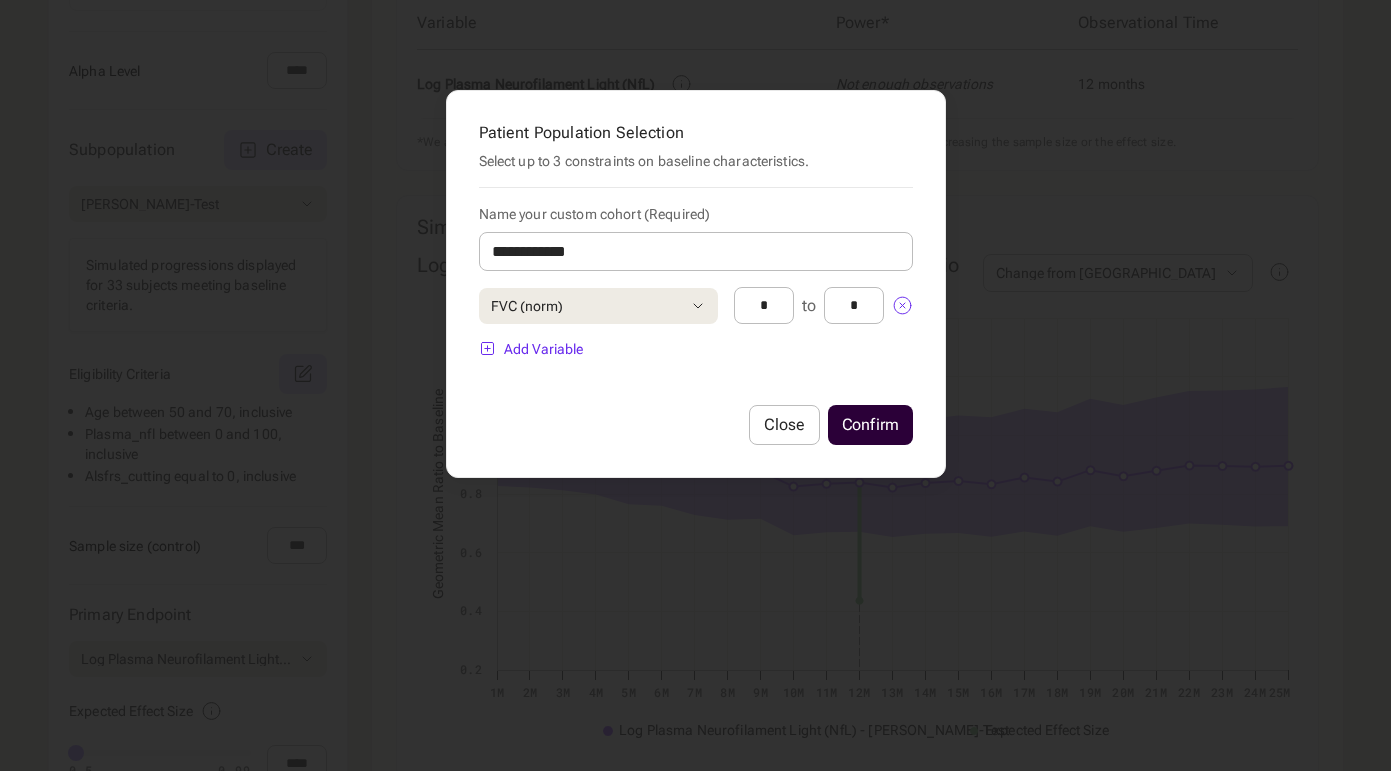 click on "**********" at bounding box center [696, 278] 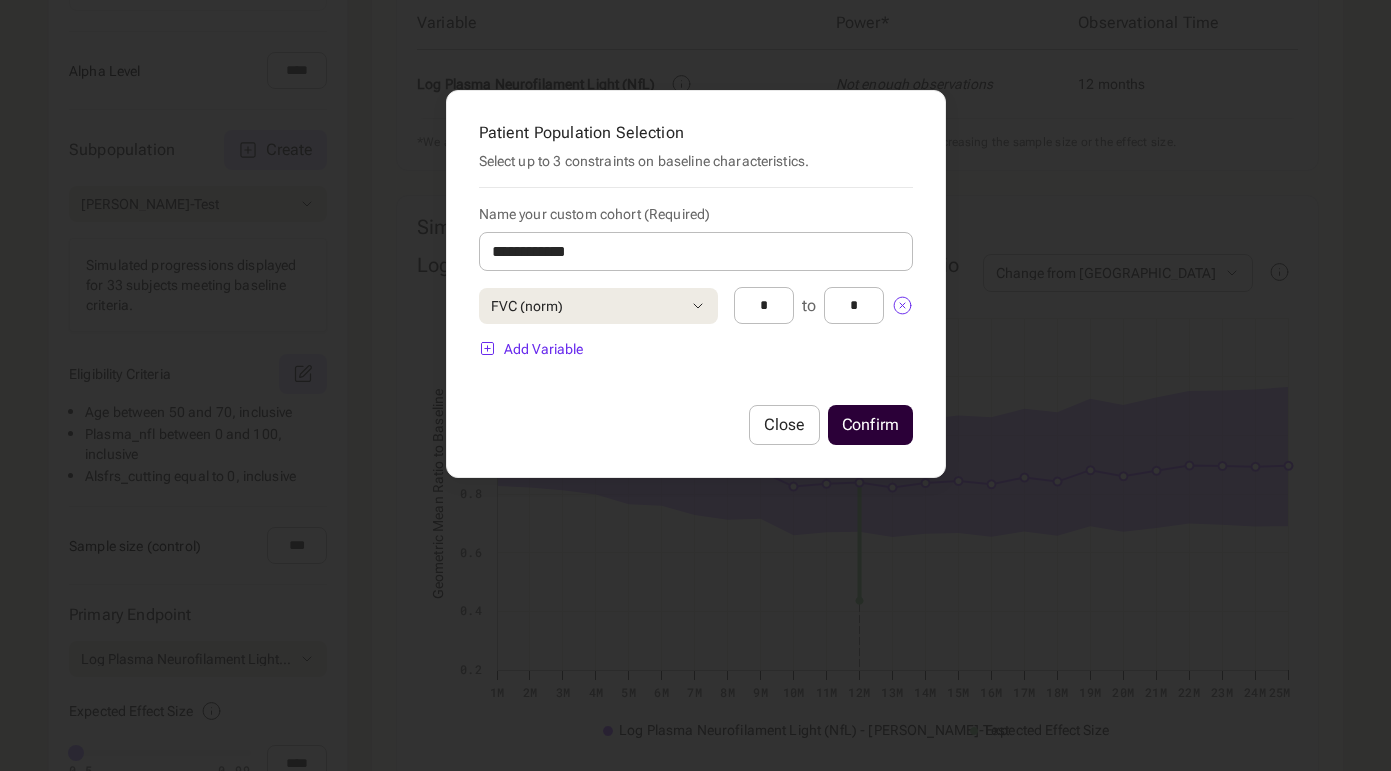 click on "Add Variable" at bounding box center (531, 348) 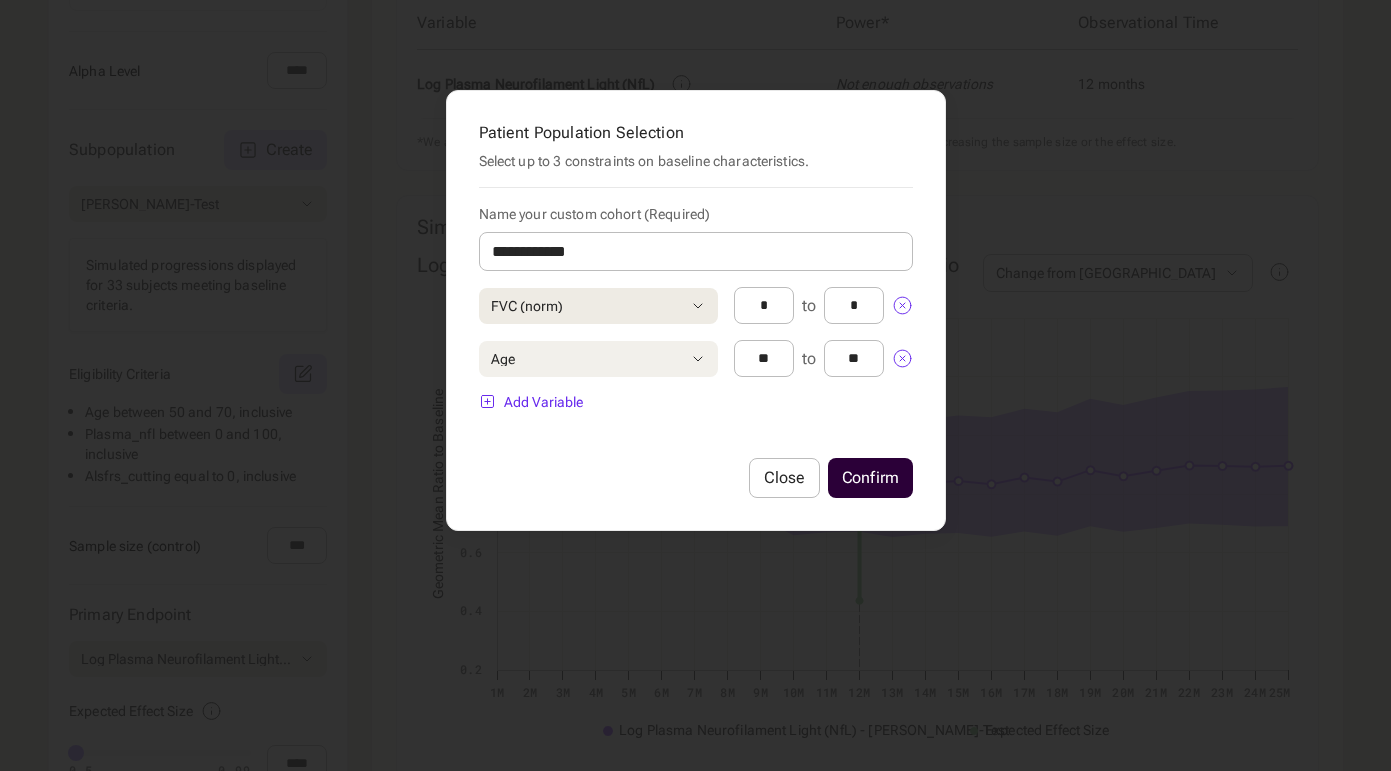 click on "Age" at bounding box center (598, 359) 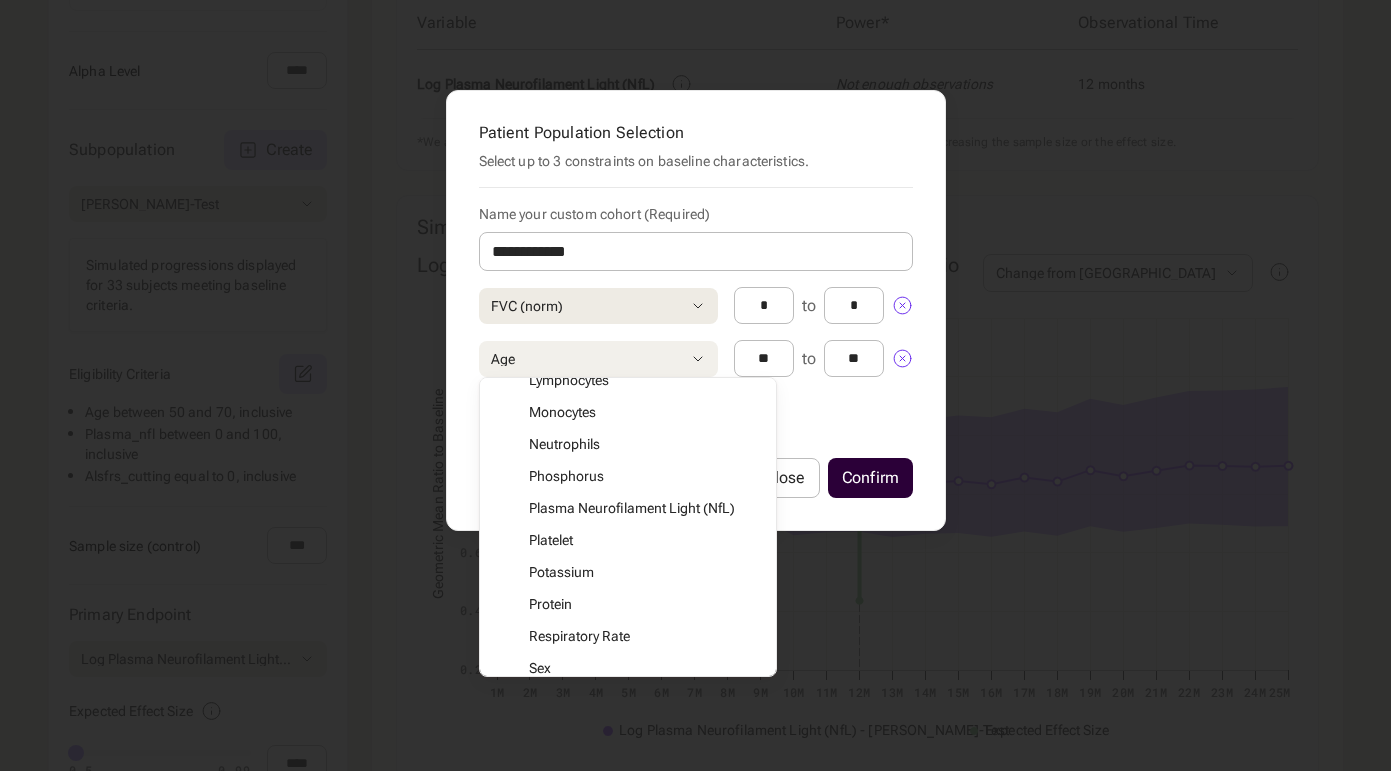 scroll, scrollTop: 1433, scrollLeft: 0, axis: vertical 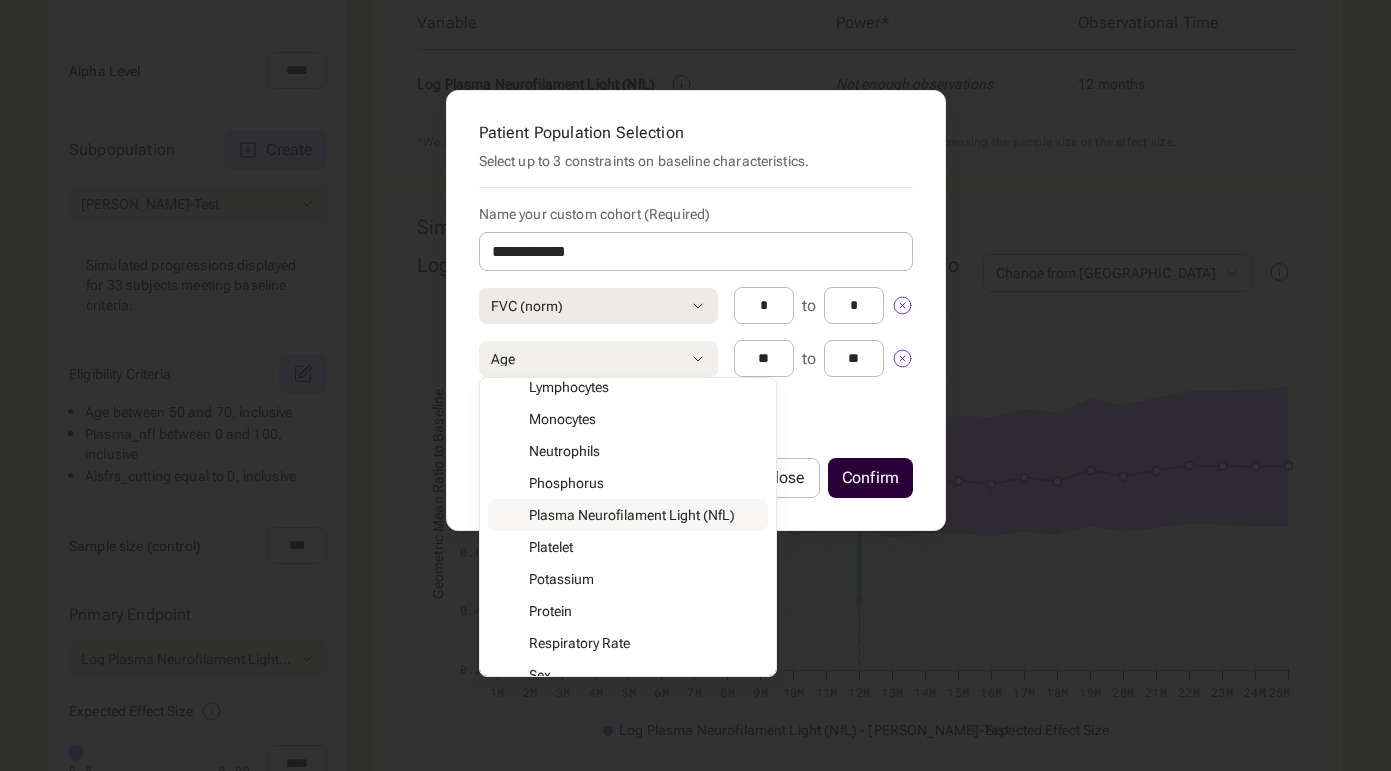 click on "**********" at bounding box center [696, 310] 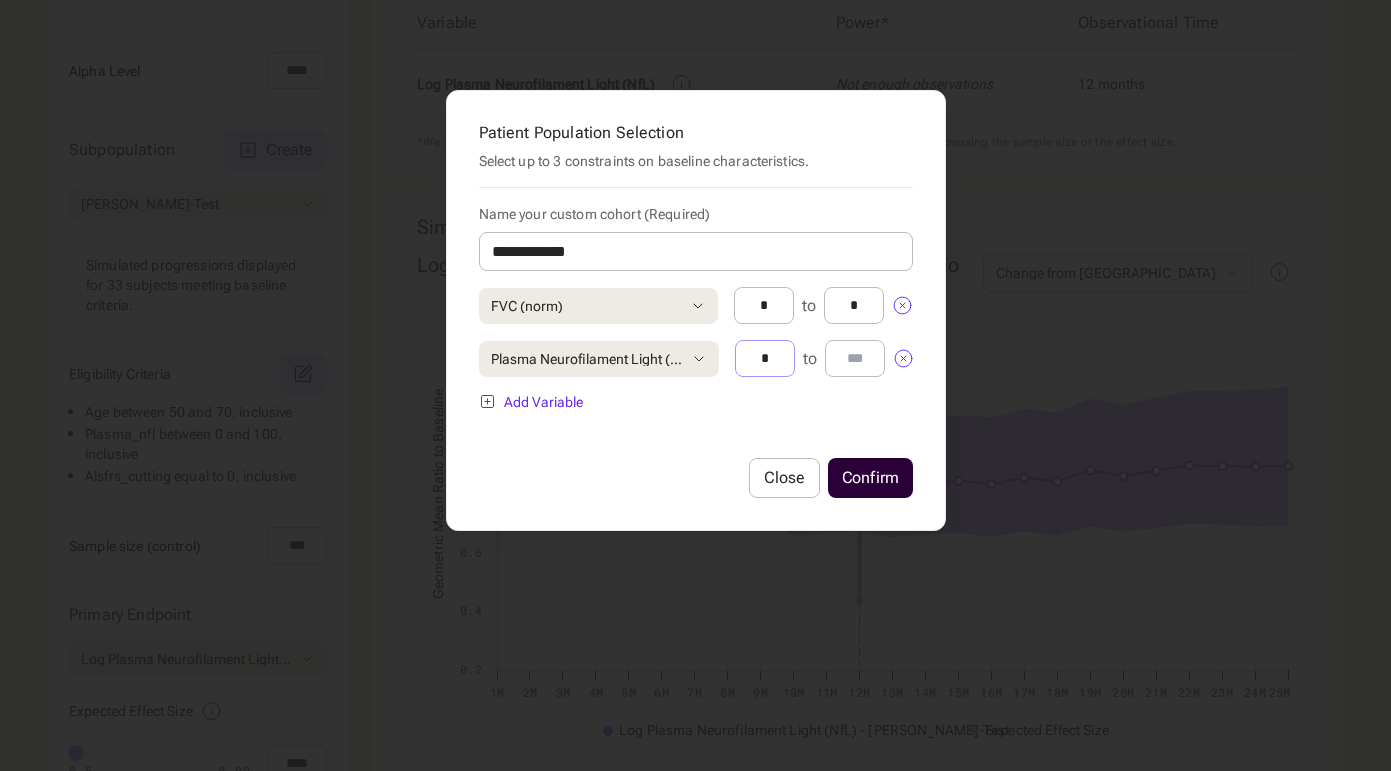 click on "*" at bounding box center [765, 358] 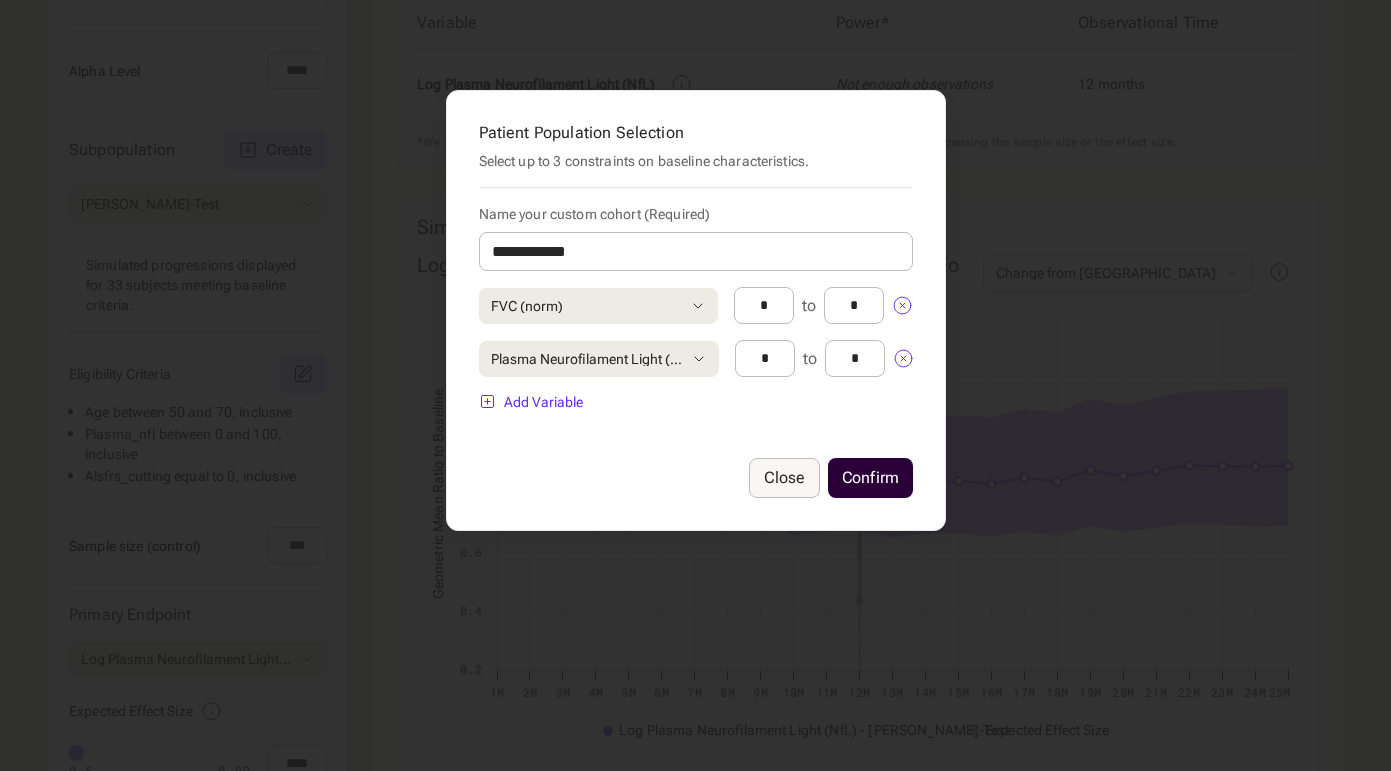 click on "Close" at bounding box center [784, 478] 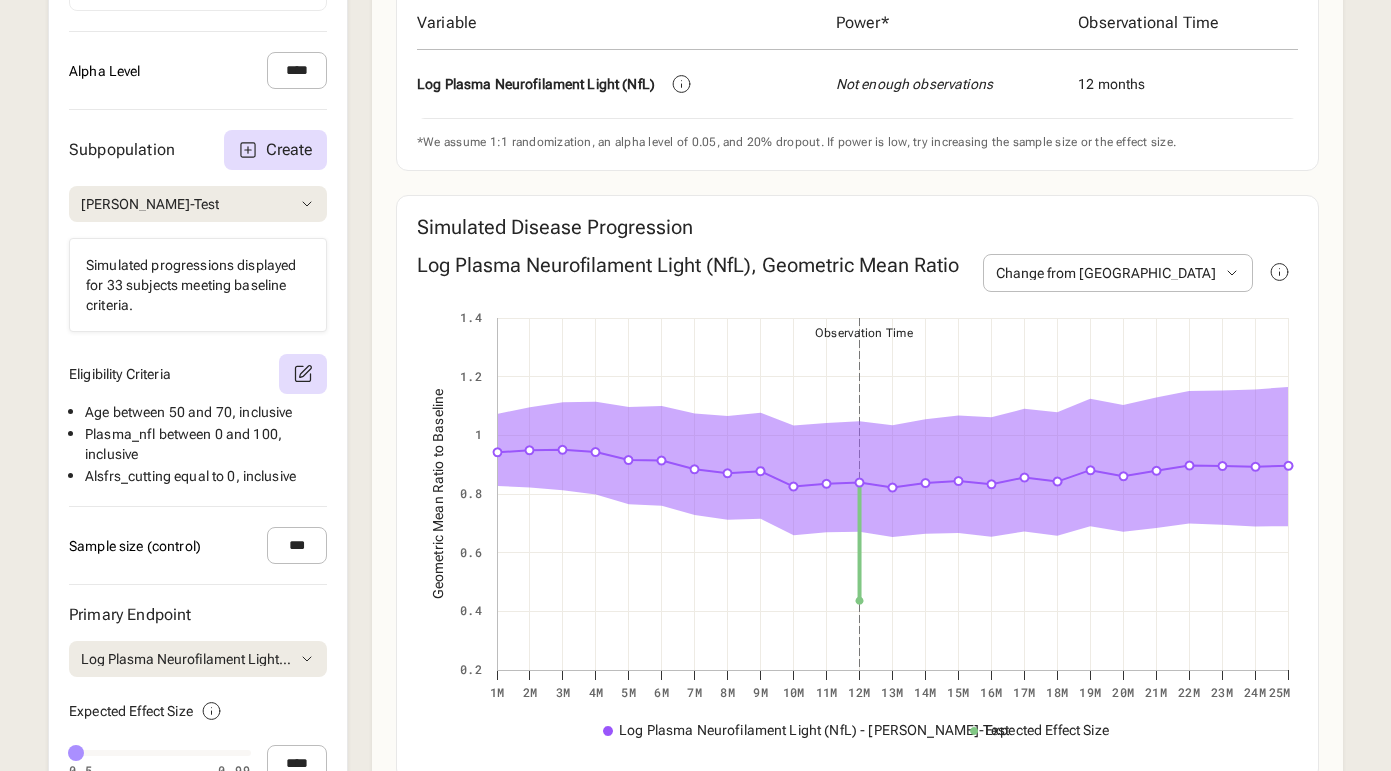 click on "Simulated progressions displayed for 33 subjects meeting baseline criteria." at bounding box center [198, 285] 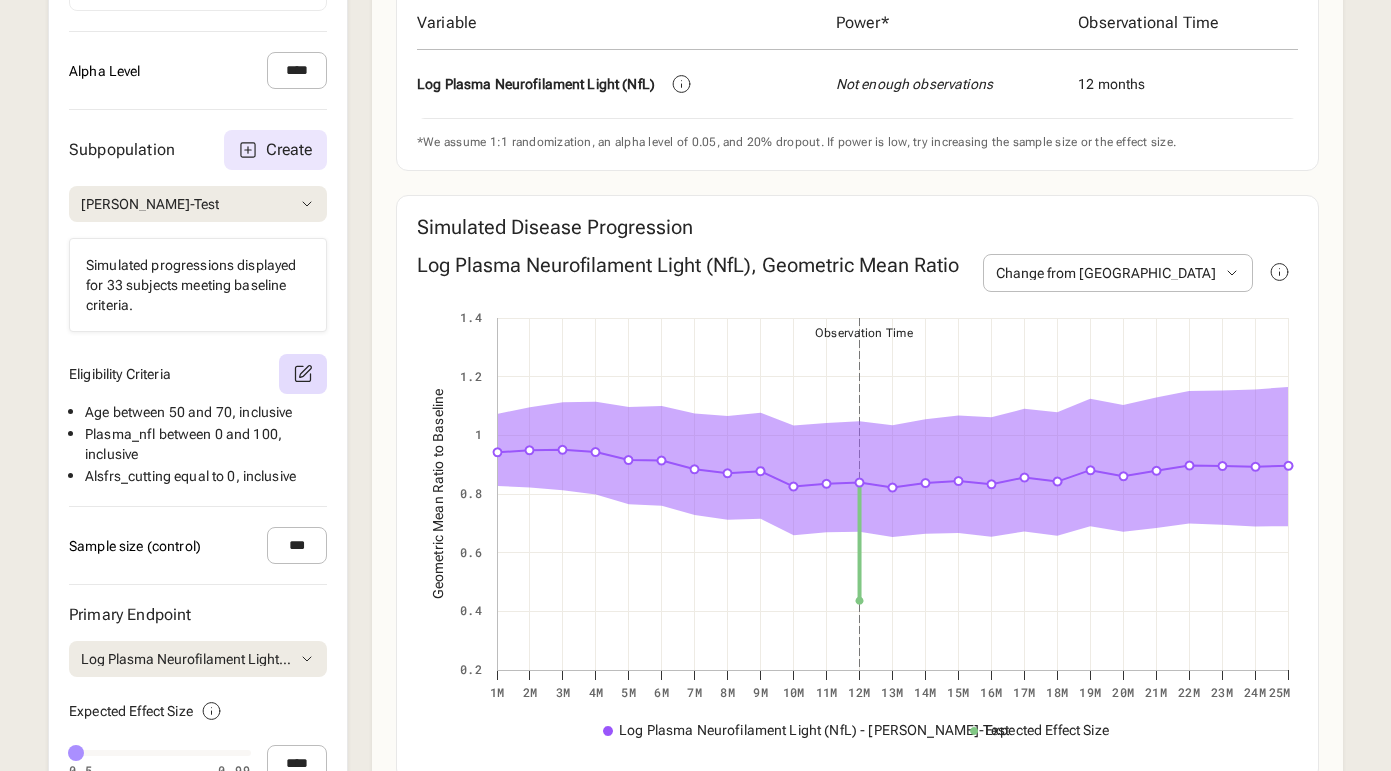 click on "Create" at bounding box center [275, 150] 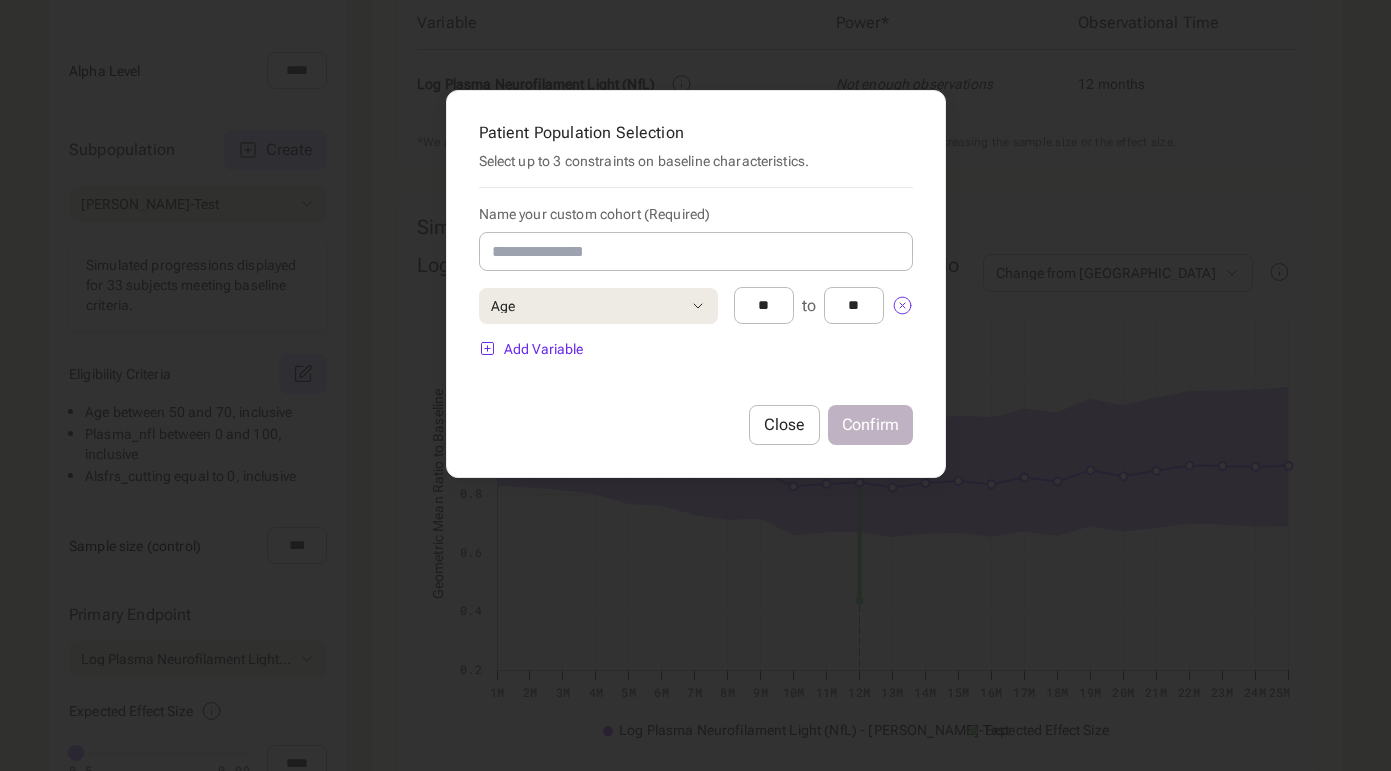 click at bounding box center [695, 385] 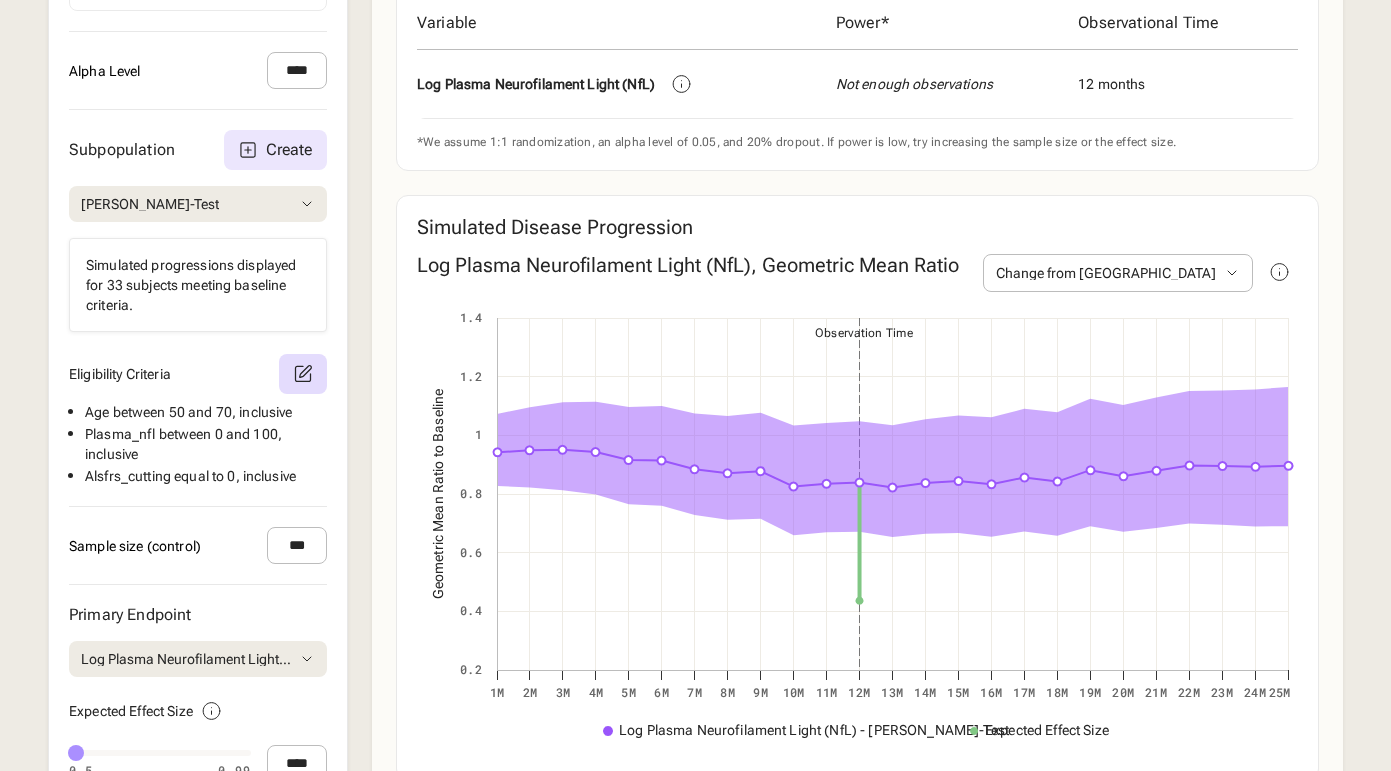 scroll, scrollTop: 636, scrollLeft: 0, axis: vertical 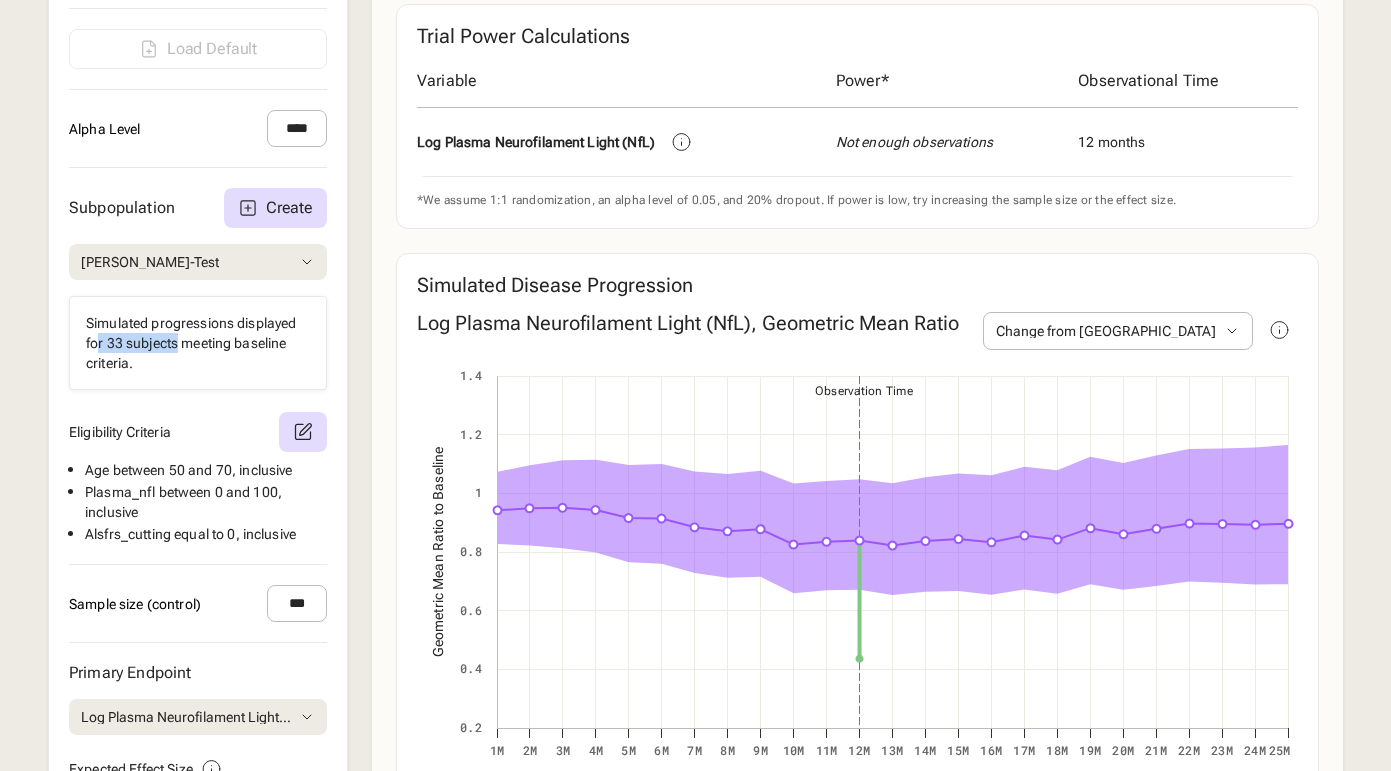 drag, startPoint x: 178, startPoint y: 372, endPoint x: 99, endPoint y: 373, distance: 79.00633 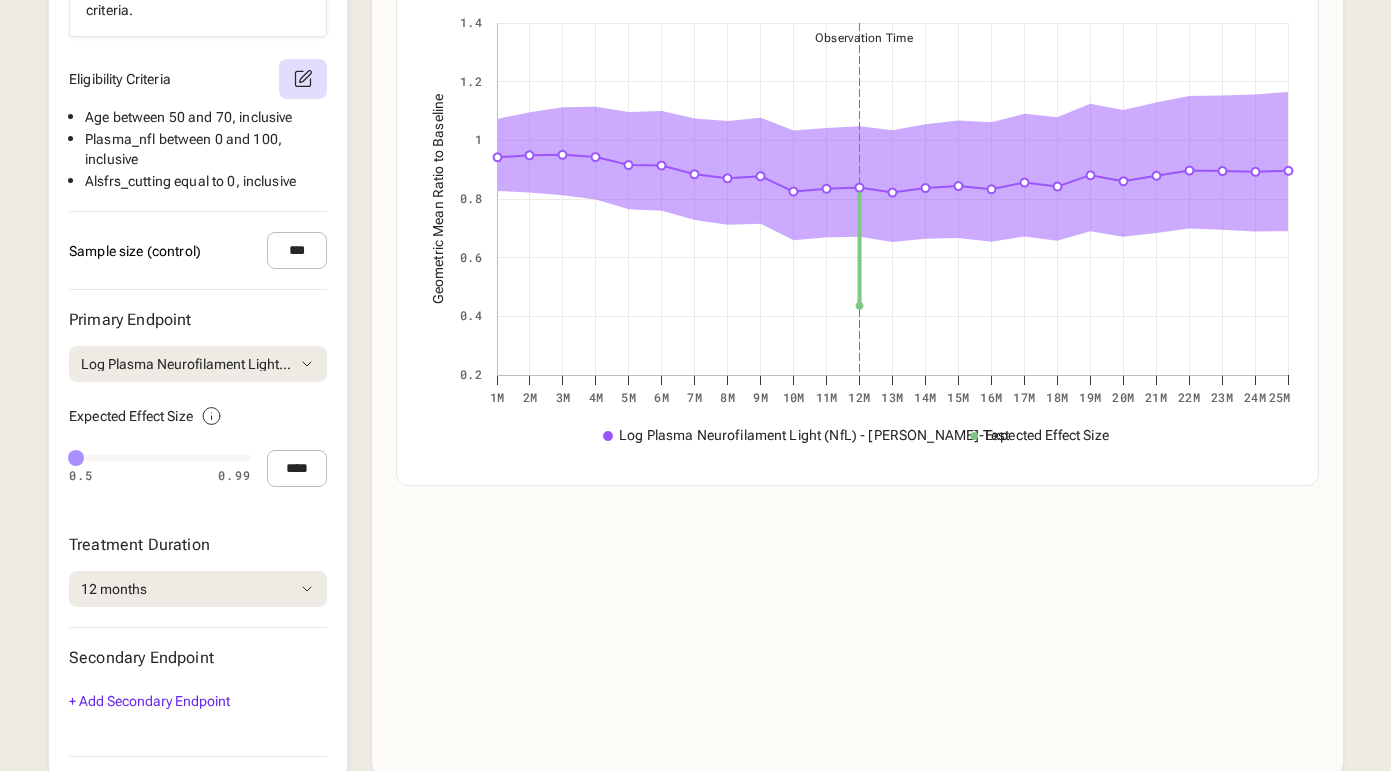 scroll, scrollTop: 987, scrollLeft: 0, axis: vertical 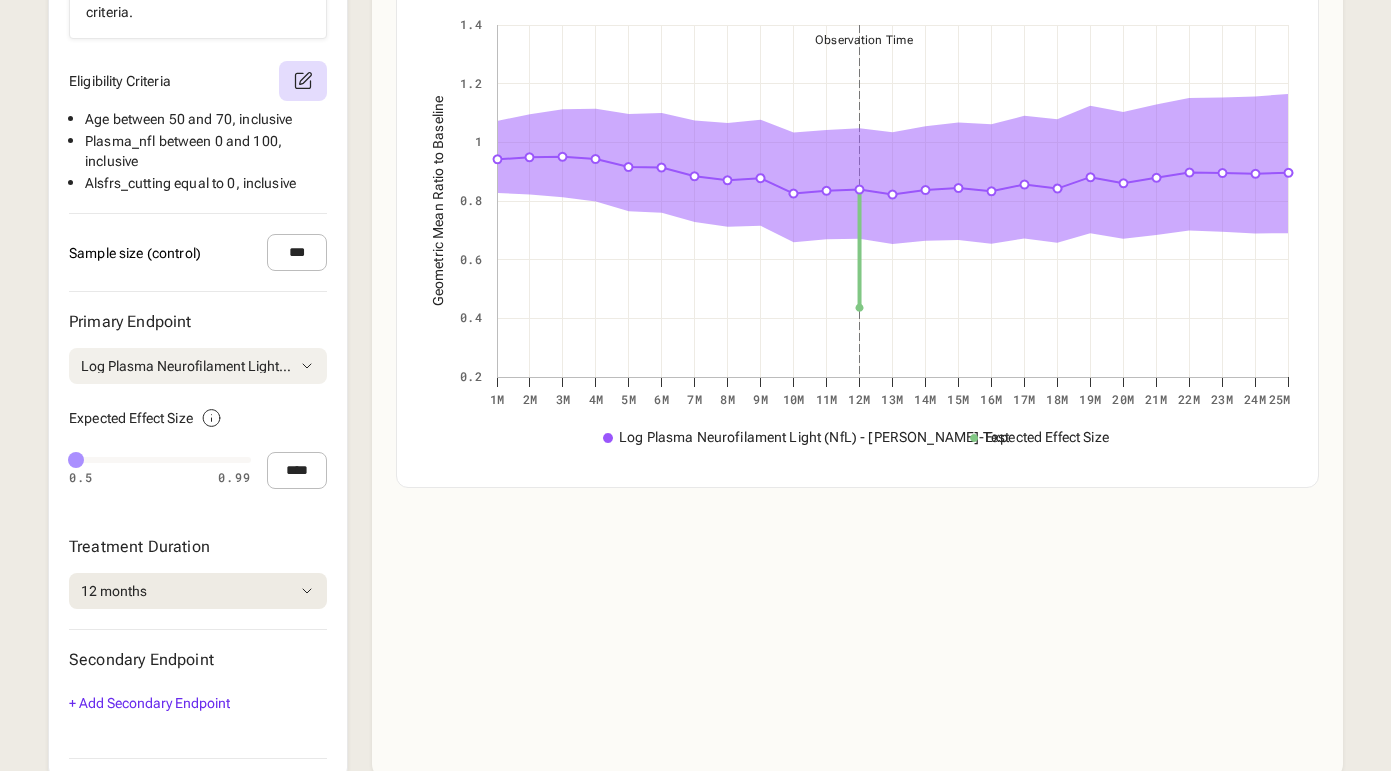 click 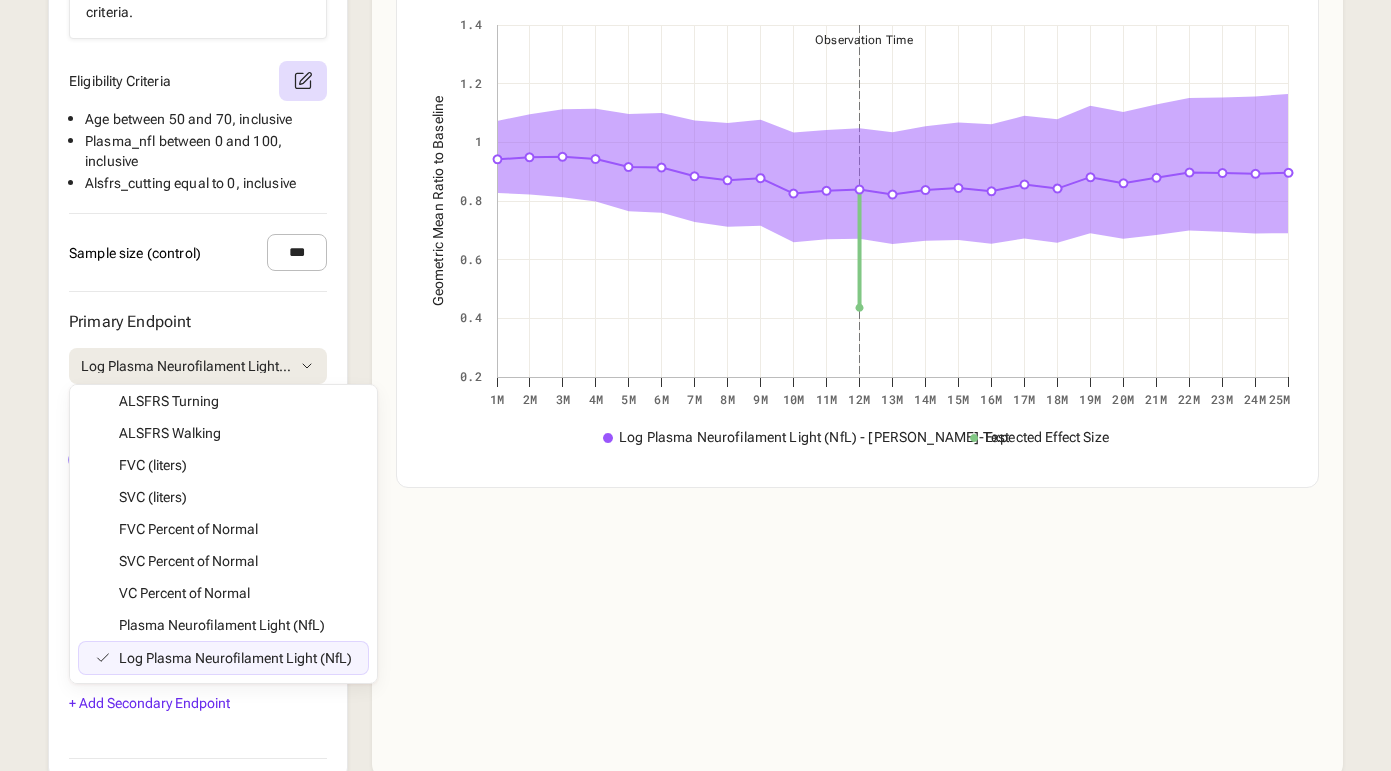 click on "Trial Scenario Save as default Add to Compare Trial Power Calculations Variable Power* Observational Time Log Plasma Neurofilament Light (NfL) Not enough observations 12 months *We assume 1:1 randomization, an alpha level of   0.05 , and 20% dropout. If power is low, try increasing the sample size or the effect size.   Simulated Disease Progression Log Plasma Neurofilament Light (NfL), Geometric Mean Ratio Change from Baseline Change from Baseline Absolute Score Created with Highcharts 11.4.8 Geometric Mean Ratio to Baseline Log Plasma Neurofilament Light (NfL) - [PERSON_NAME]-Test Expected Effect Size 1m 2m 3m 4m 5m 6m 7m 8m 9m 10m 11m 12m 13m 14m 15m 16m 17m 18m 19m 20m 21m 22m 23m 24m 25m 0.2 0.4 0.6 0.8 1 1.2 1.4 Observation Time Log Plasma Neurofilament Light (NfL) - [PERSON_NAME]-Test 3 months 0.95, (0.81, 1.11) GMR, 95% CI" at bounding box center (857, 160) 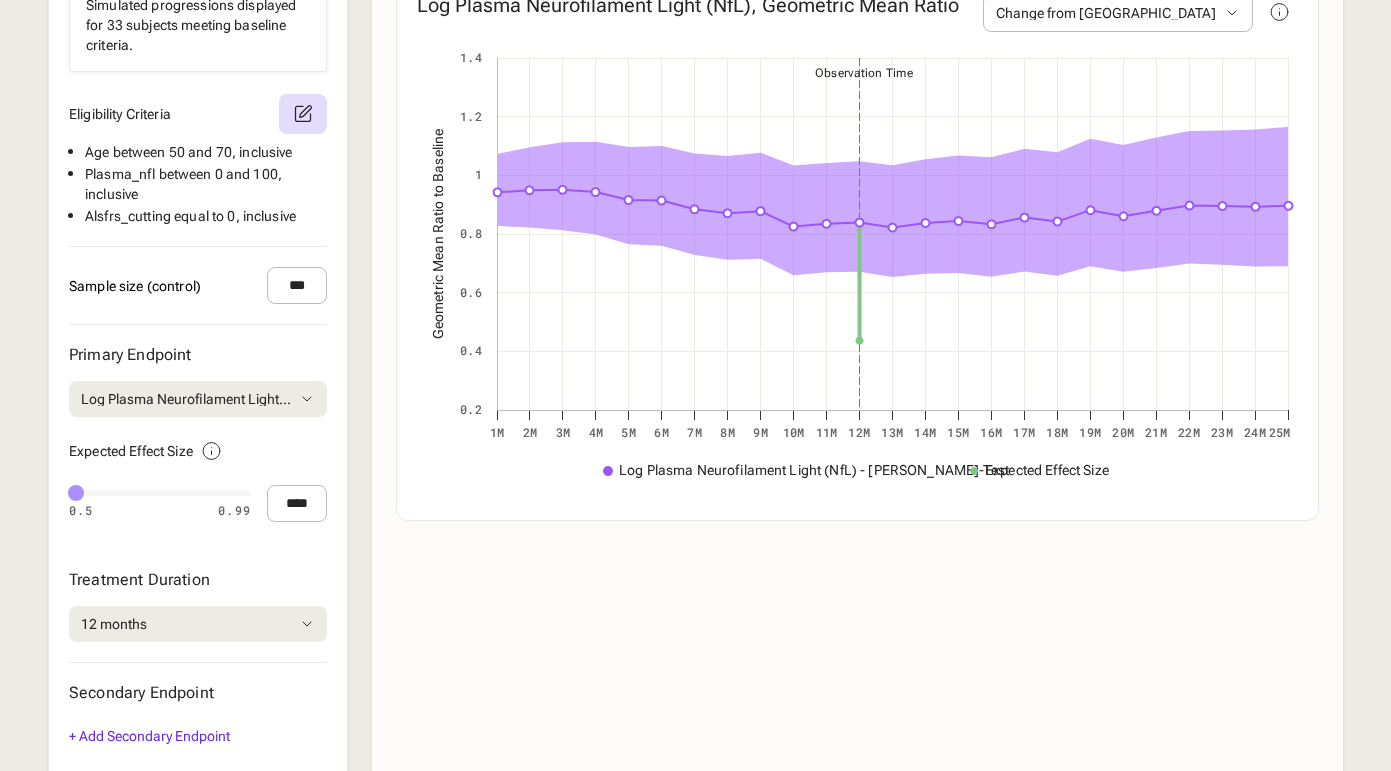 scroll, scrollTop: 1094, scrollLeft: 0, axis: vertical 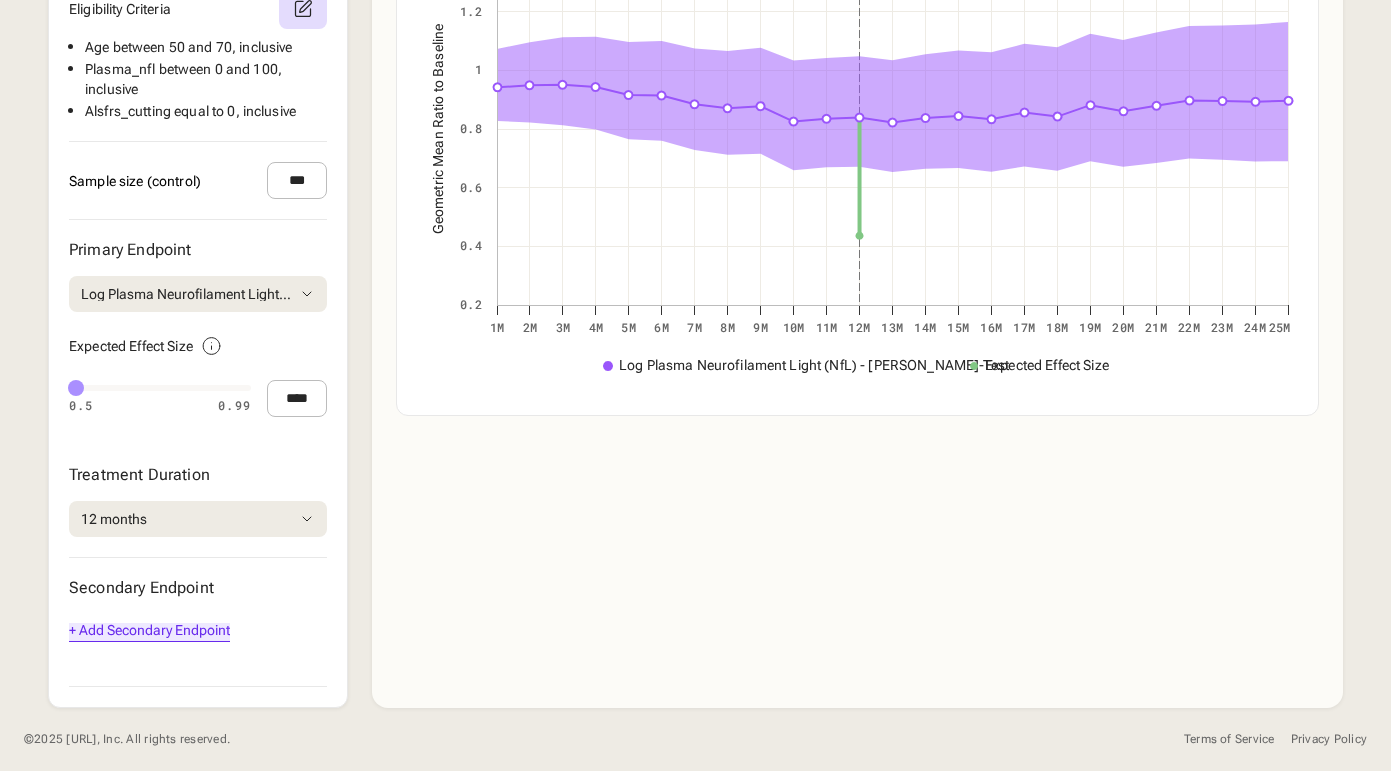 click on "+ Add Secondary Endpoint" at bounding box center (184, 632) 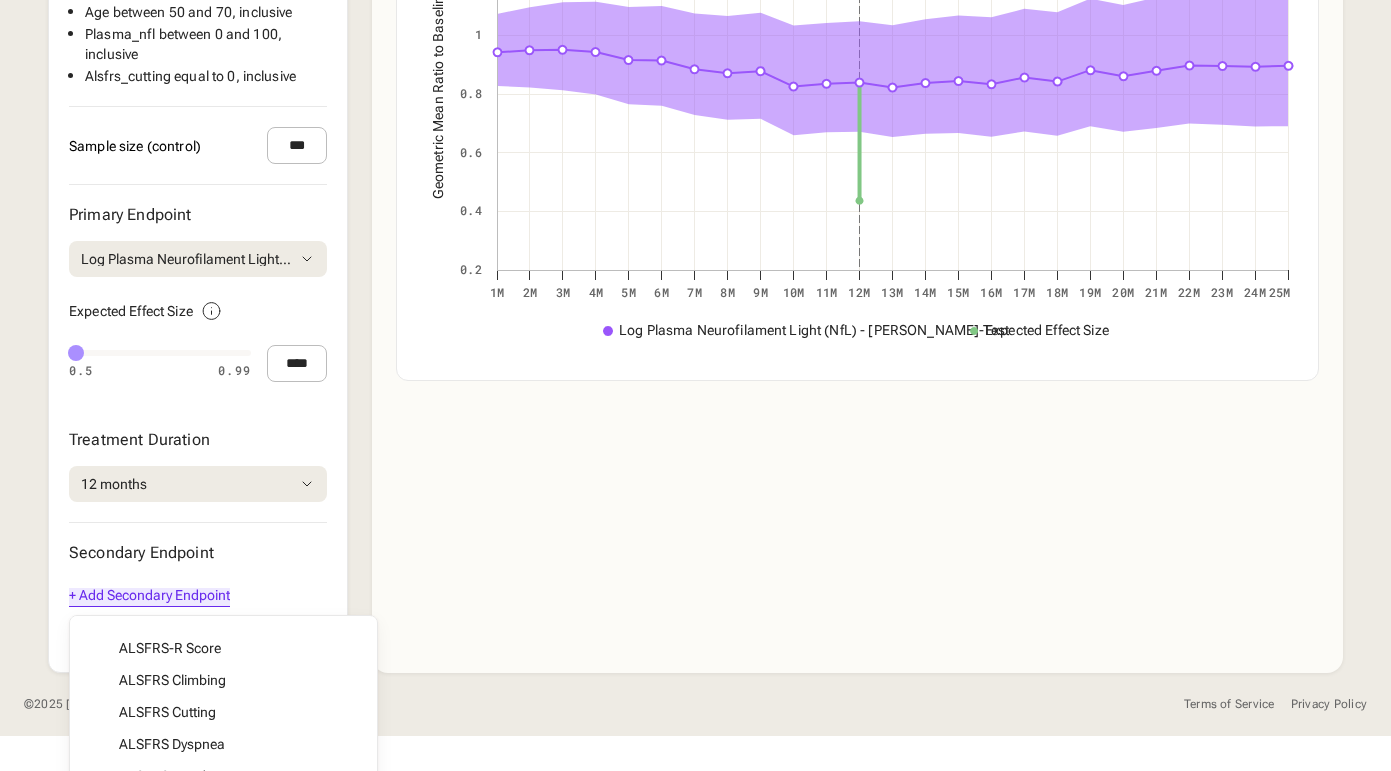 scroll, scrollTop: 1273, scrollLeft: 0, axis: vertical 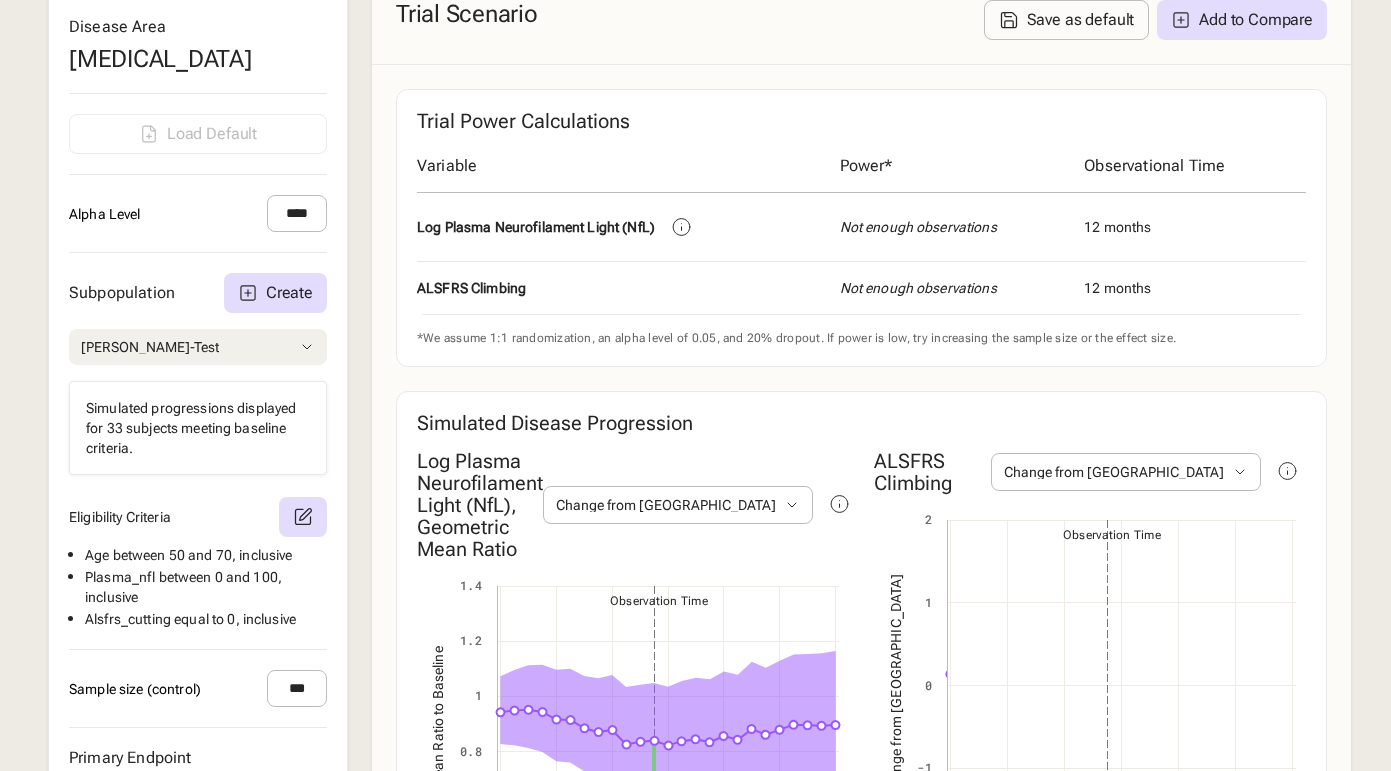 click on "[PERSON_NAME]-Test" at bounding box center [198, 347] 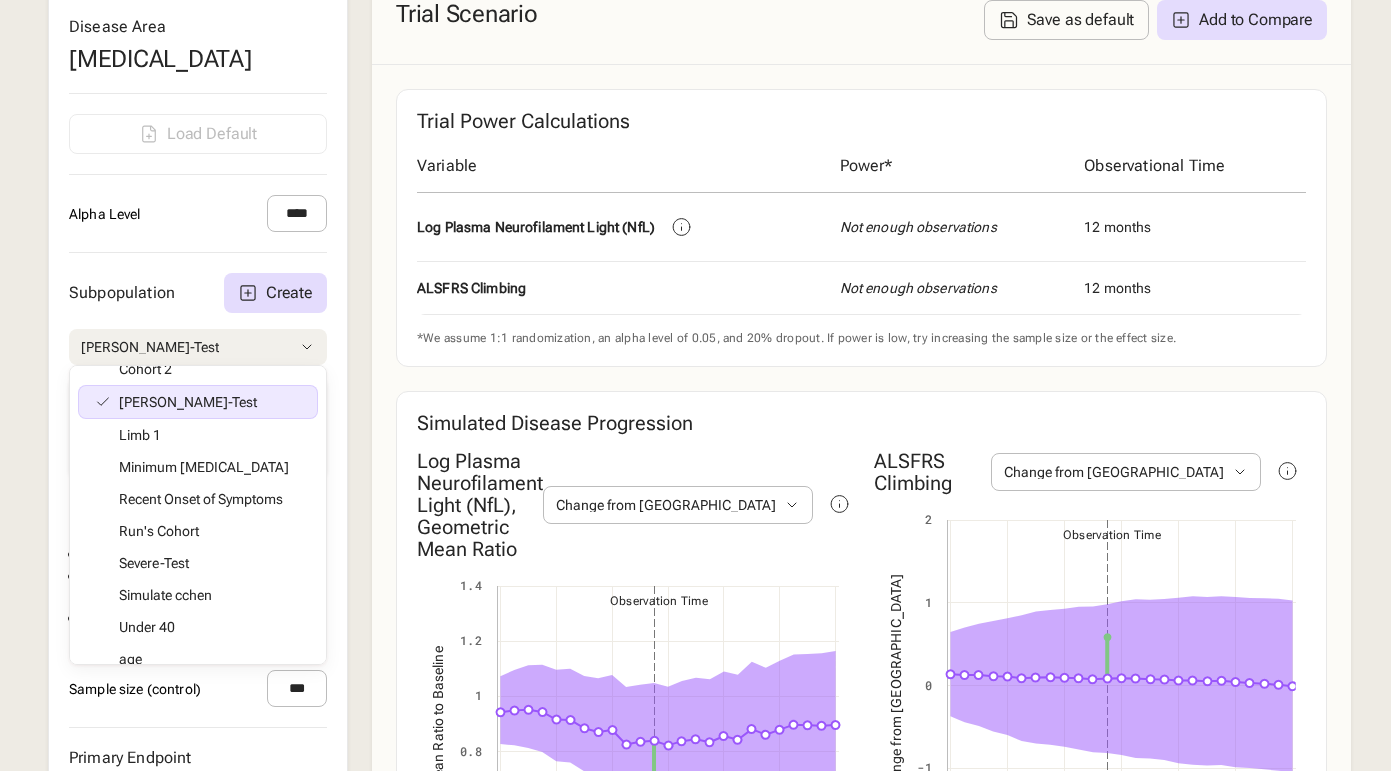 scroll, scrollTop: 113, scrollLeft: 0, axis: vertical 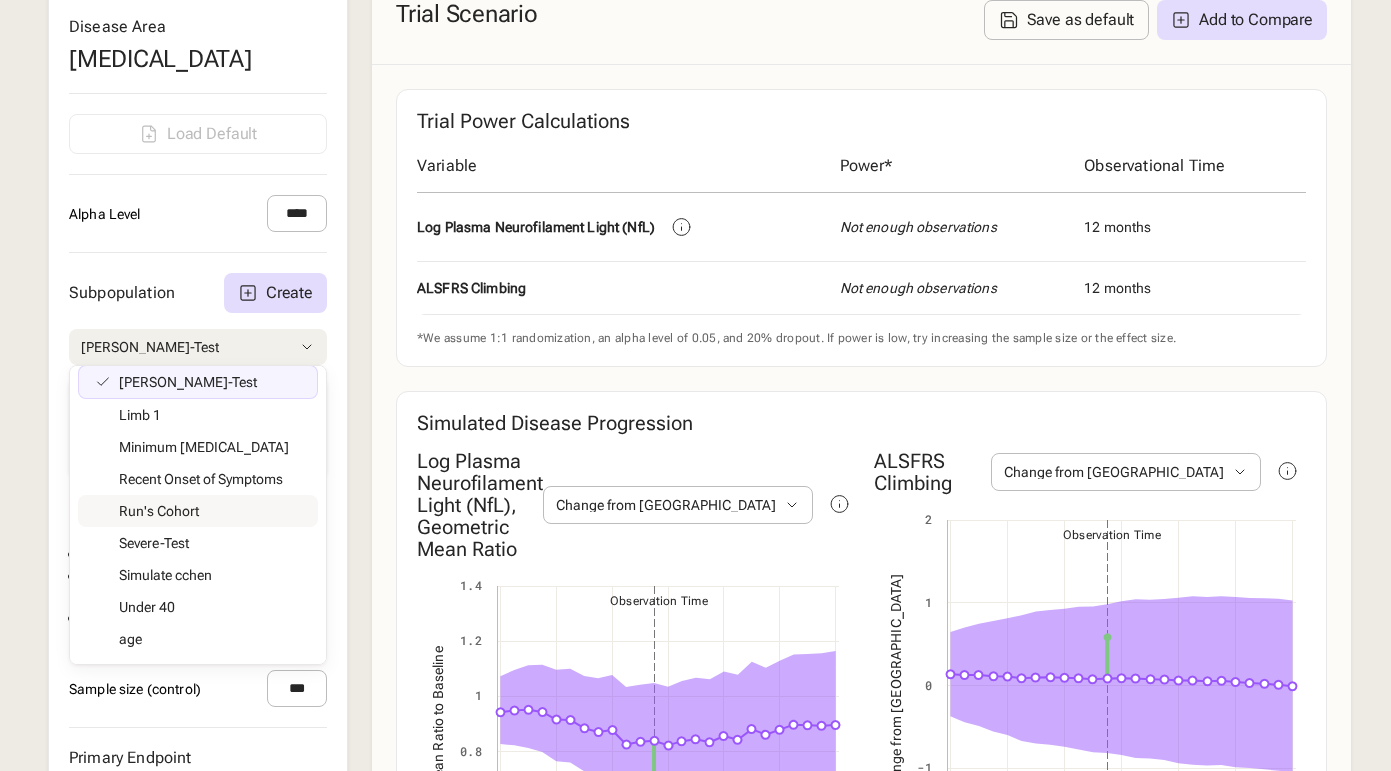 click on "Subpopulation Create [PERSON_NAME]-Test All Bulbar 1 Cohort 2 [PERSON_NAME]-Test Limb 1 Minimum [MEDICAL_DATA] Recent Onset of Symptoms Run's Cohort Severe-Test Simulate cchen Under 40 age age baseline alsfrs-r cohort-1 e1 c1 high_nfl new test onset score test test 2 test cohort test eden Simulated progressions displayed for 33 subjects meeting baseline criteria. Eligibility Criteria Age between 50 and 70 , inclusive Plasma_nfl between 0 and 100 , inclusive Alsfrs_cutting equal to 0 , inclusive" at bounding box center [198, 451] 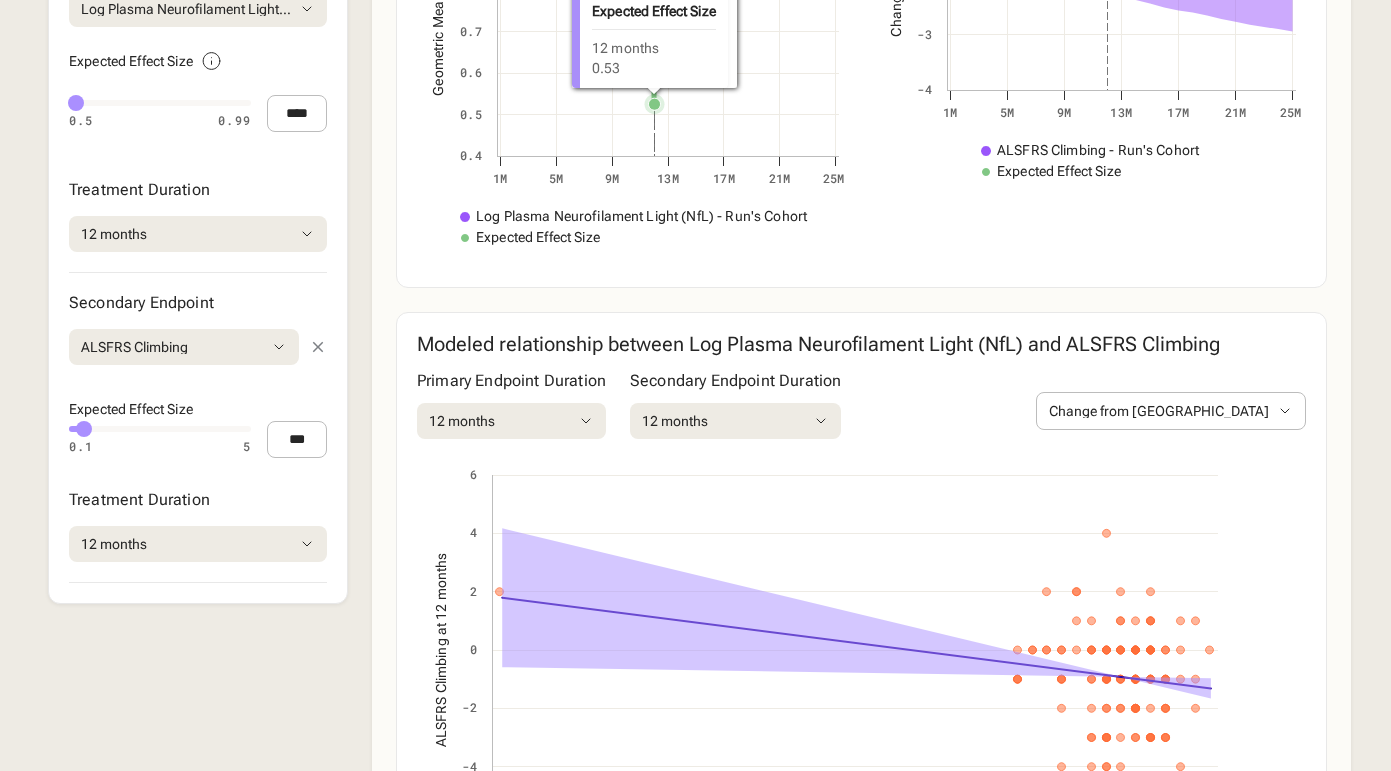 scroll, scrollTop: 1419, scrollLeft: 0, axis: vertical 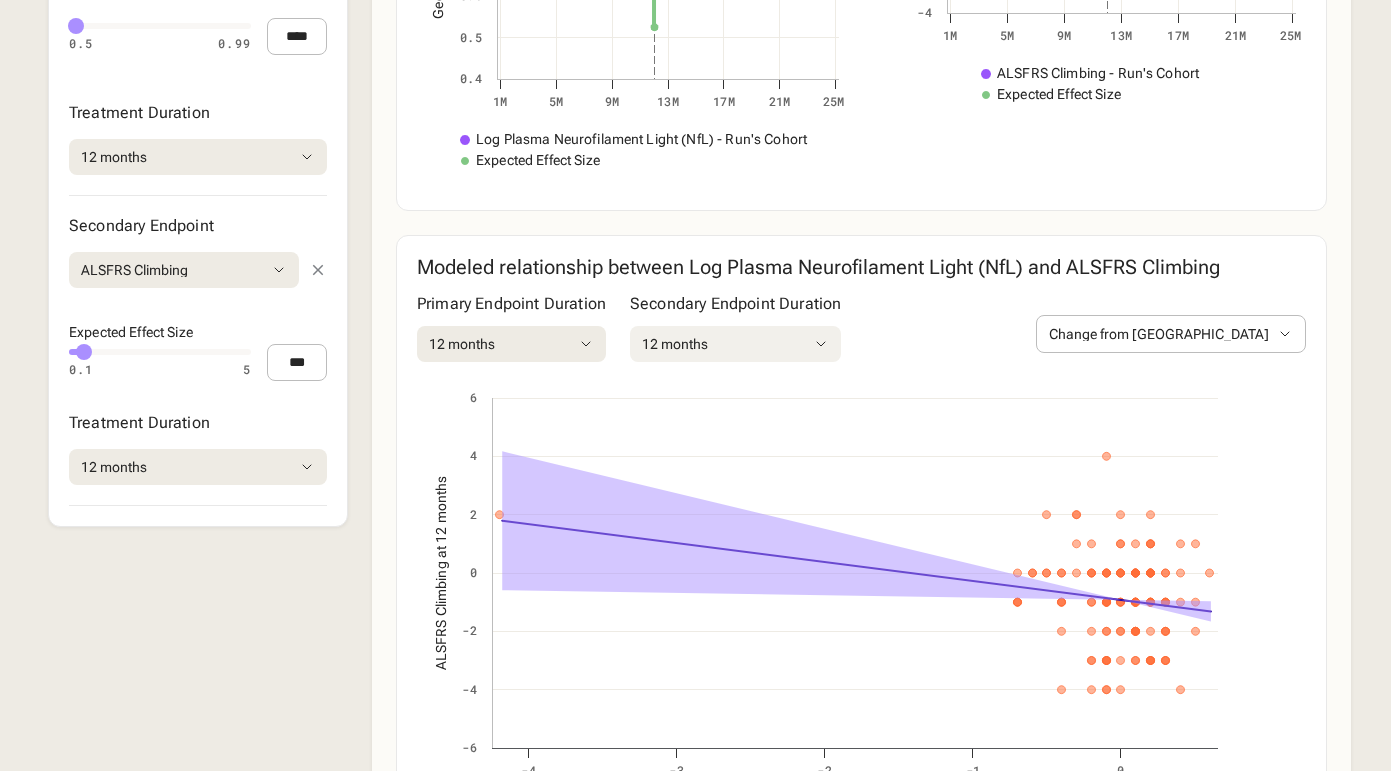 click on "12 months" at bounding box center [735, 344] 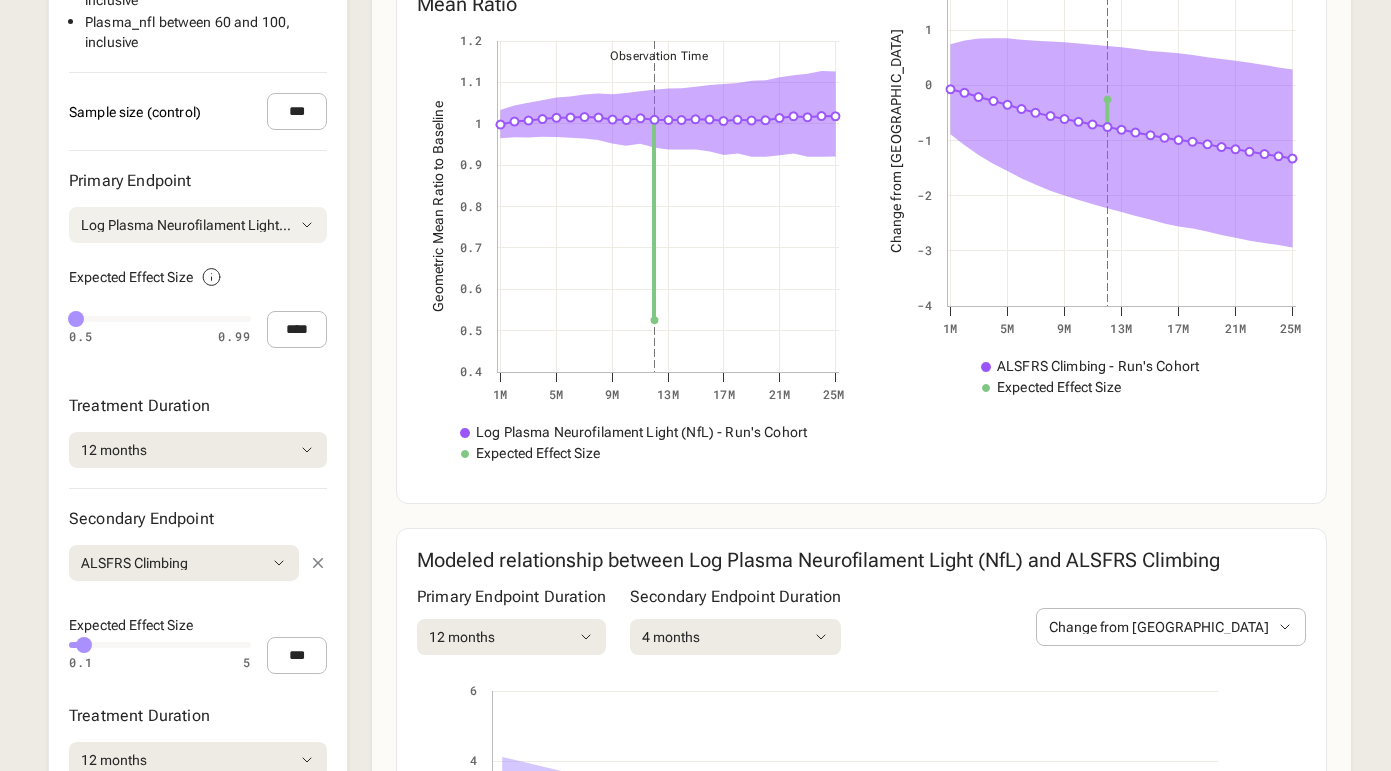 scroll, scrollTop: 1125, scrollLeft: 0, axis: vertical 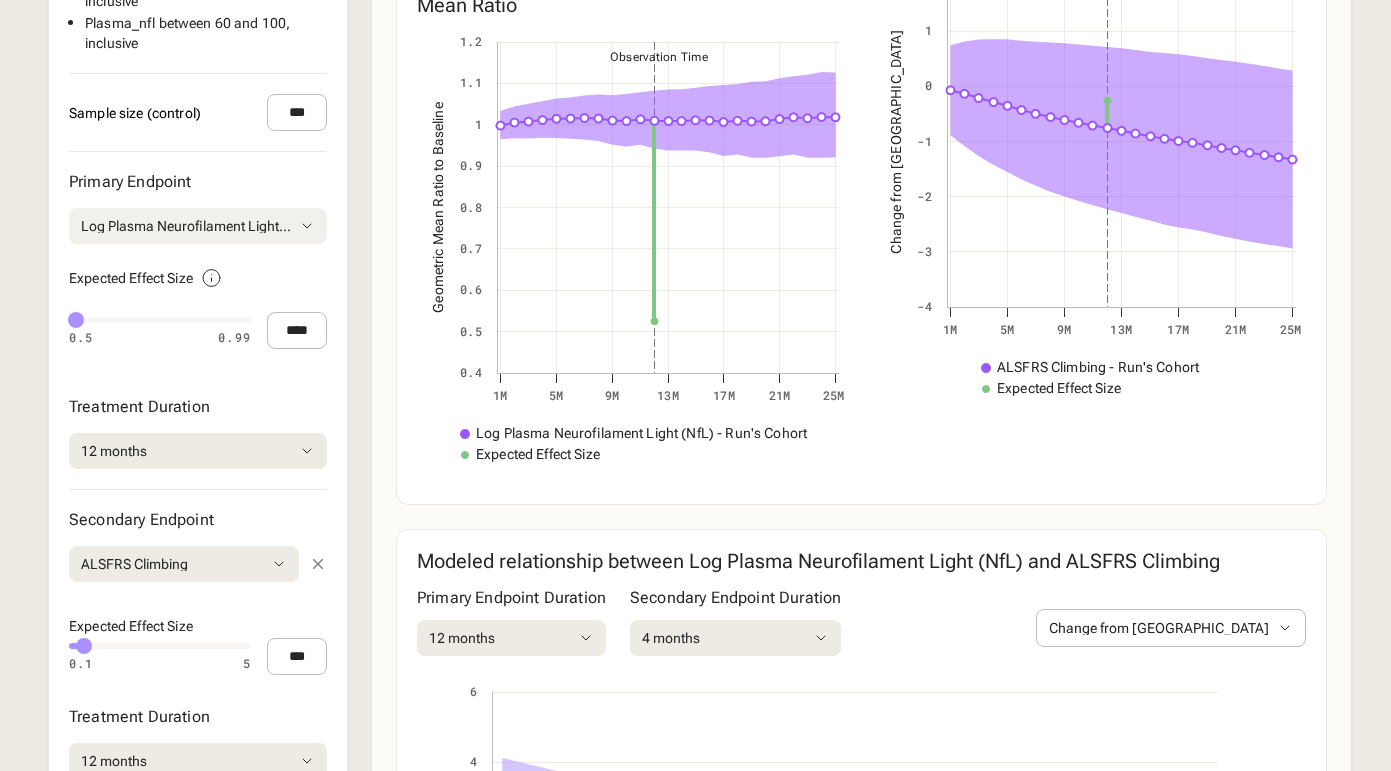 click on "Log Plasma Neurofilament Light (NfL)" at bounding box center (186, 226) 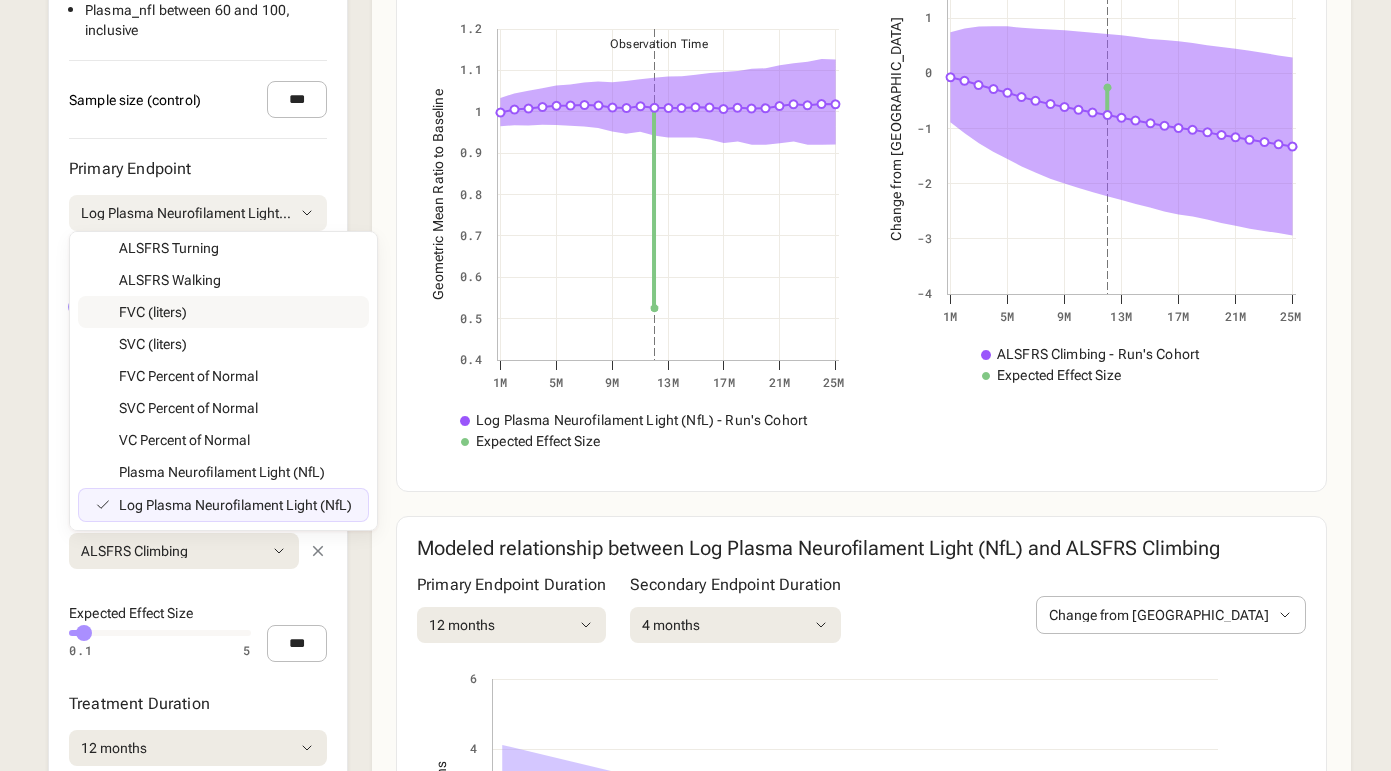 scroll, scrollTop: 1140, scrollLeft: 0, axis: vertical 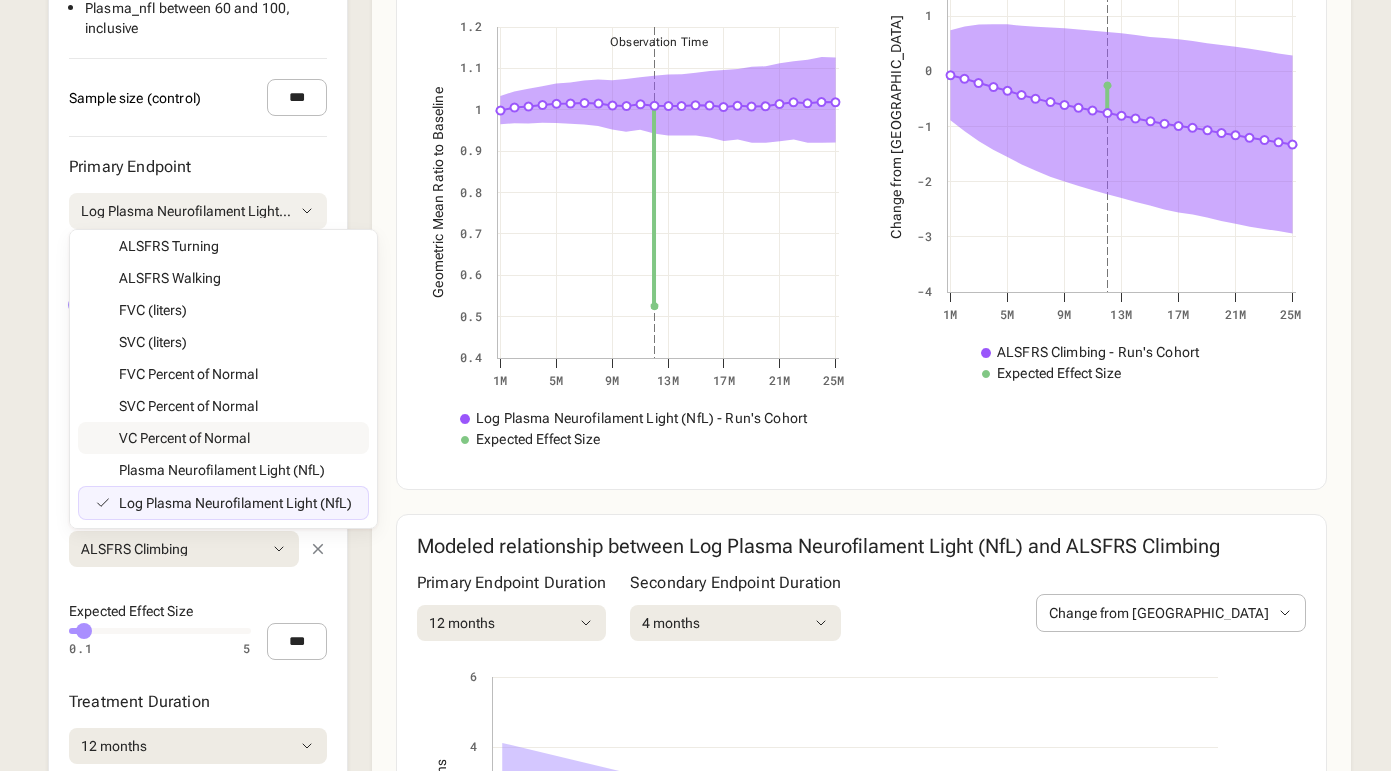 click on "Primary Endpoint Log Plasma Neurofilament Light (NfL) ALSFRS-R Score ALSFRS Climbing ALSFRS Cutting ALSFRS Dyspnea ALSFRS Handwriting ALSFRS Hygiene ALSFRS [MEDICAL_DATA] ALSFRS Orthopnea ALSFRS Salivation ALSFRS Speech ALSFRS Swallowing ALSFRS Turning ALSFRS Walking FVC (liters) SVC (liters) FVC Percent of Normal SVC Percent of Normal VC Percent of Normal Plasma Neurofilament Light (NfL) Log Plasma Neurofilament Light (NfL) Expected Effect Size 0.5 0.99 0.52 0.5 0.99 **** Treatment Duration 12 months 1 months 2 months 3 months 4 months 5 months 6 months 7 months 8 months 9 months 10 months 11 months 12 months 13 months 14 months 15 months 16 months 17 months 18 months 19 months 20 months 21 months 22 months 23 months 24 months 25 months" at bounding box center [198, 306] 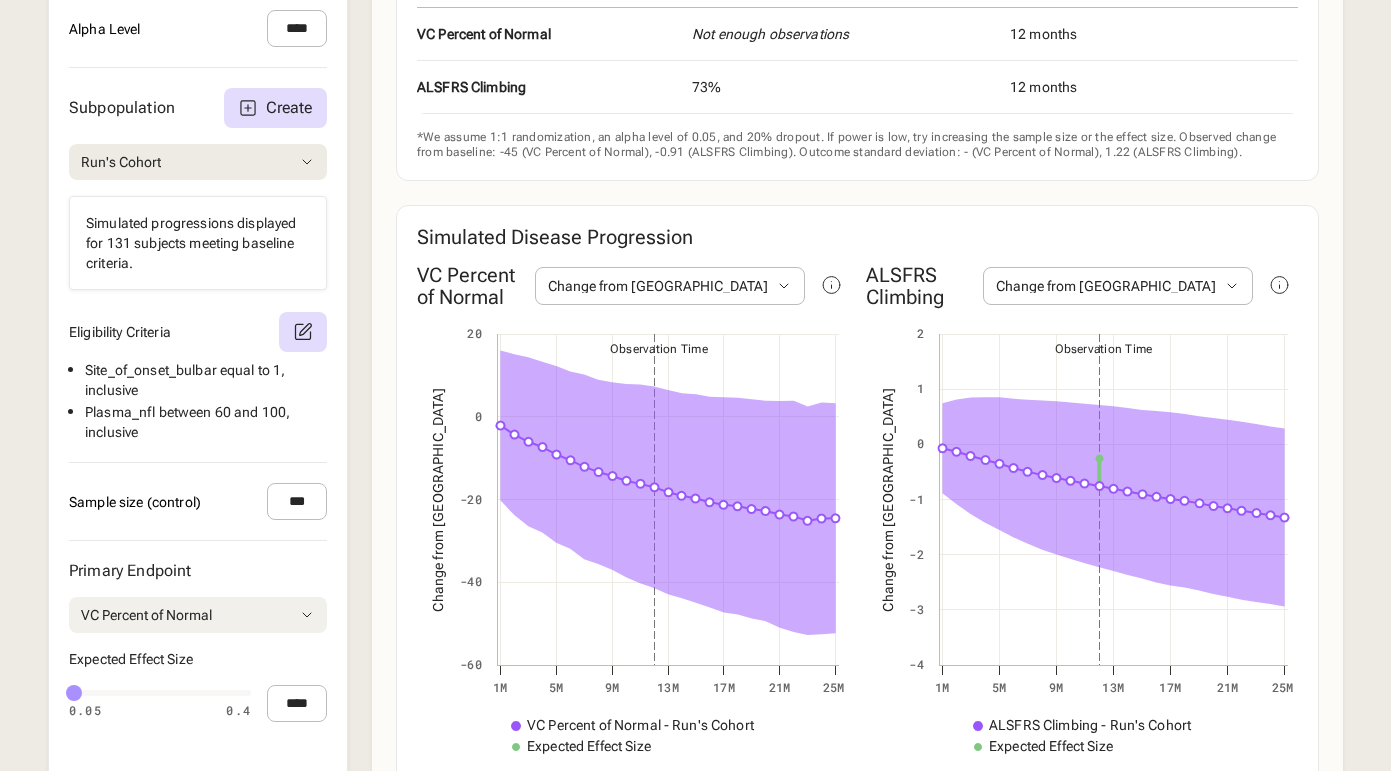 scroll, scrollTop: 630, scrollLeft: 0, axis: vertical 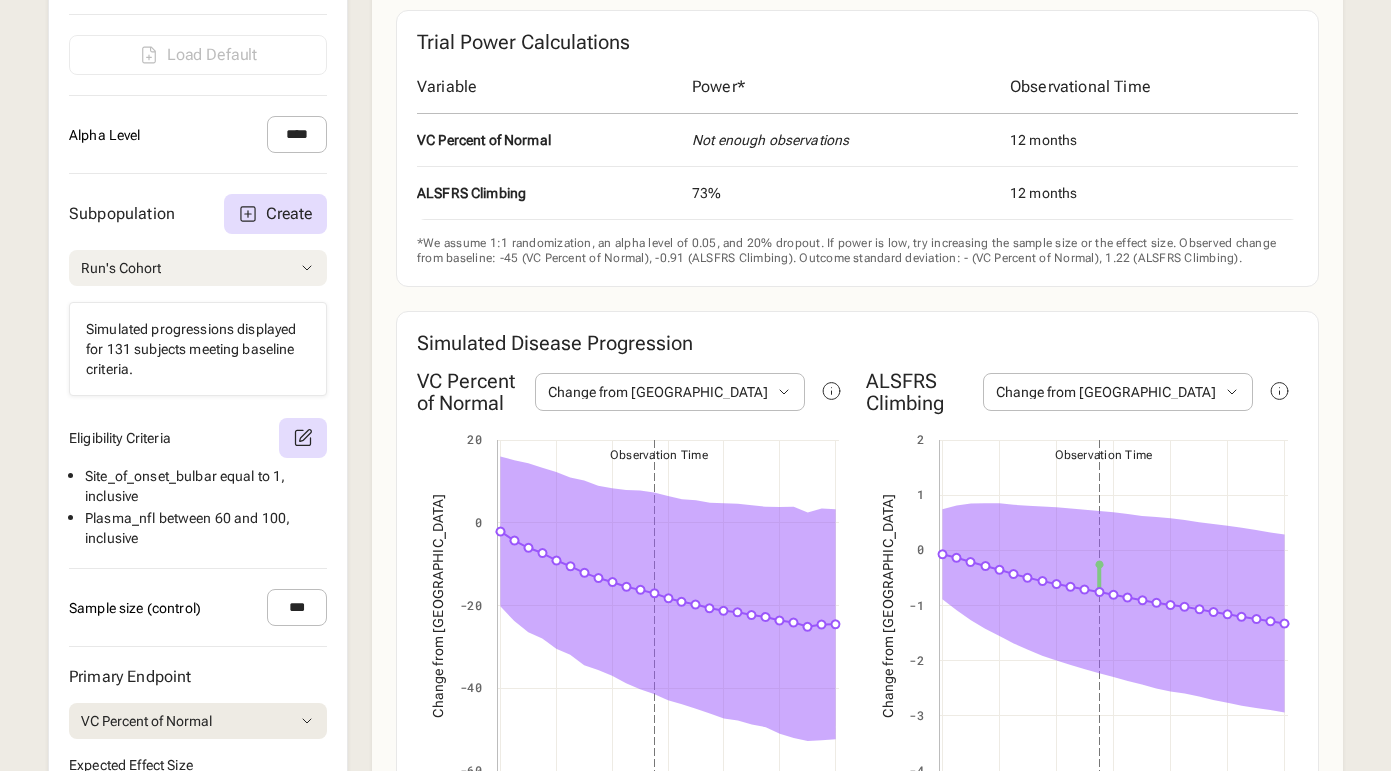 click on "Run's Cohort" at bounding box center [198, 268] 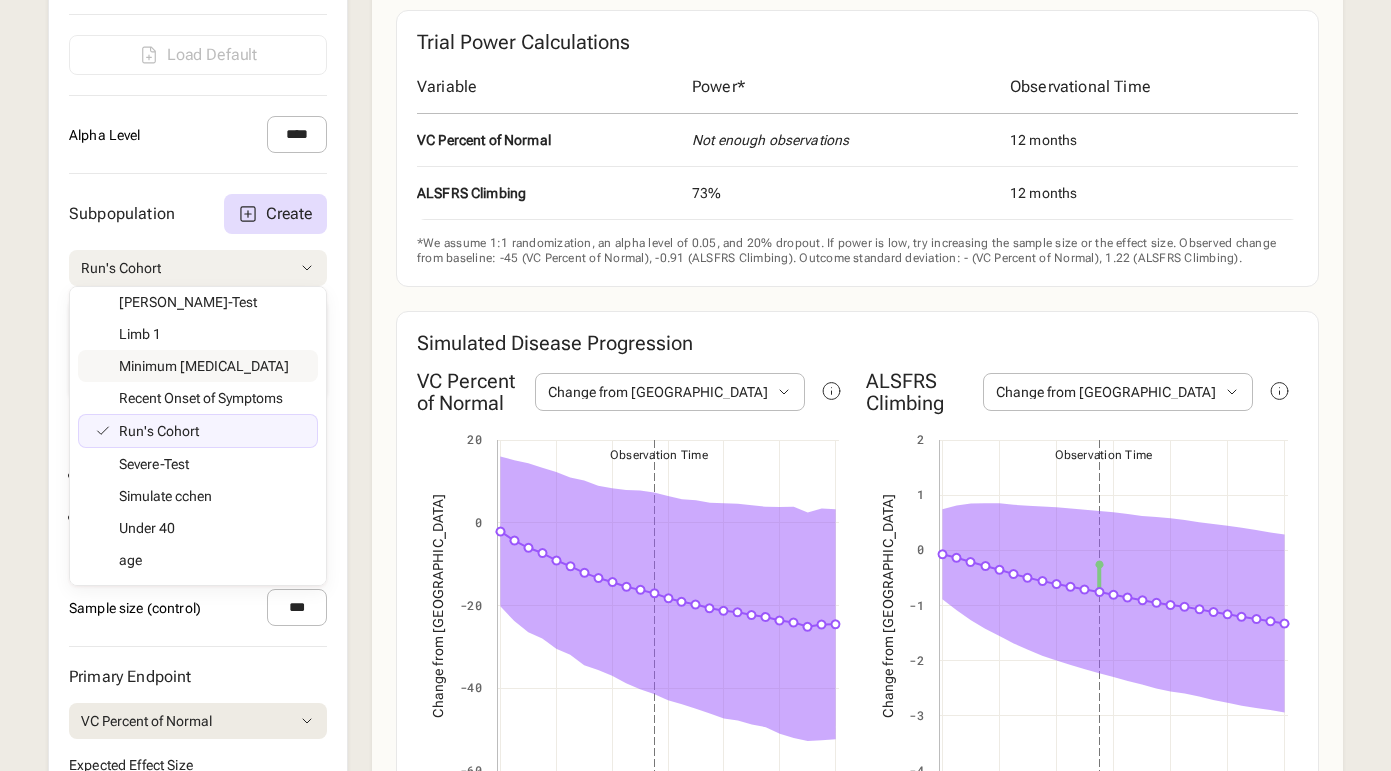 click on "Subpopulation Create Run's Cohort All Bulbar 1 Cohort 2 Daniele-Test Limb 1 Minimum [MEDICAL_DATA] Recent Onset of Symptoms Run's Cohort Severe-Test Simulate cchen Under 40 age age baseline alsfrs-r cohort-1 e1 c1 high_nfl new test onset score test test 2 test cohort test eden Simulated progressions displayed for 131 subjects meeting baseline criteria. Eligibility Criteria Site_of_onset_bulbar equal to 1 , inclusive Plasma_nfl between 60 and 100 , inclusive" at bounding box center [198, 371] 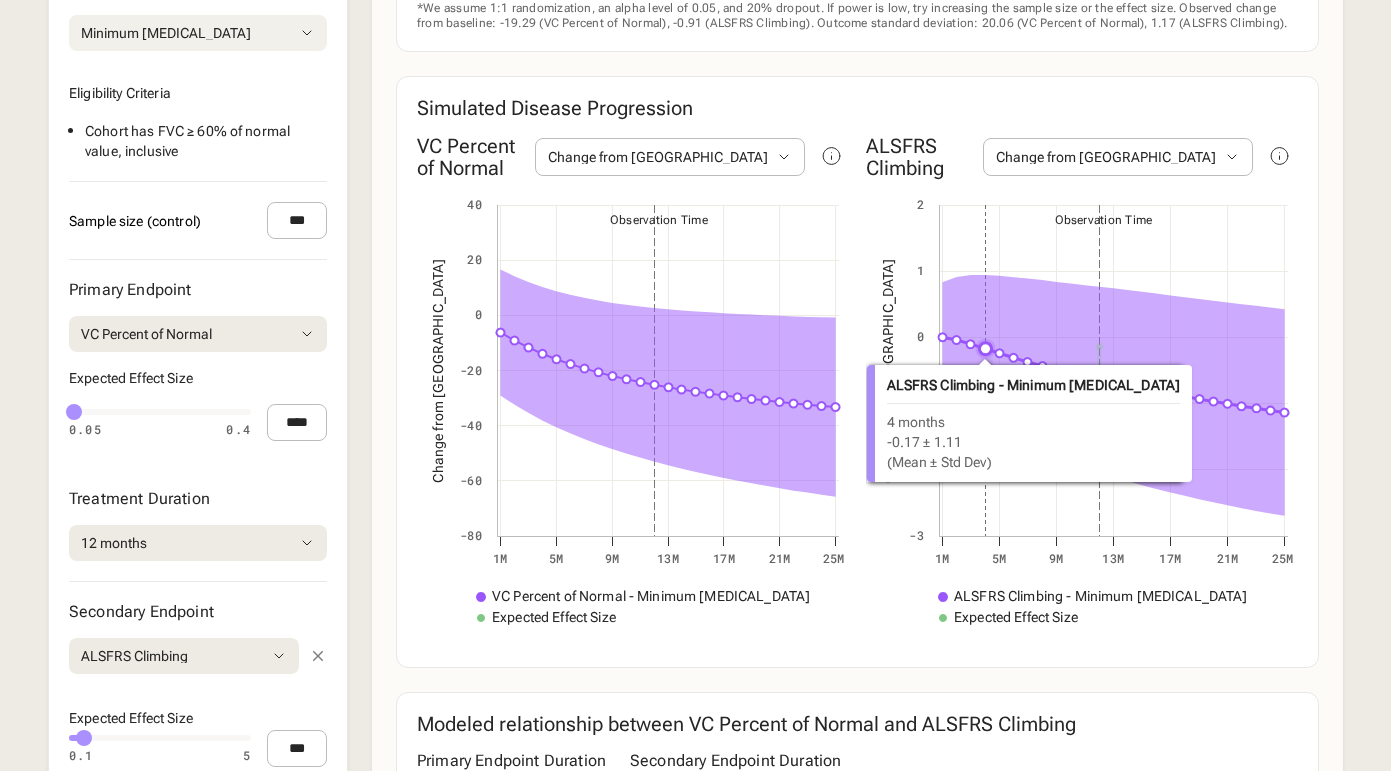 scroll, scrollTop: 904, scrollLeft: 0, axis: vertical 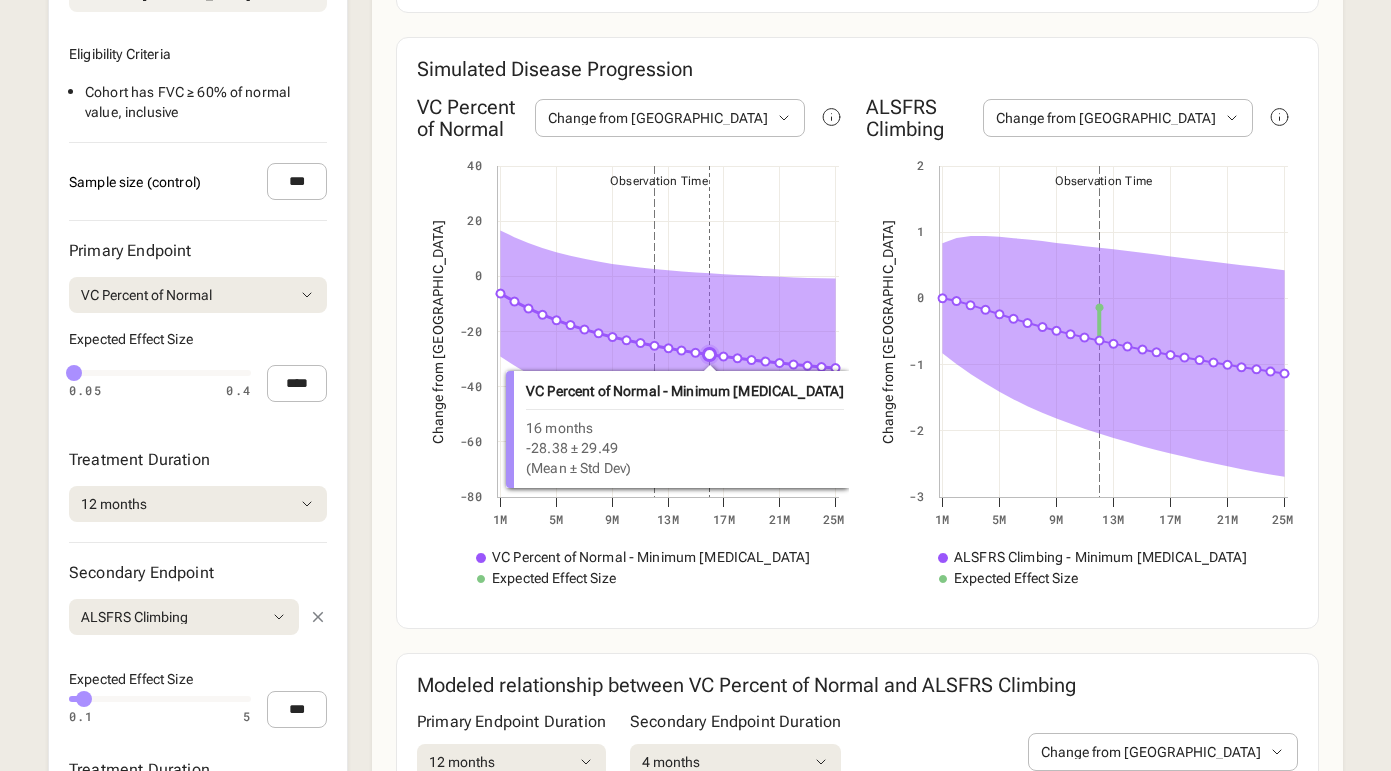 click 